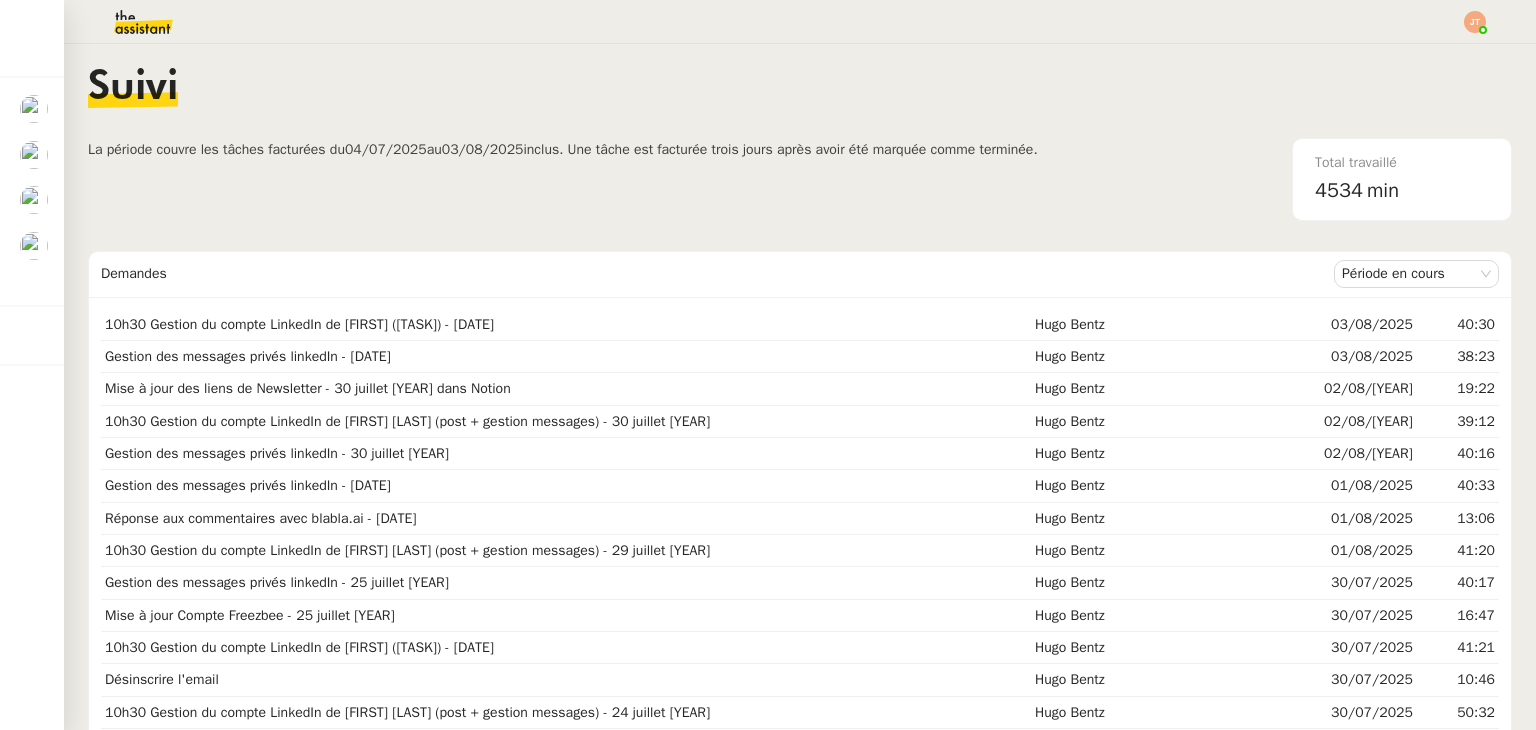 scroll, scrollTop: 0, scrollLeft: 0, axis: both 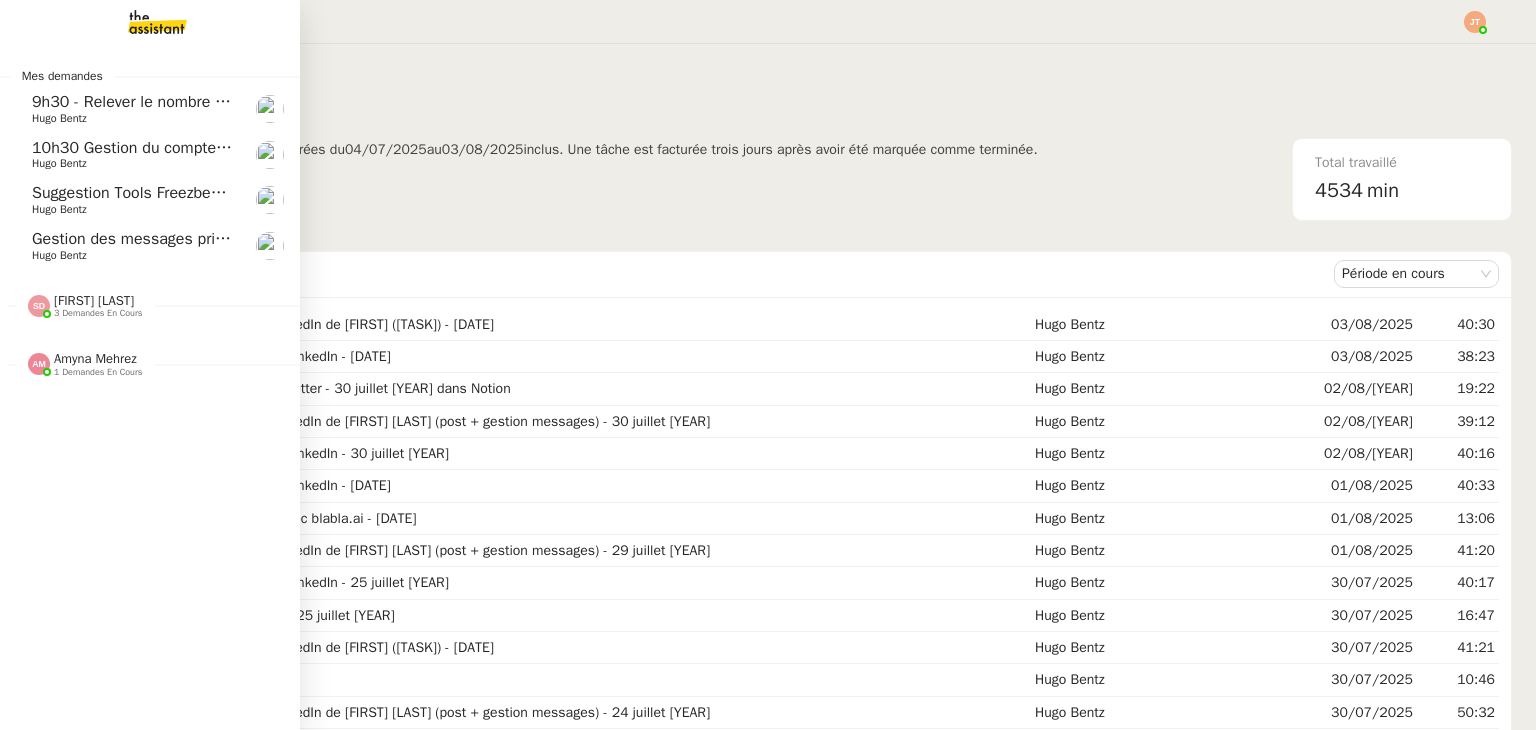 click on "Gestion des messages privés linkedIn - 4 août [YEAR]" 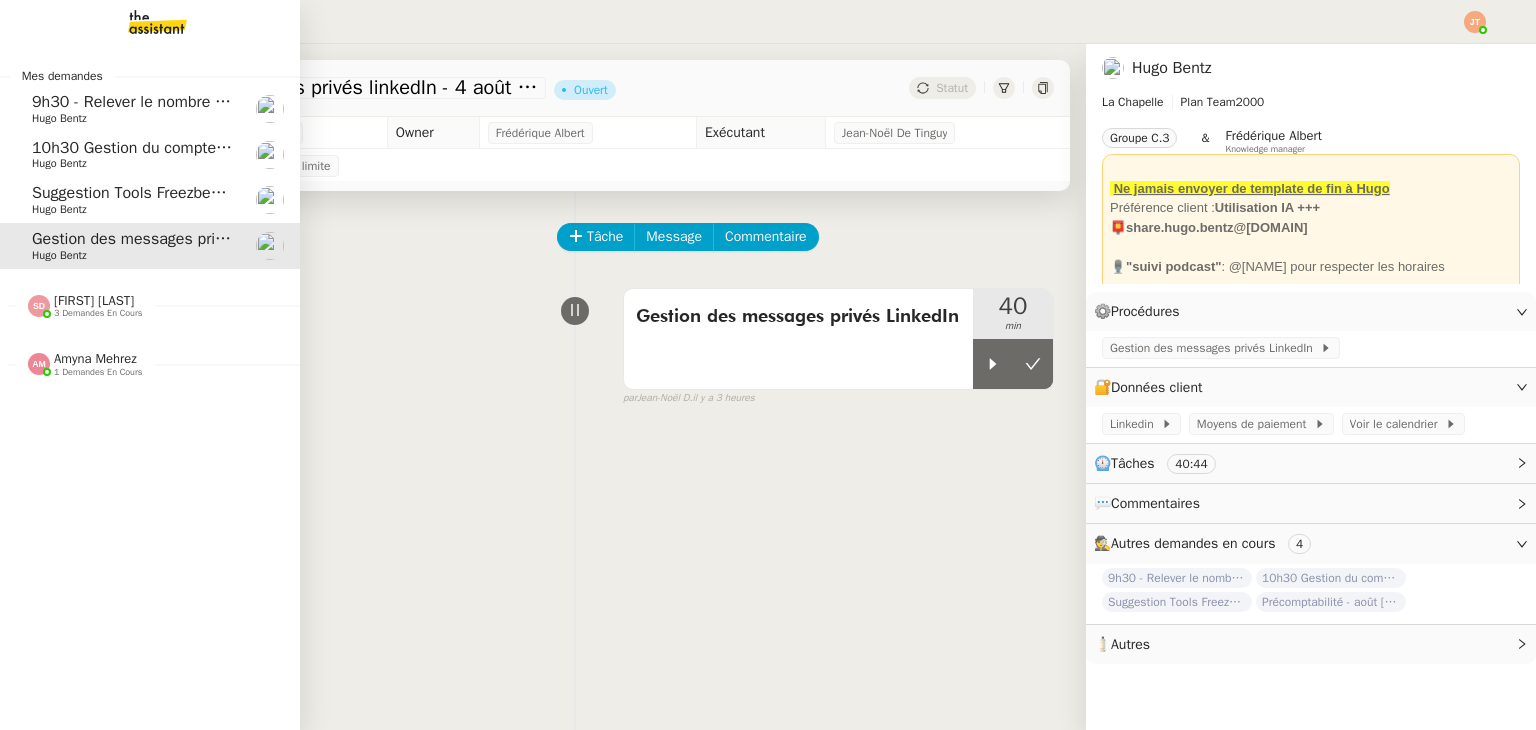 click on "10h30 Gestion du compte LinkedIn de [FIRST] ([TASK]) - [DATE]" 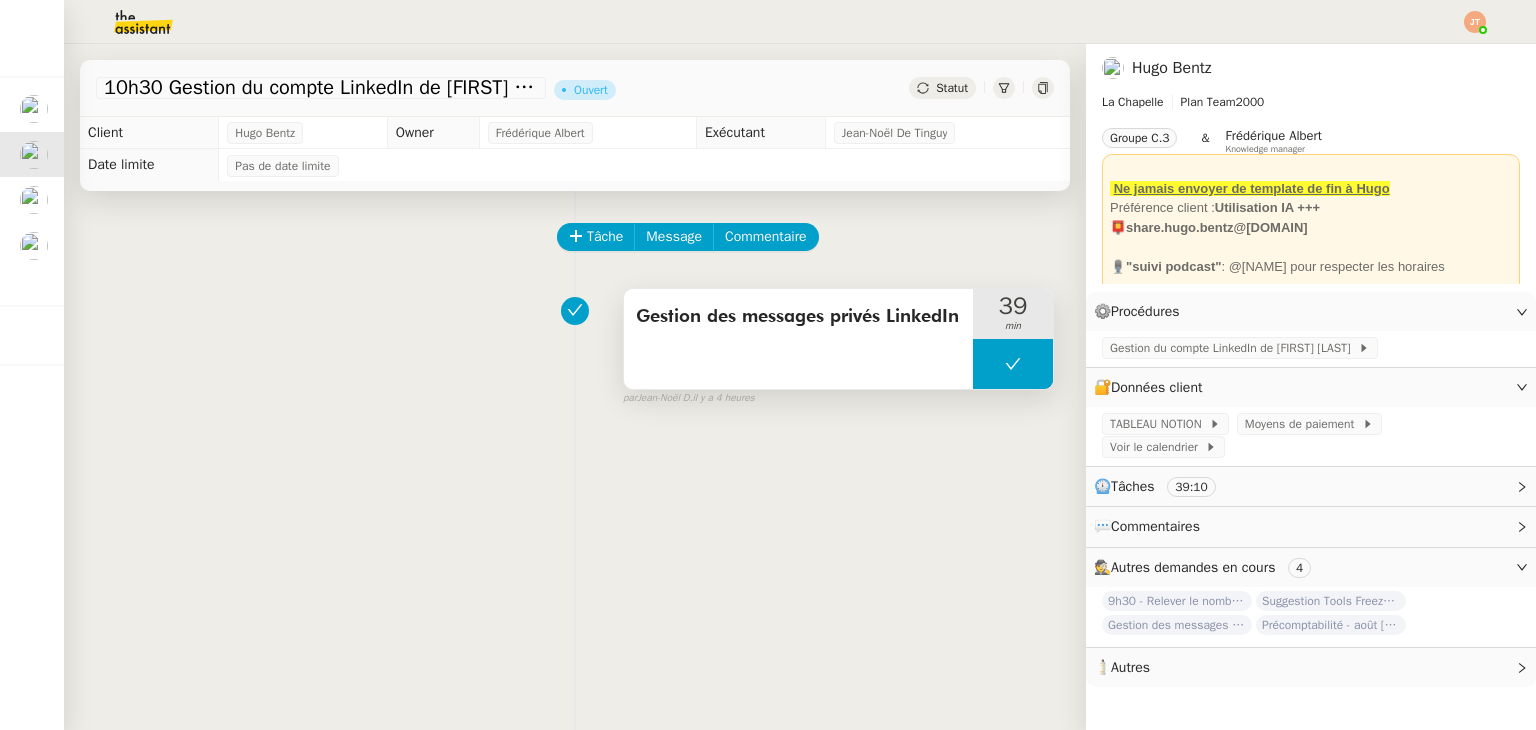 click on "Gestion des messages privés LinkedIn" at bounding box center [798, 339] 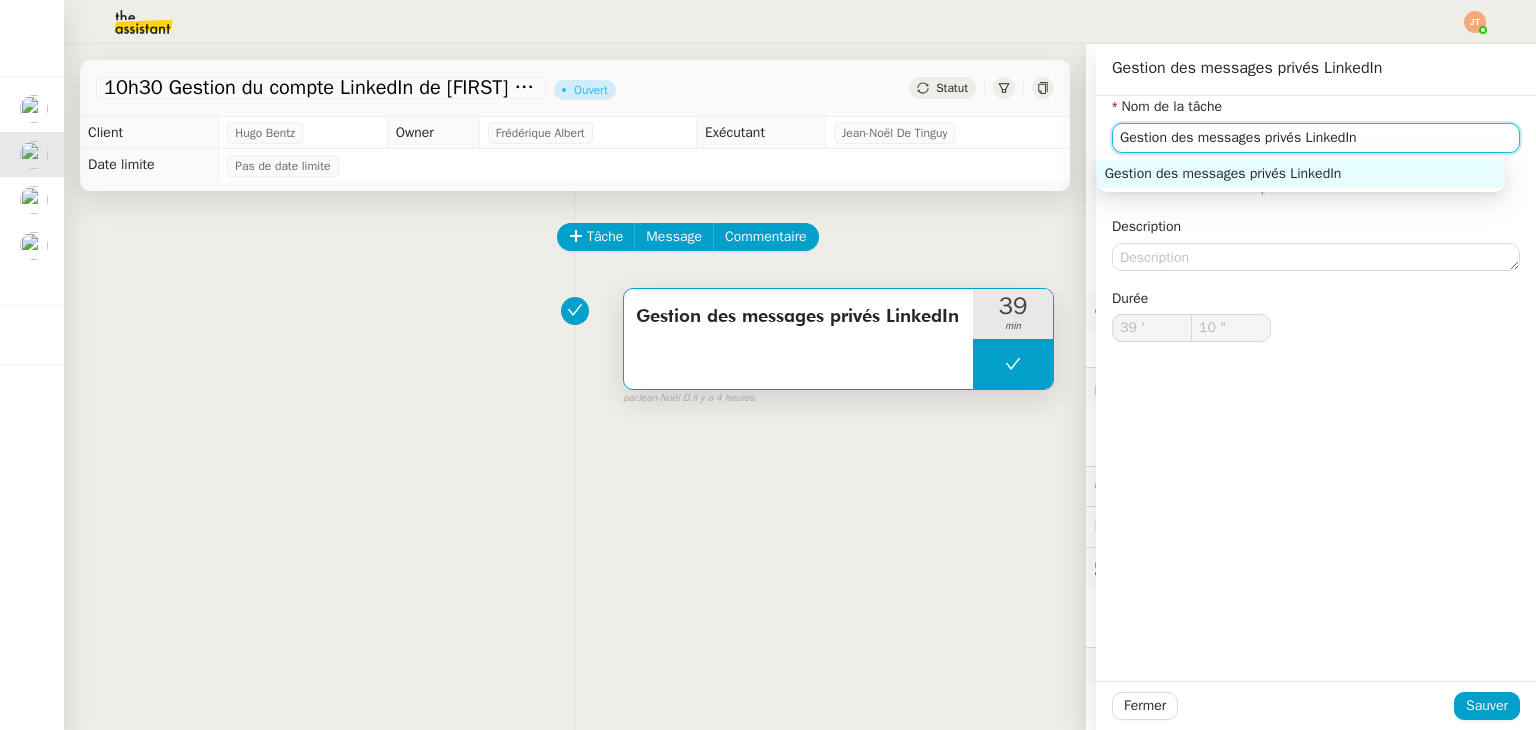 click on "Gestion des messages privés LinkedIn" 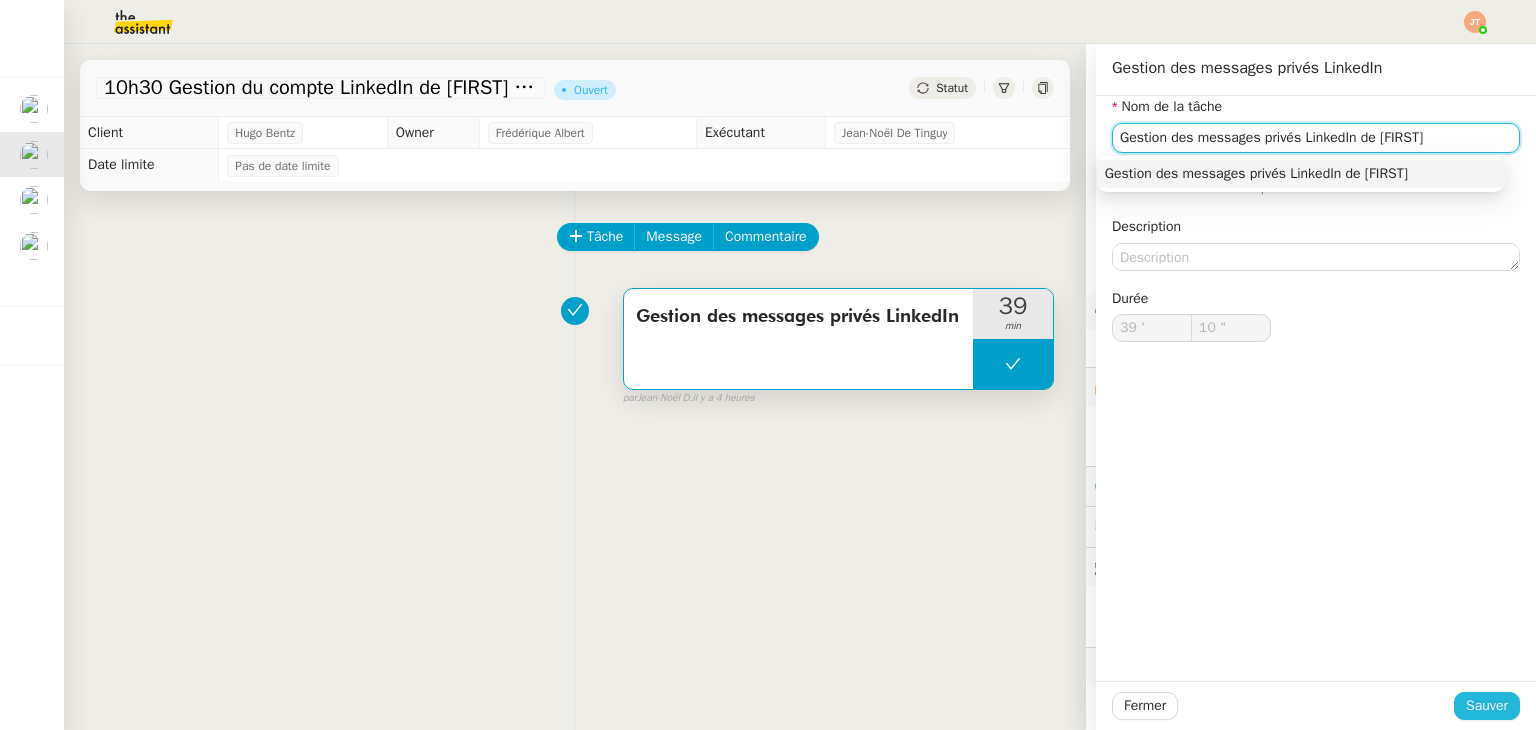 type on "Gestion des messages privés LinkedIn de [FIRST]" 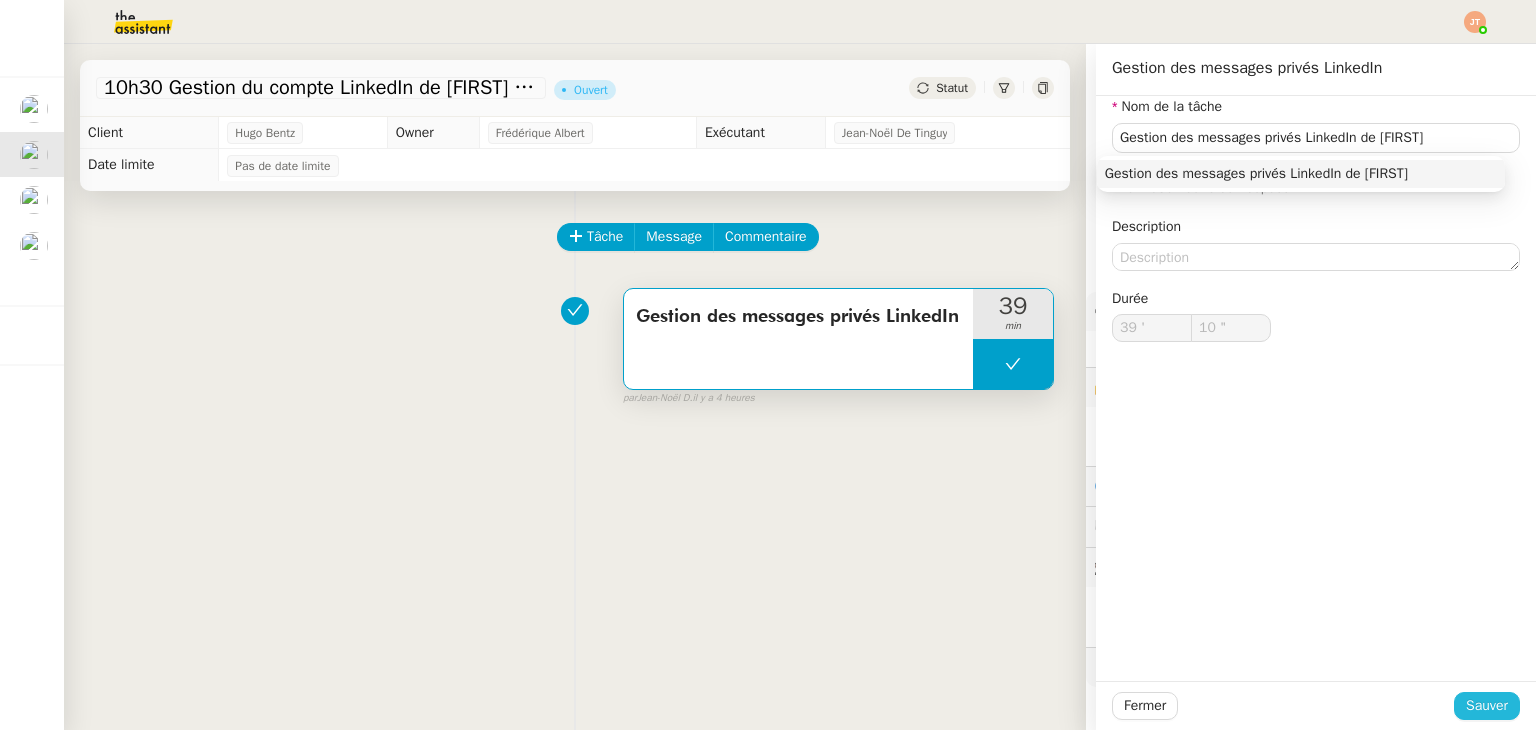 click on "Sauver" 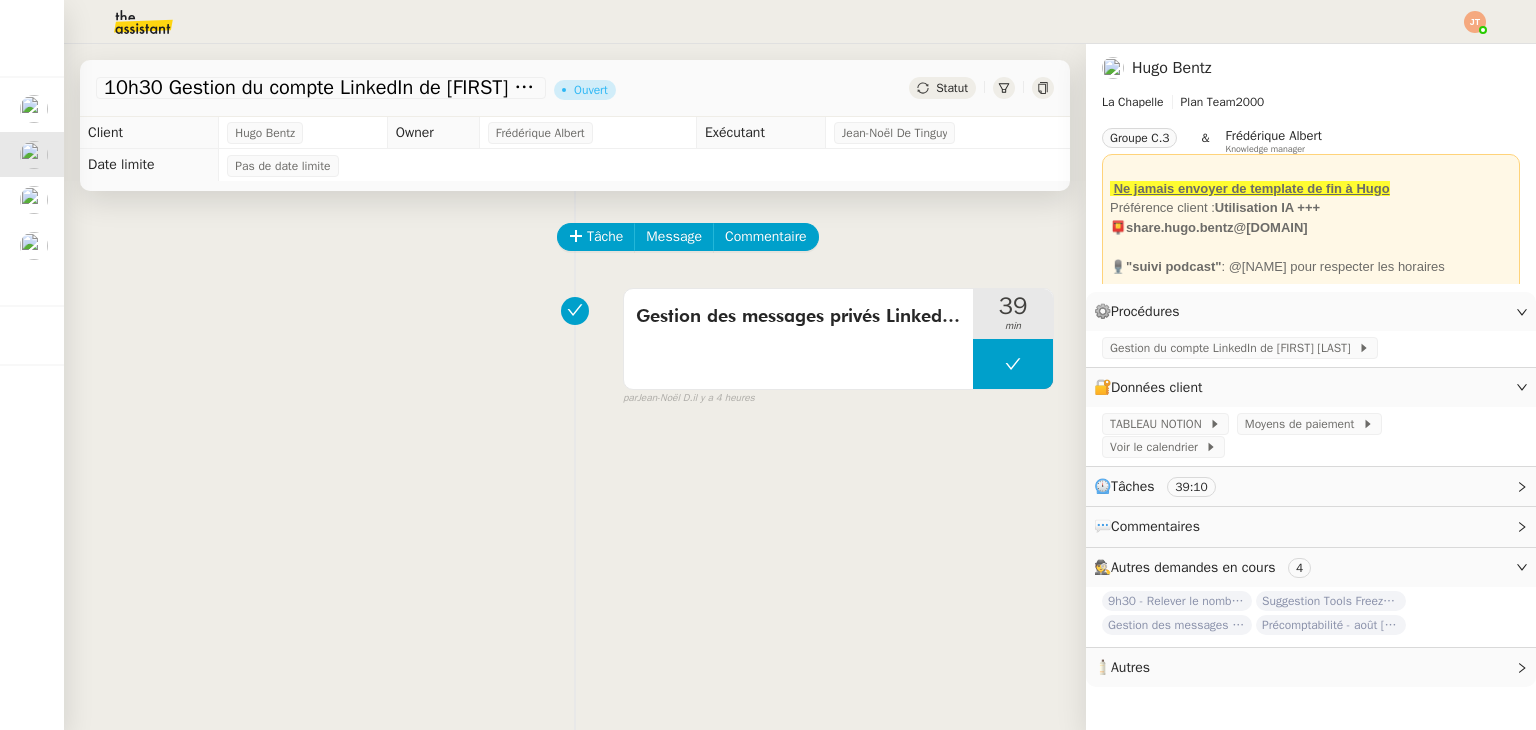 click 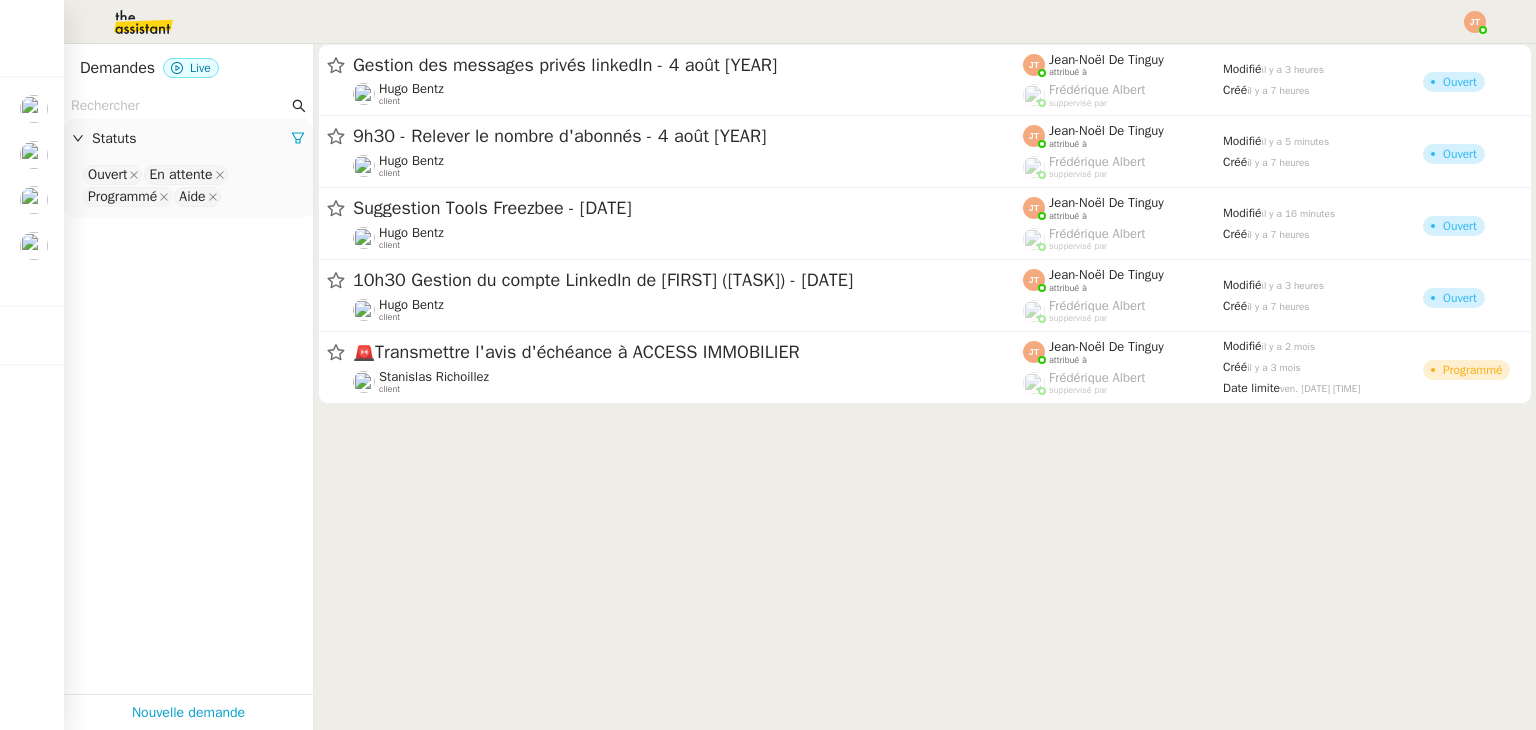 click 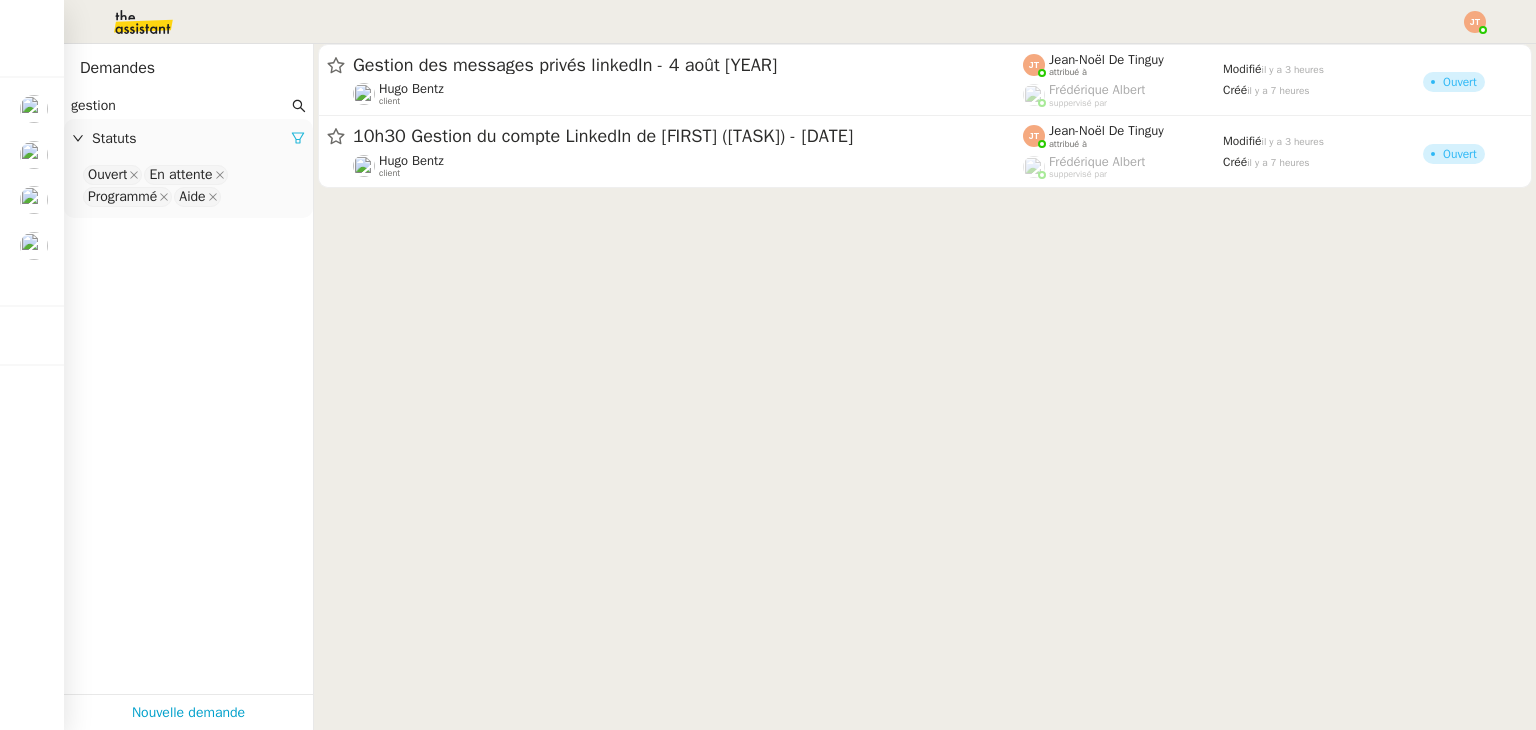 type on "gestion" 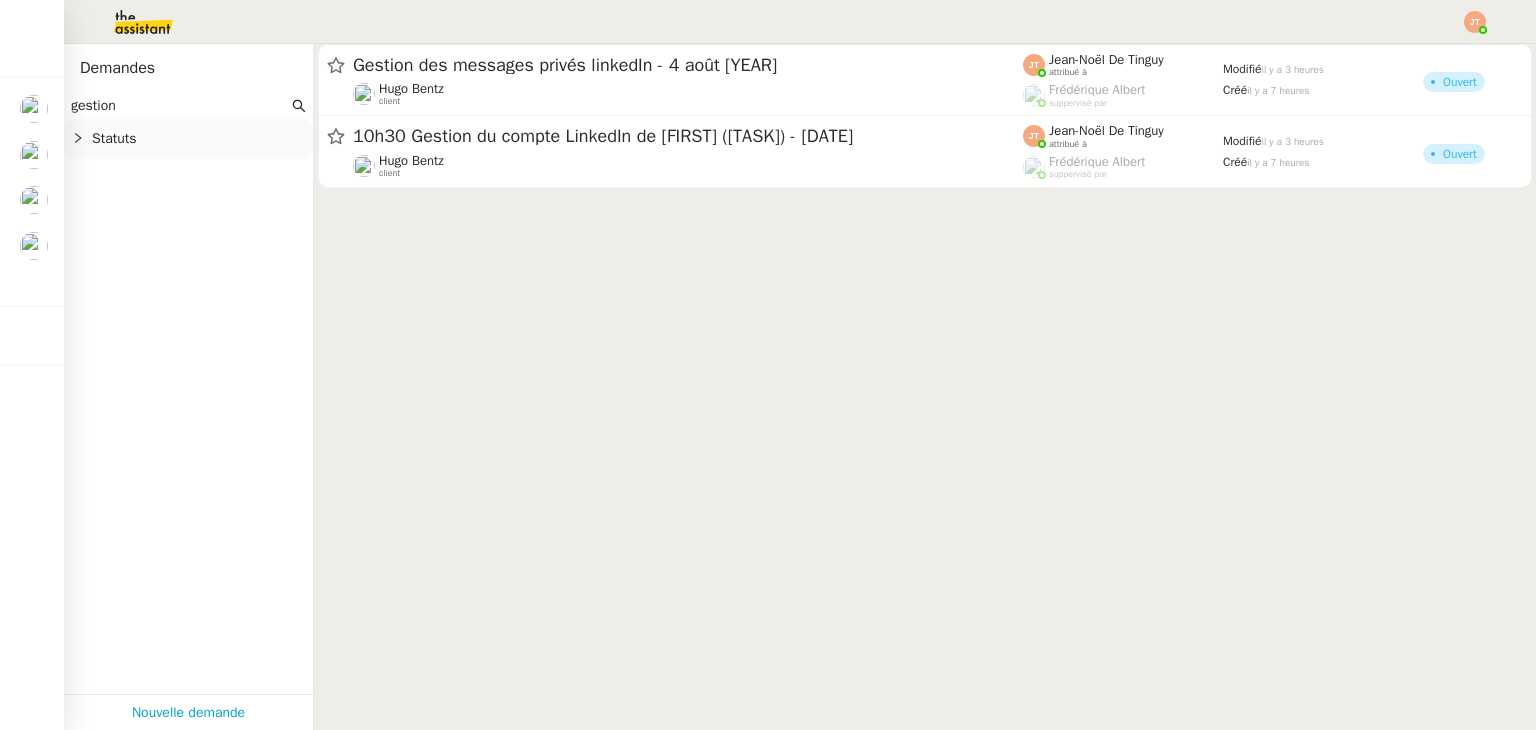 click on "Statuts" 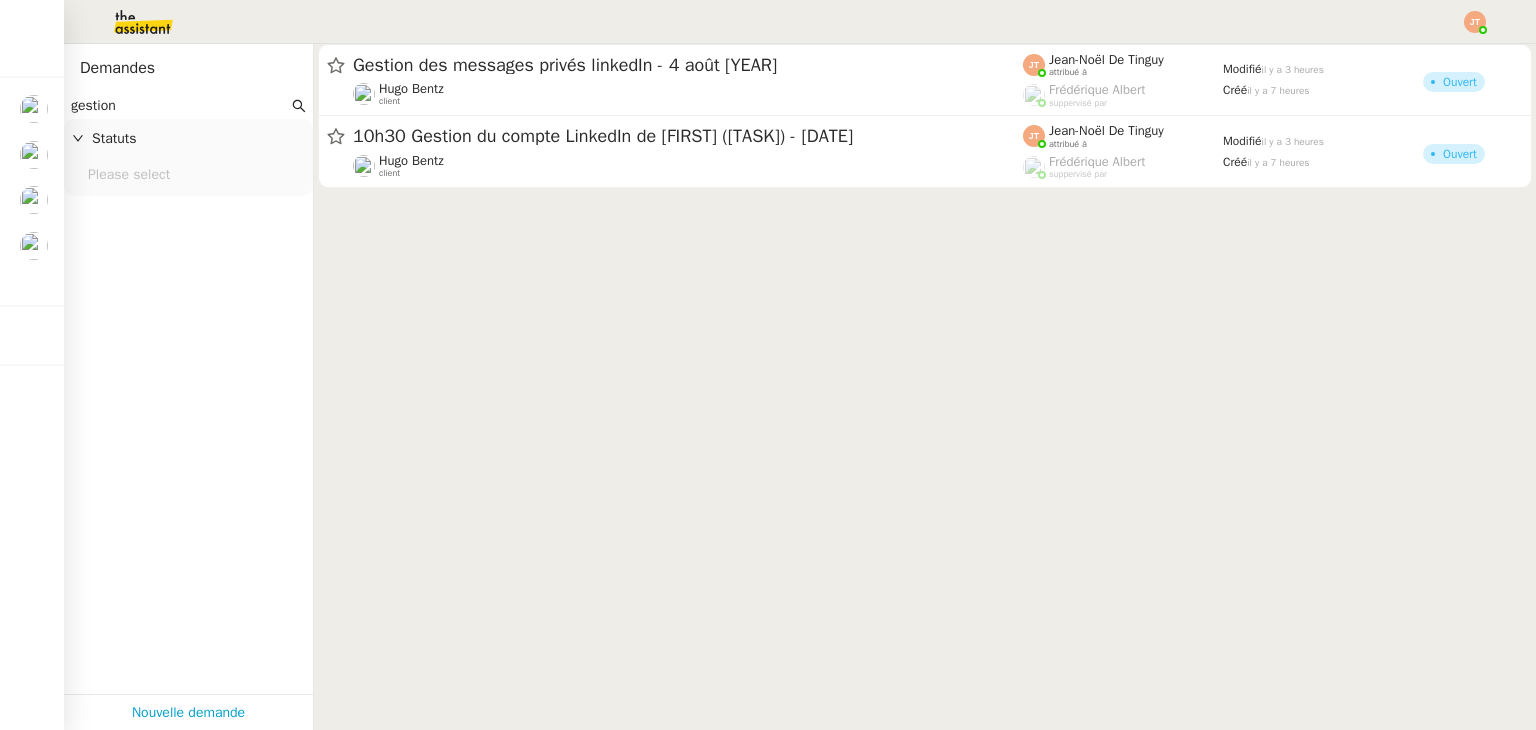 click on "Please select" 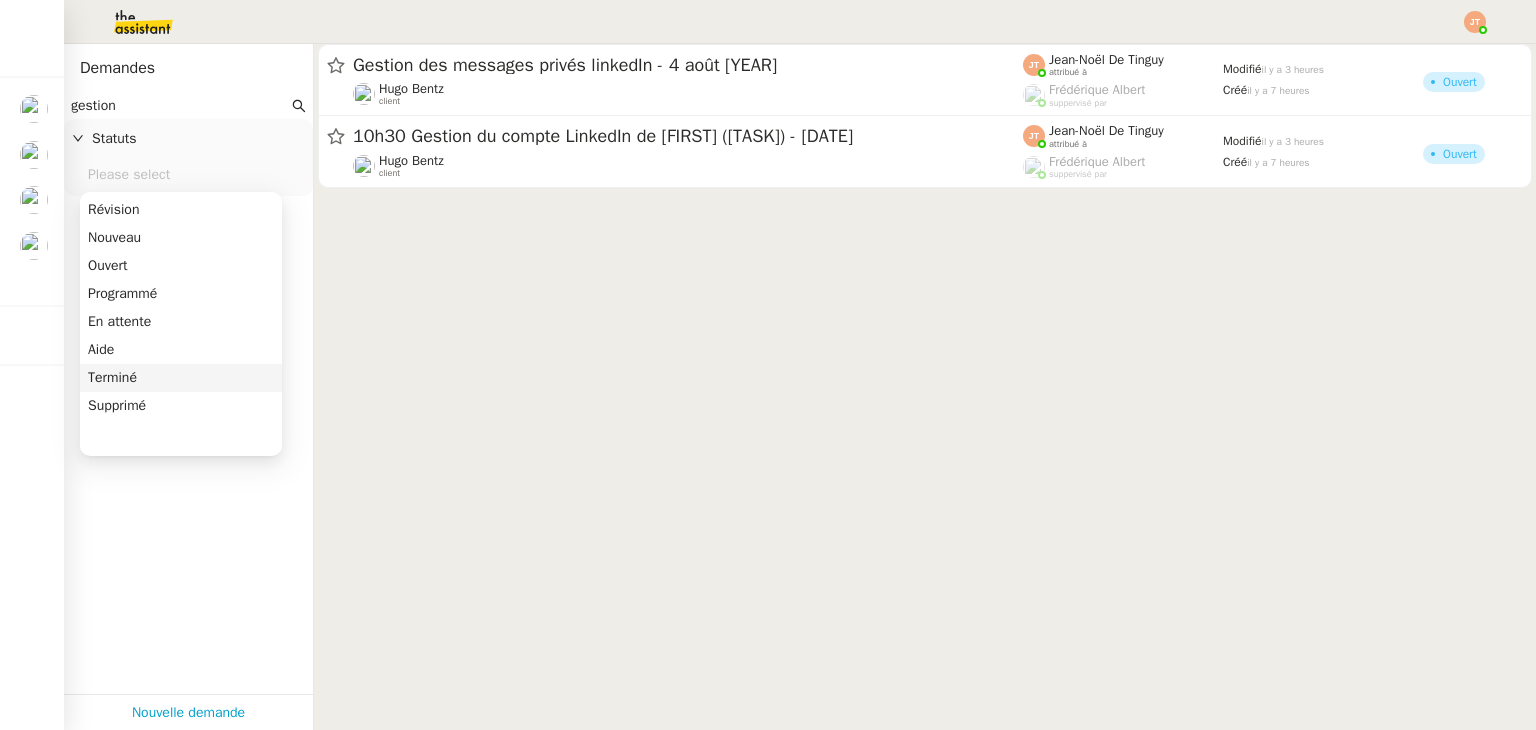 click on "Terminé" at bounding box center [181, 378] 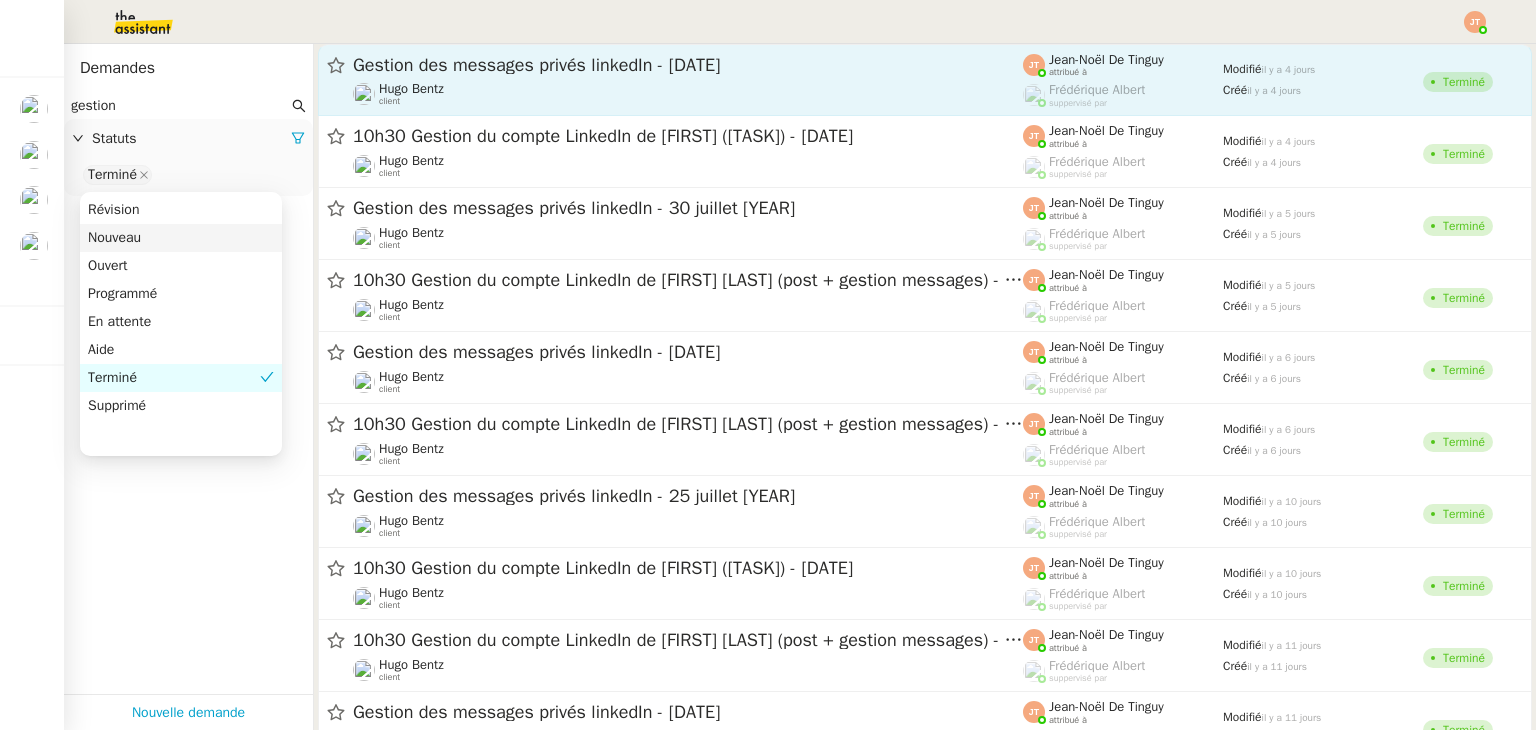 click on "[FIRST] [LAST] client" 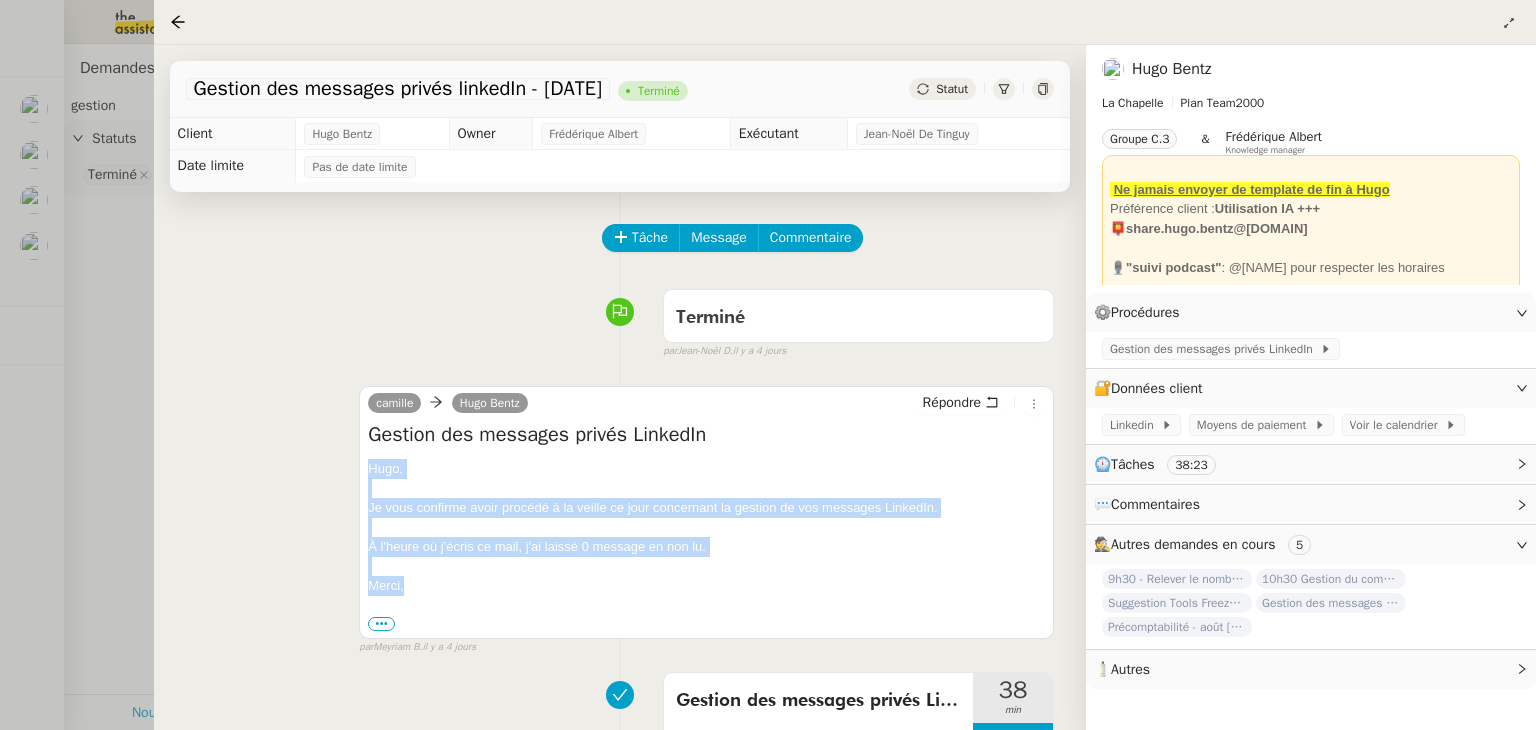 drag, startPoint x: 367, startPoint y: 466, endPoint x: 469, endPoint y: 584, distance: 155.97435 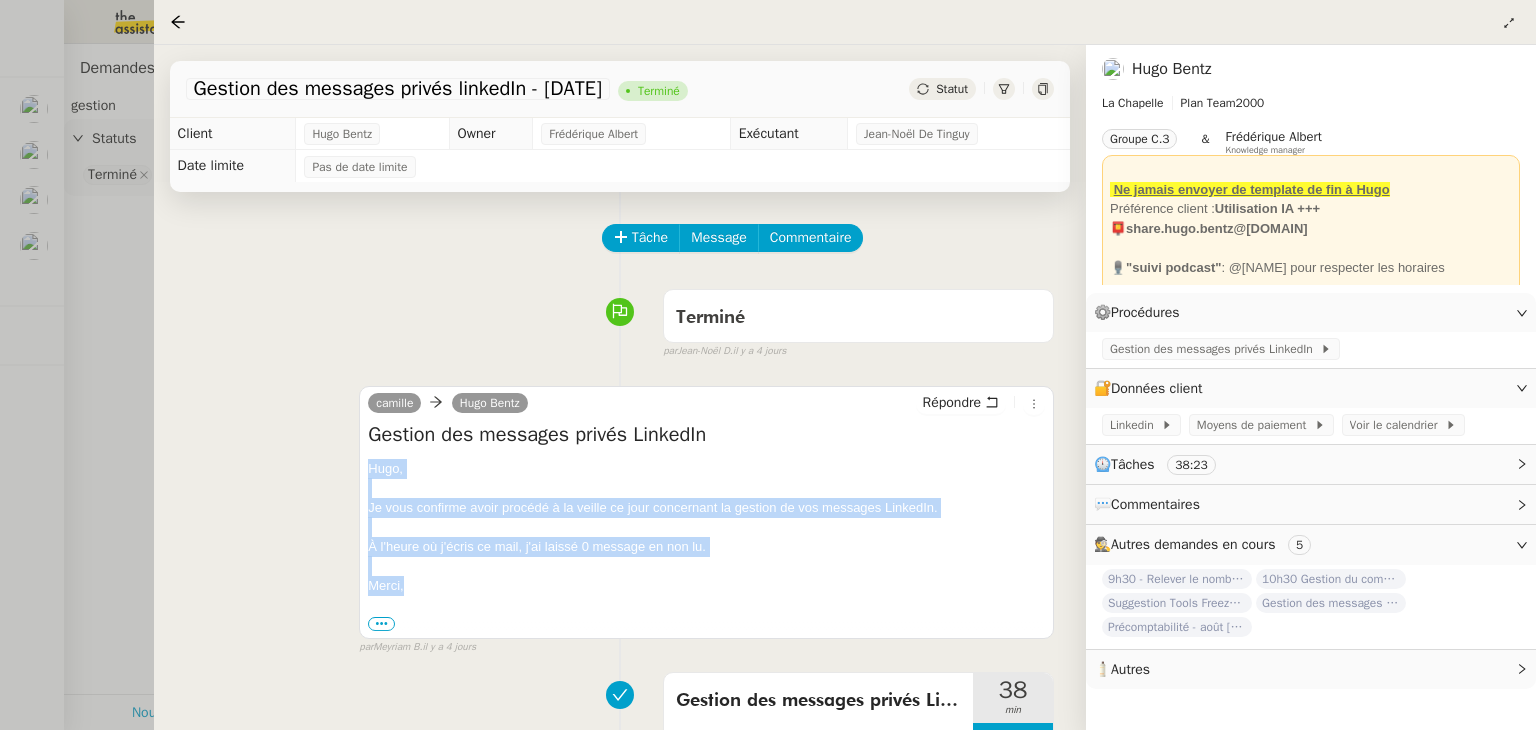 click on "camille [FIRST] [LAST] Répondre Gestion des messages privés LinkedIn [FIRST], Je vous confirme avoir procédé à la veille ce jour concernant la gestion de vos messages LinkedIn. À l'heure où j'écris ce mail, j'ai laissé 0 message en non lu. Merci, ••• [FIRST] Personal Assistant • La Chapelle [EMAIL] •••" at bounding box center (706, 512) 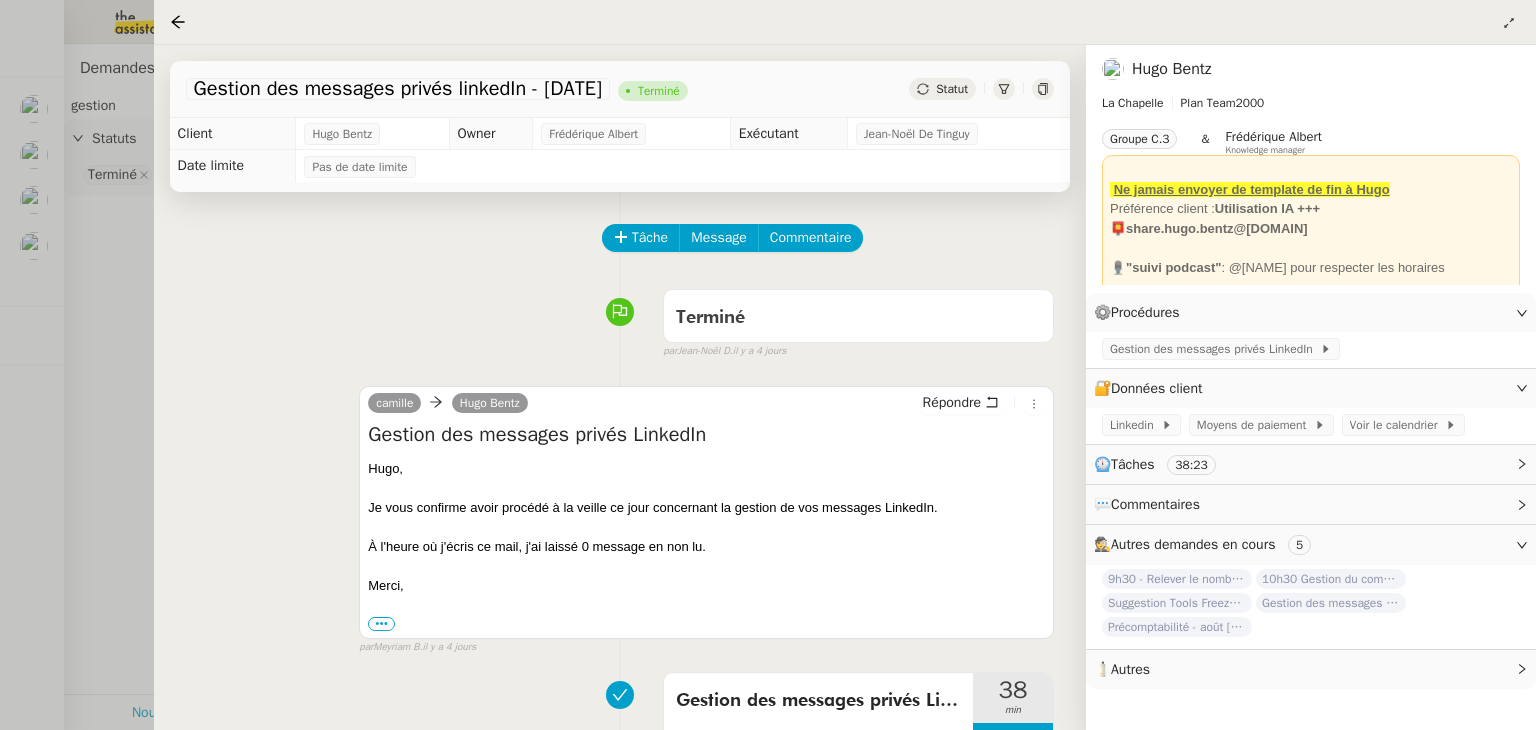 click at bounding box center [768, 365] 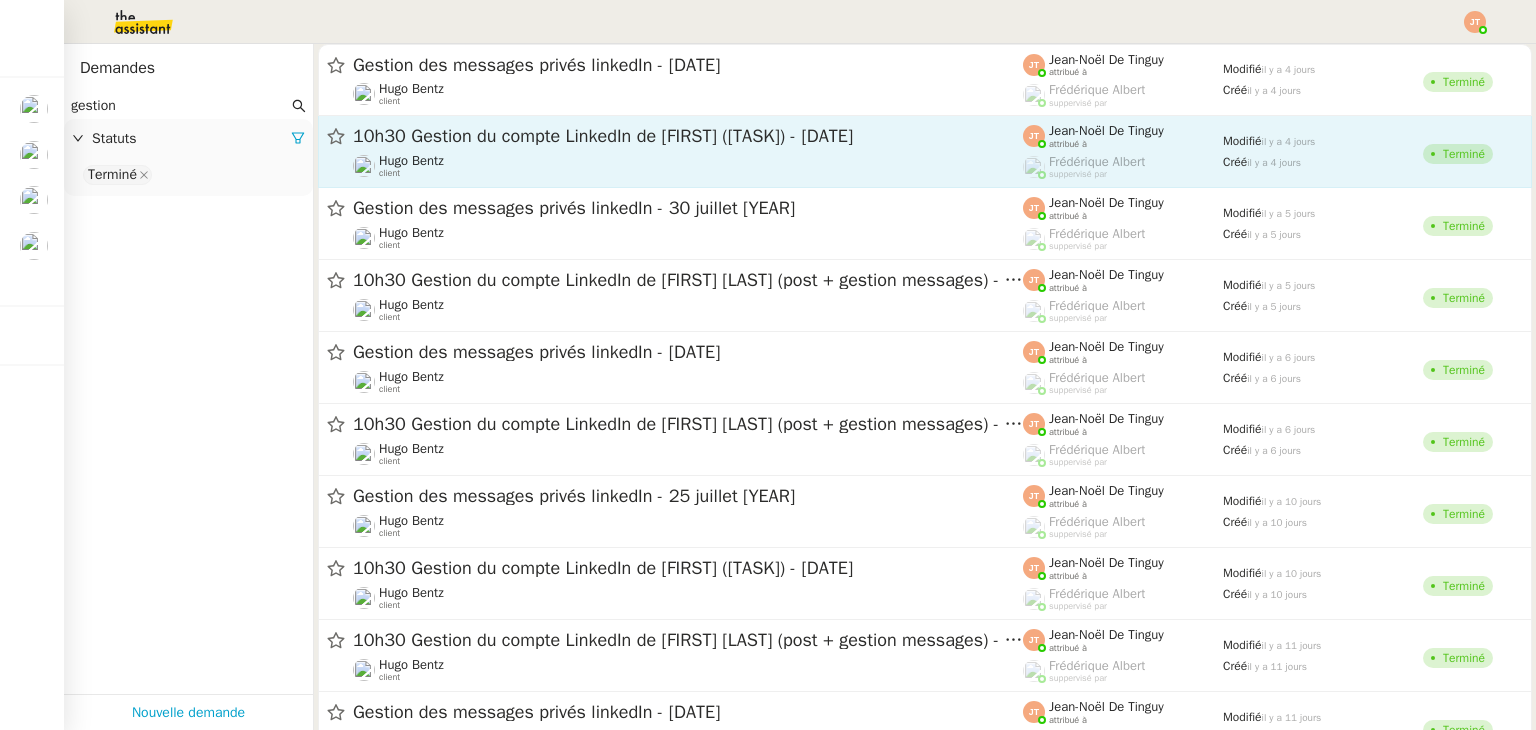 click on "10h30 Gestion du compte LinkedIn de [FIRST] ([TASK]) - [DATE]  [FIRST] [LAST]    client" 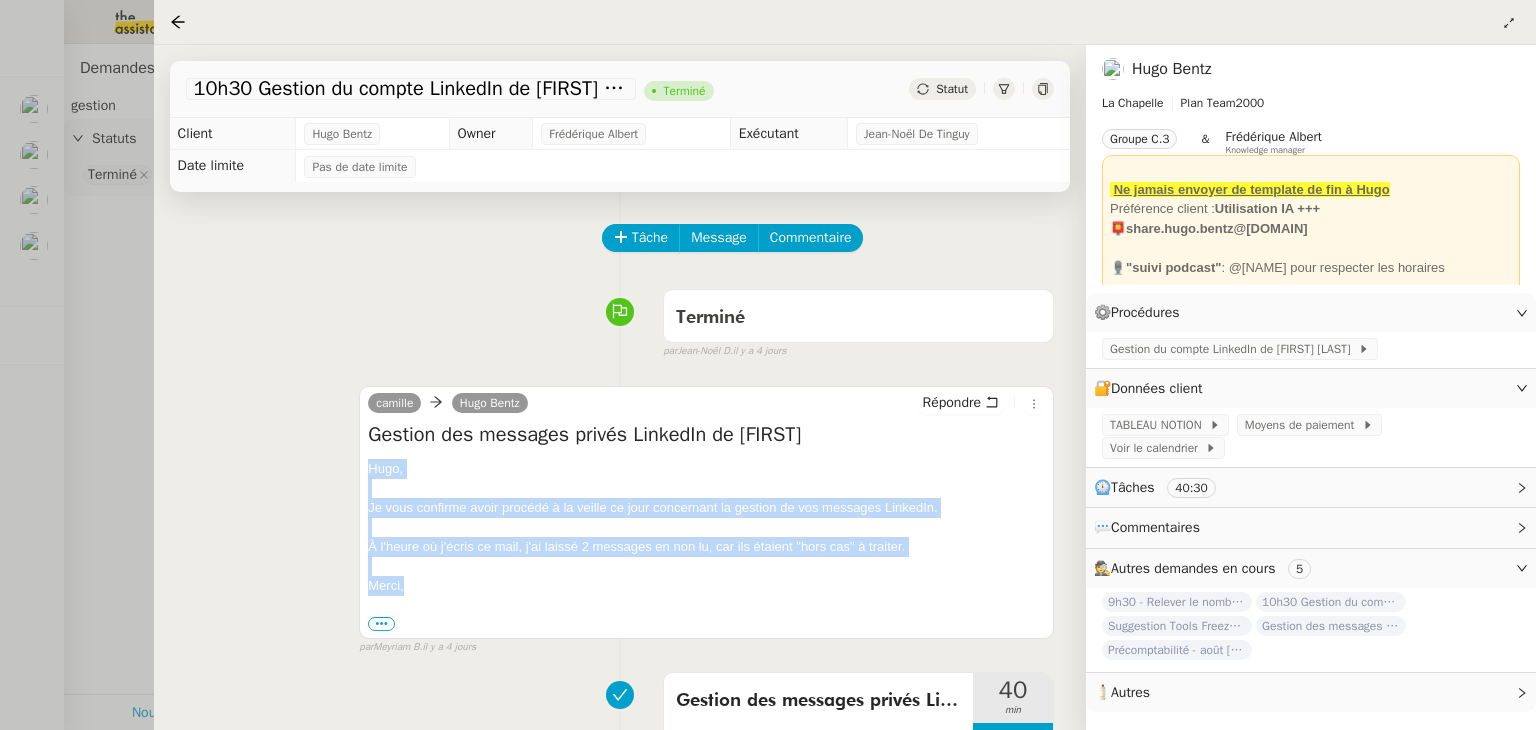 drag, startPoint x: 369, startPoint y: 474, endPoint x: 432, endPoint y: 586, distance: 128.50291 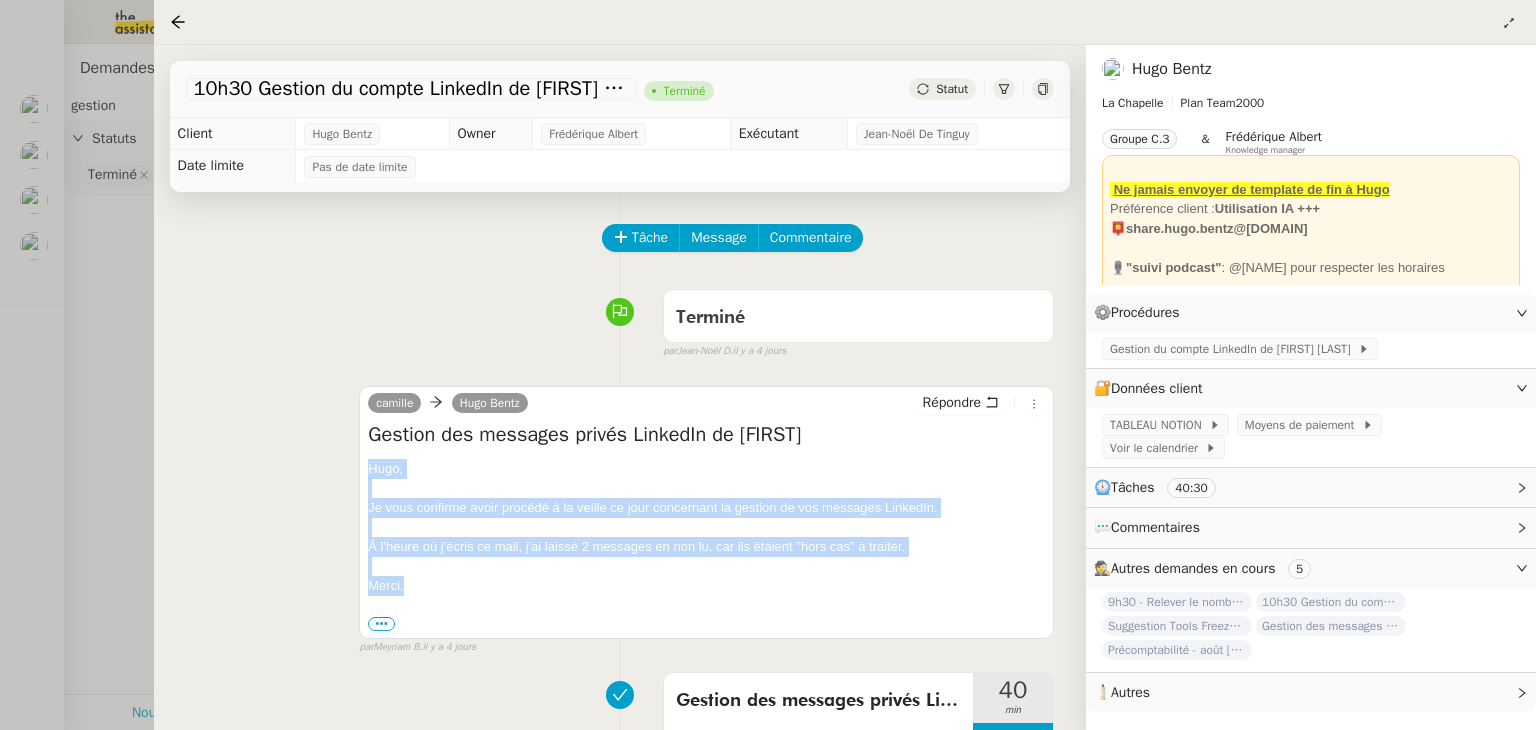 click on "[FIRST], Je vous confirme avoir procédé à la veille ce jour concernant la gestion de vos messages LinkedIn. À l'heure où j'écris ce mail, j'ai laissé 2 messages en non lu, car ils étaient "hors cas" à traiter. Merci,
•••
[FIRST]
Personal Assistant  • [CITY]
[EMAIL]" at bounding box center [706, 546] 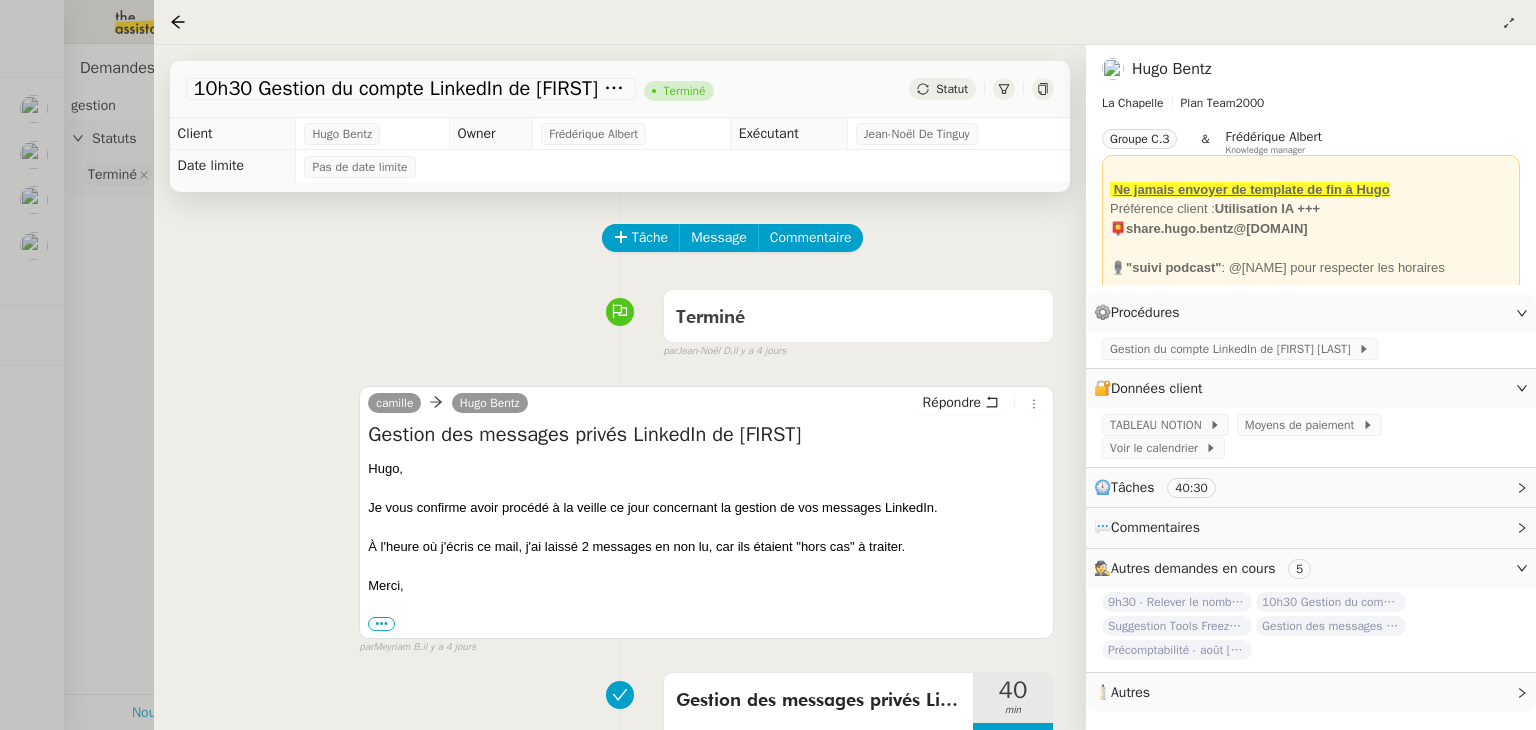 click at bounding box center [768, 365] 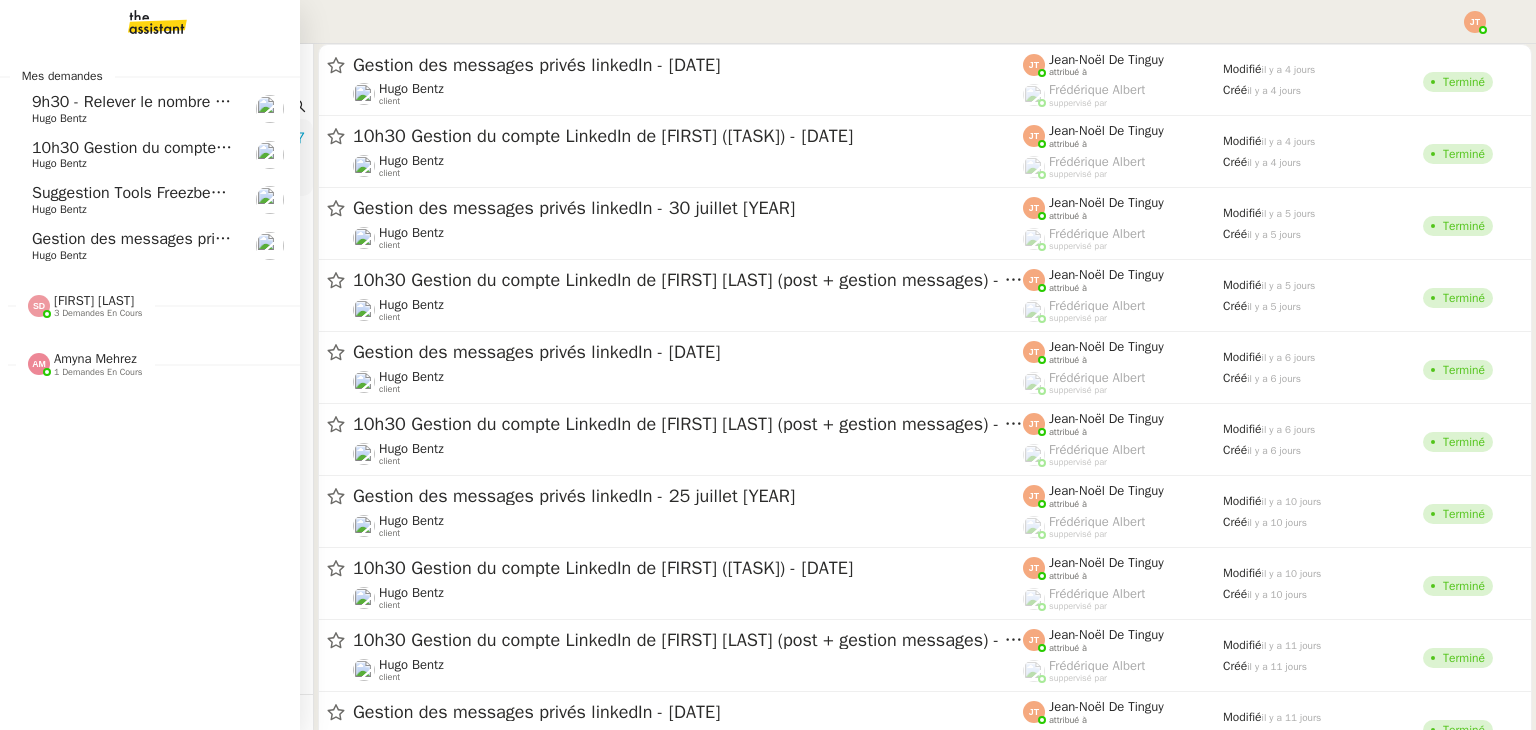 click on "Suggestion Tools Freezbee - [DATE]" 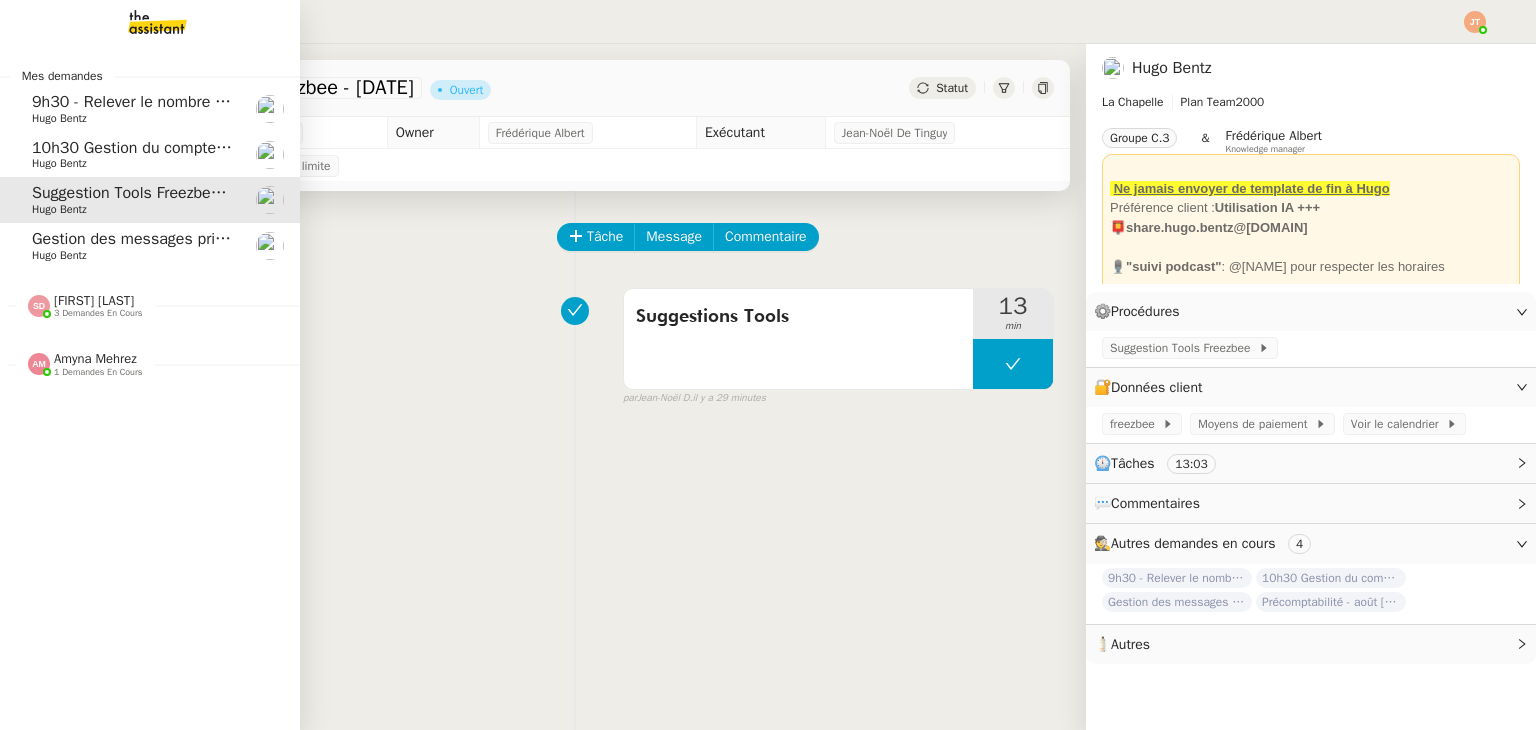 click on "Gestion des messages privés linkedIn - 4 août [YEAR]" 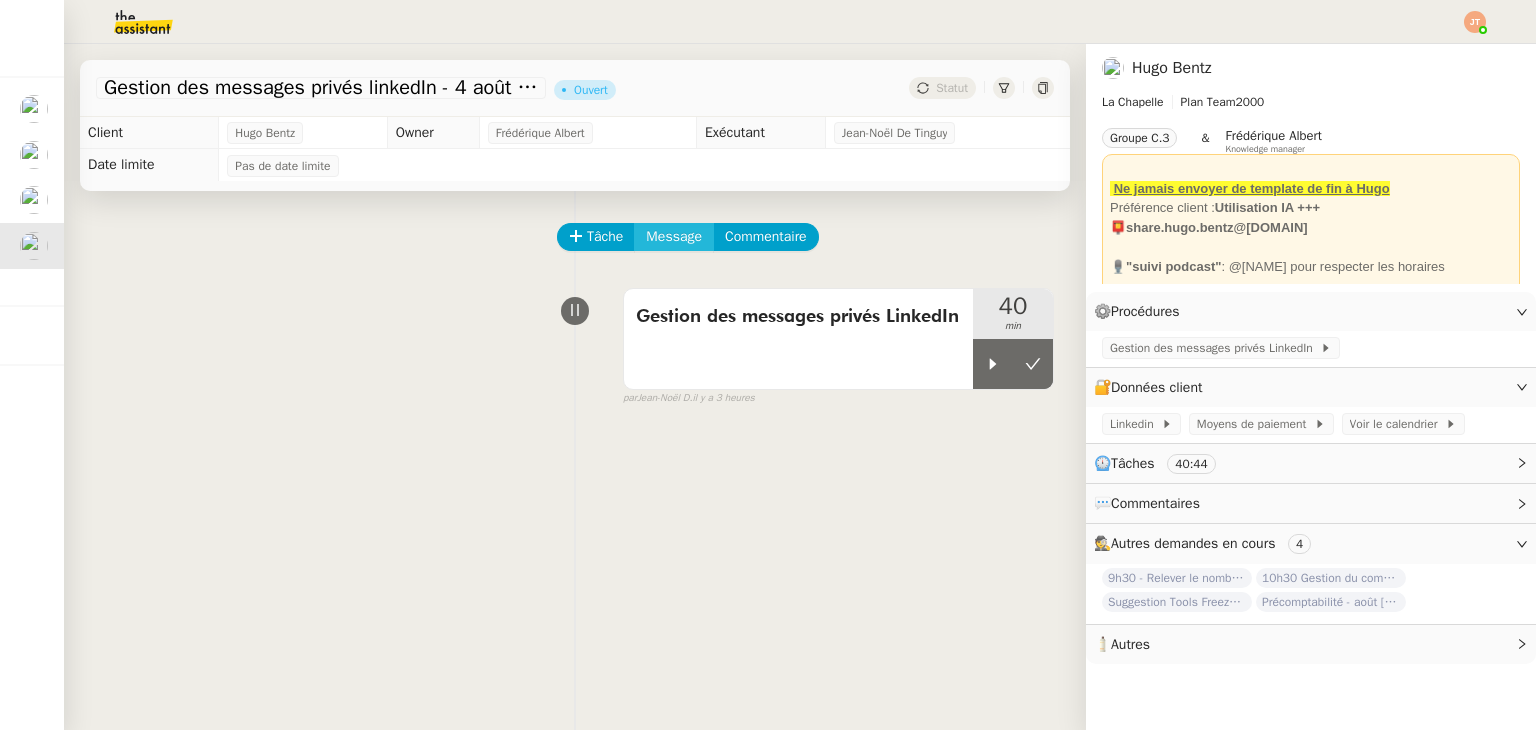 click on "Message" 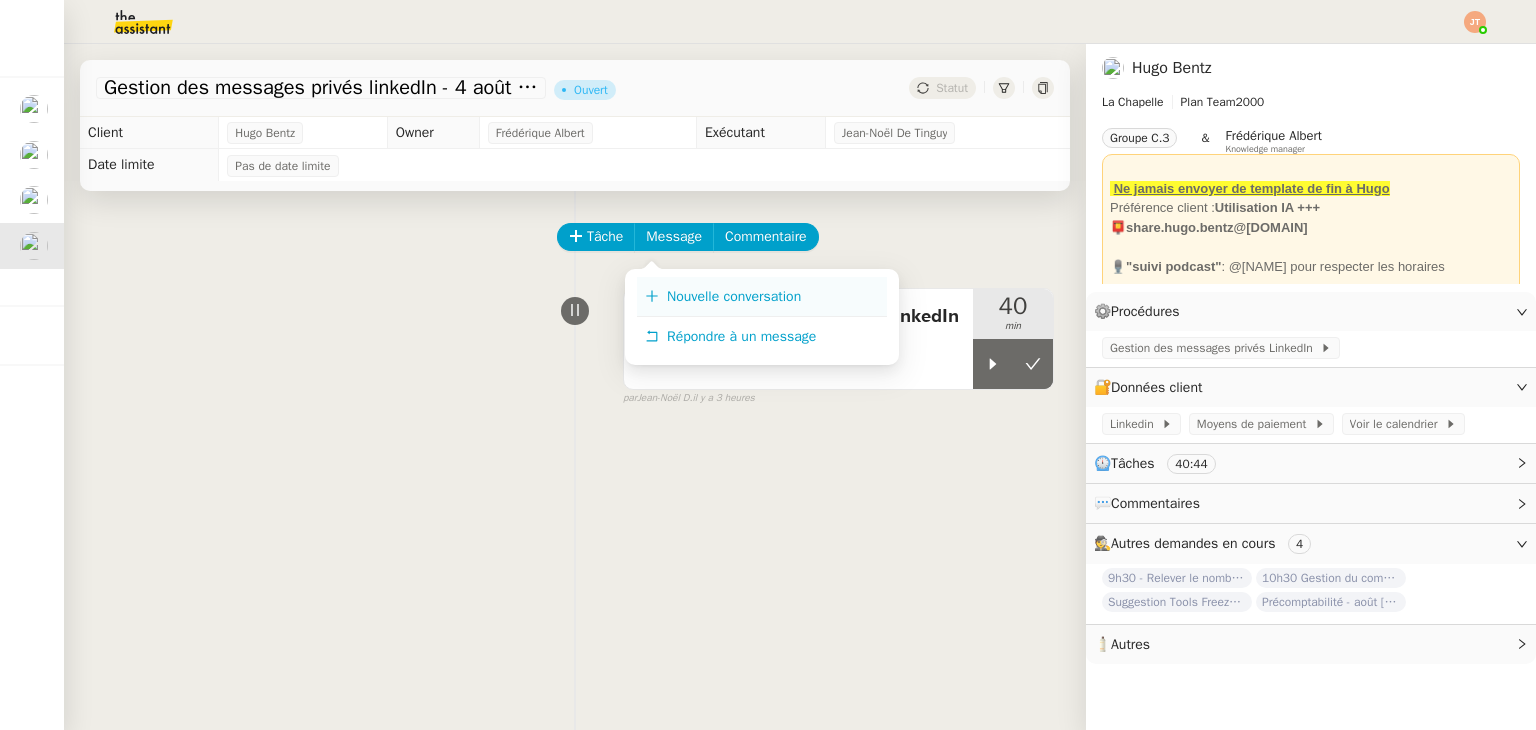click on "Nouvelle conversation" at bounding box center [734, 296] 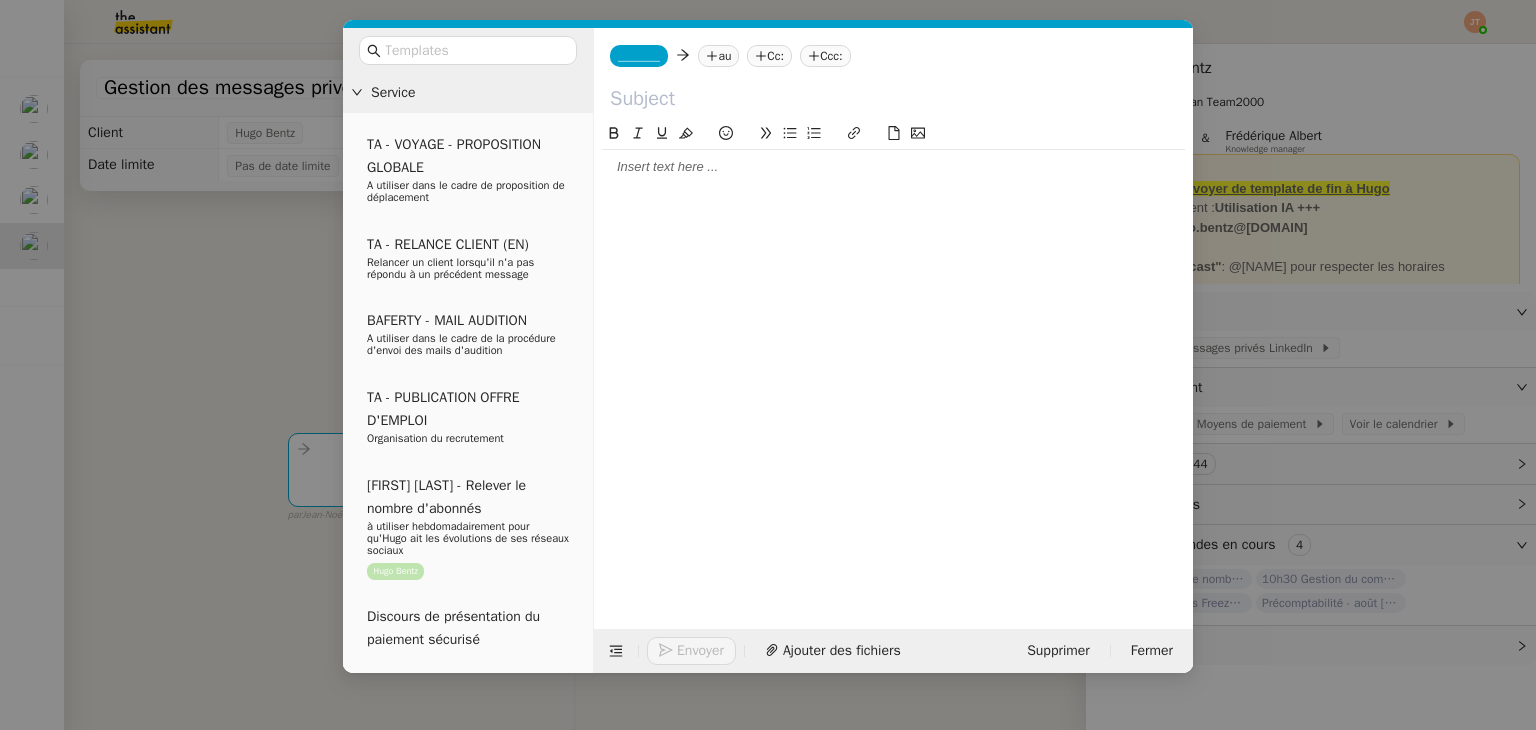 click 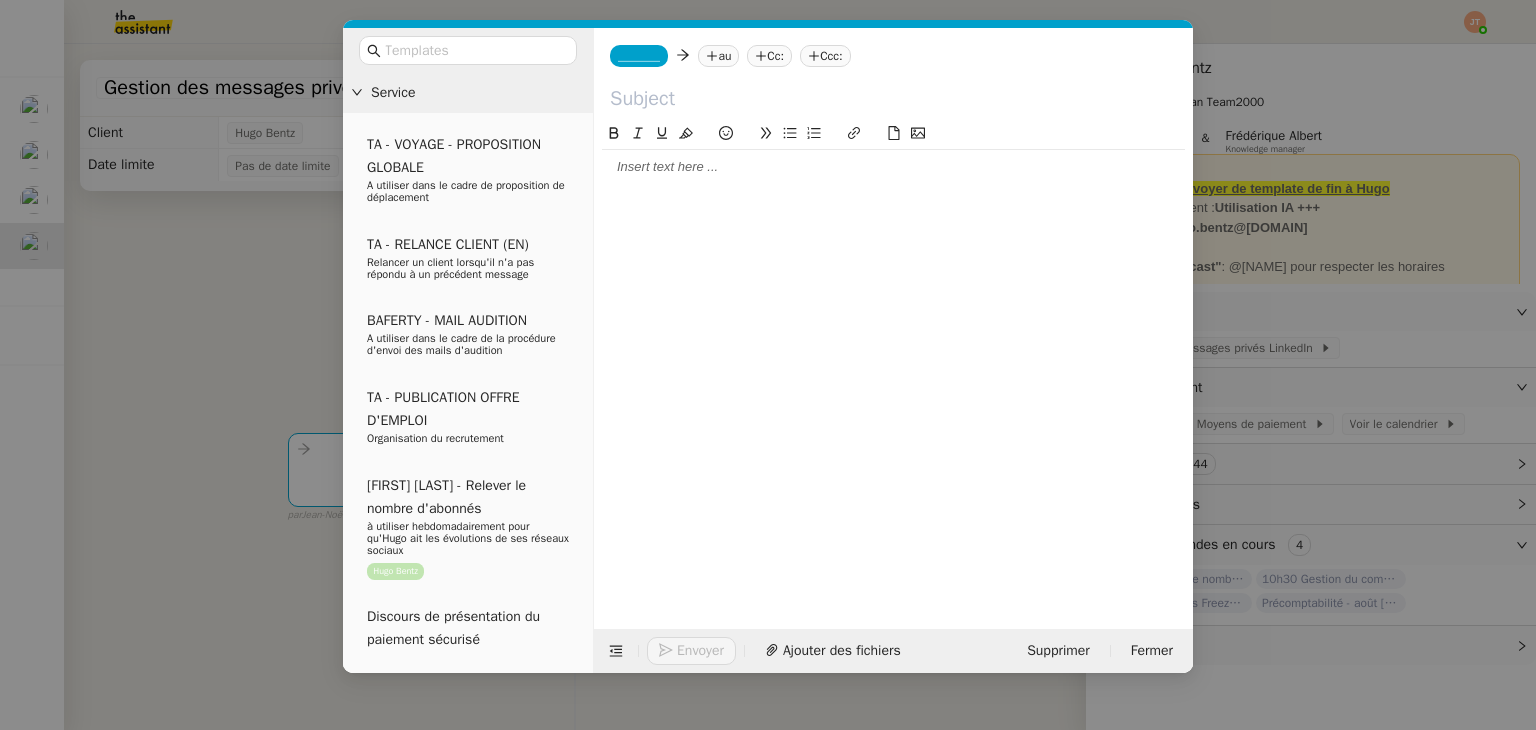 click 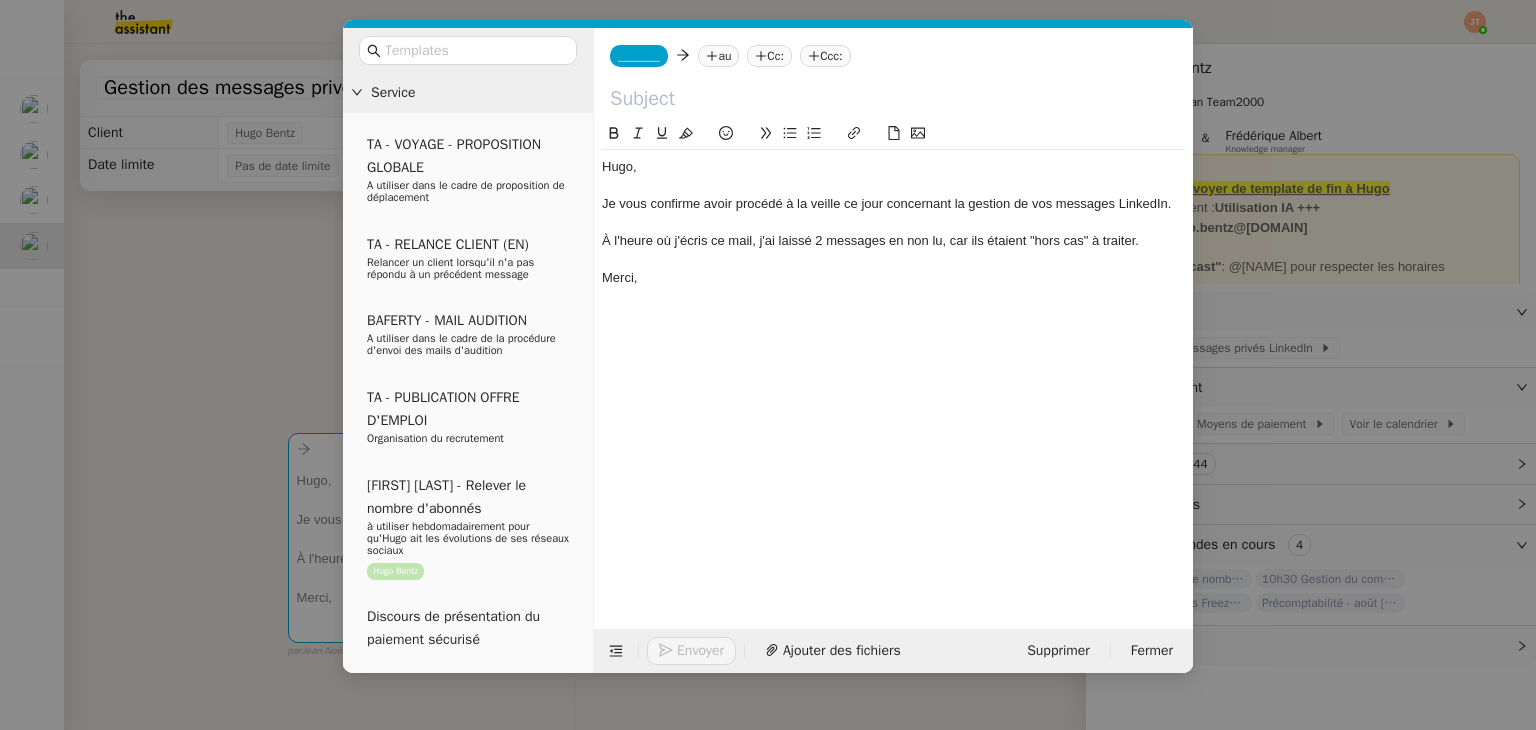 click on "Service TA - VOYAGE - PROPOSITION GLOBALE A utiliser dans le cadre de proposition de déplacement TA - RELANCE CLIENT (EN) Relancer un client lorsqu'il n'a pas répondu à un précédent message BAFERTY - MAIL AUDITION A utiliser dans le cadre de la procédure d'envoi des mails d'audition TA - PUBLICATION OFFRE D'EMPLOI Organisation du recrutement [FIRST] [LAST] - Relever le nombre d'abonnés à utiliser hebdomadairement pour qu'[FIRST] ait les évolutions de ses réseaux sociaux [FIRST] [LAST] Discours de présentation du paiement sécurisé TA - VOYAGES - PROPOSITION ITINERAIRE Soumettre les résultats d'une recherche TA - CONFIRMATION PAIEMENT (EN) Confirmer avec le client de modèle de transaction - Attention Plan Pro nécessaire. TA - COURRIER EXPEDIE (recommandé) A utiliser dans le cadre de l'envoi d'un courrier recommandé TA - PARTAGE DE CALENDRIER (EN) A utiliser pour demander au client de partager son calendrier afin de faciliter l'accès et la gestion" at bounding box center (768, 365) 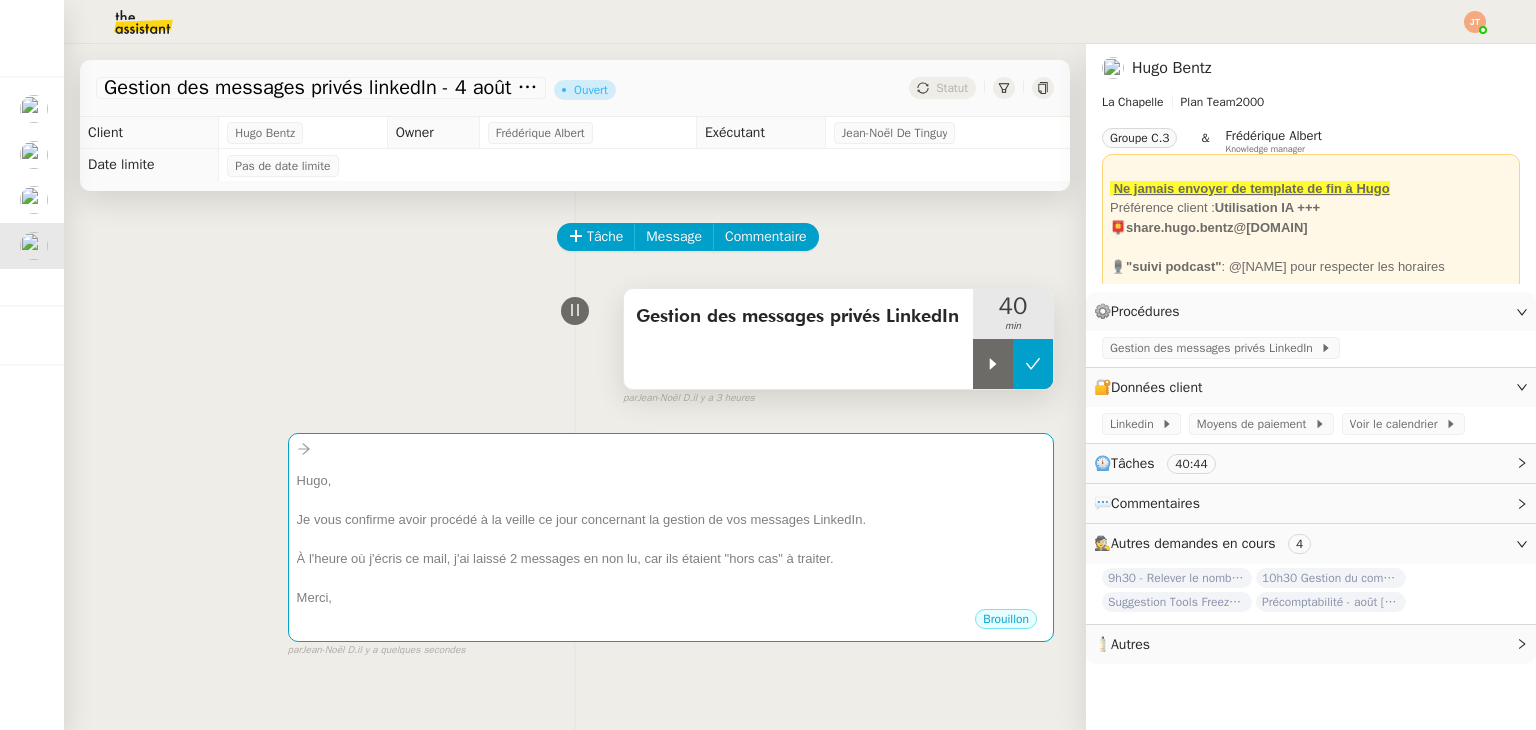 click 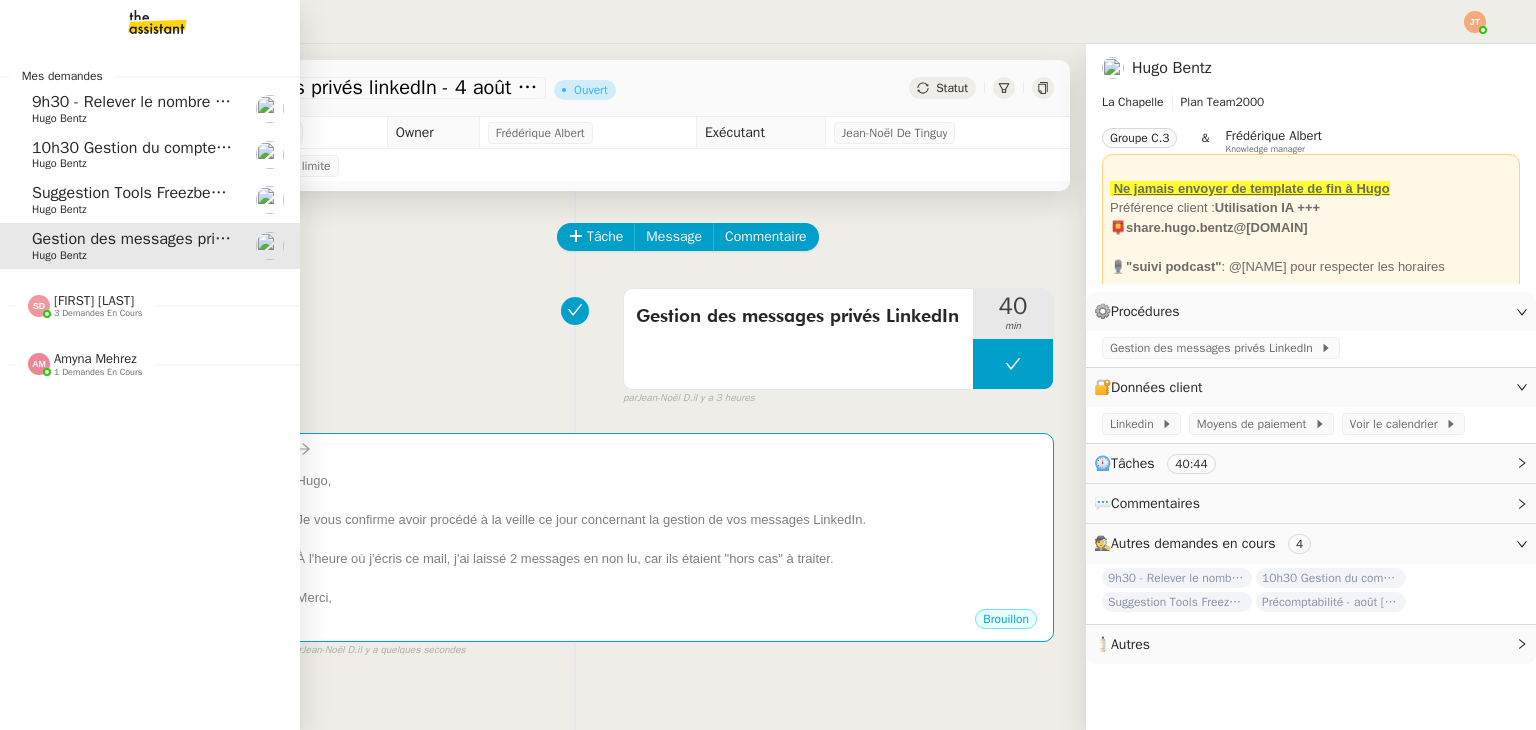 click on "10h30 Gestion du compte LinkedIn de [FIRST] ([TASK]) - [DATE]" 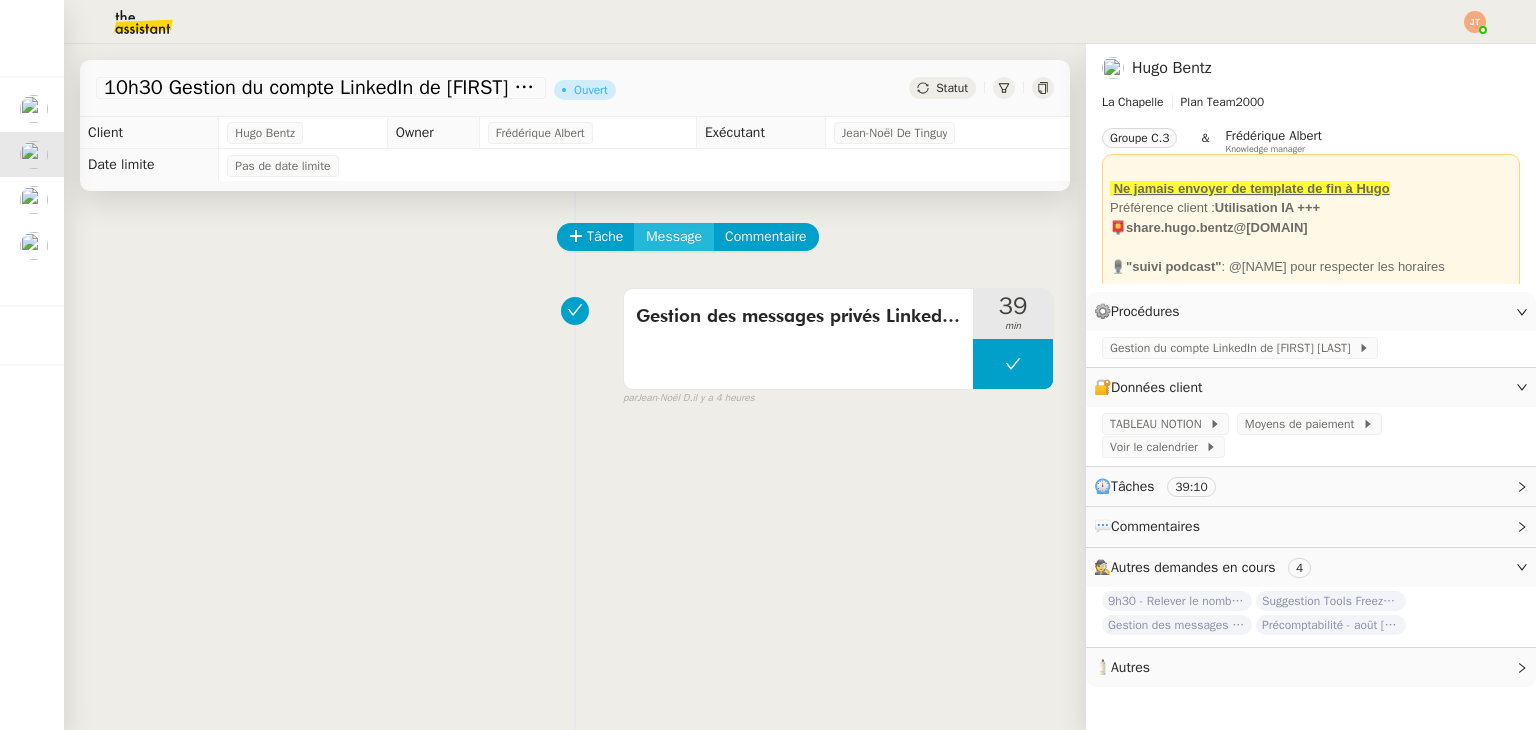 click on "Message" 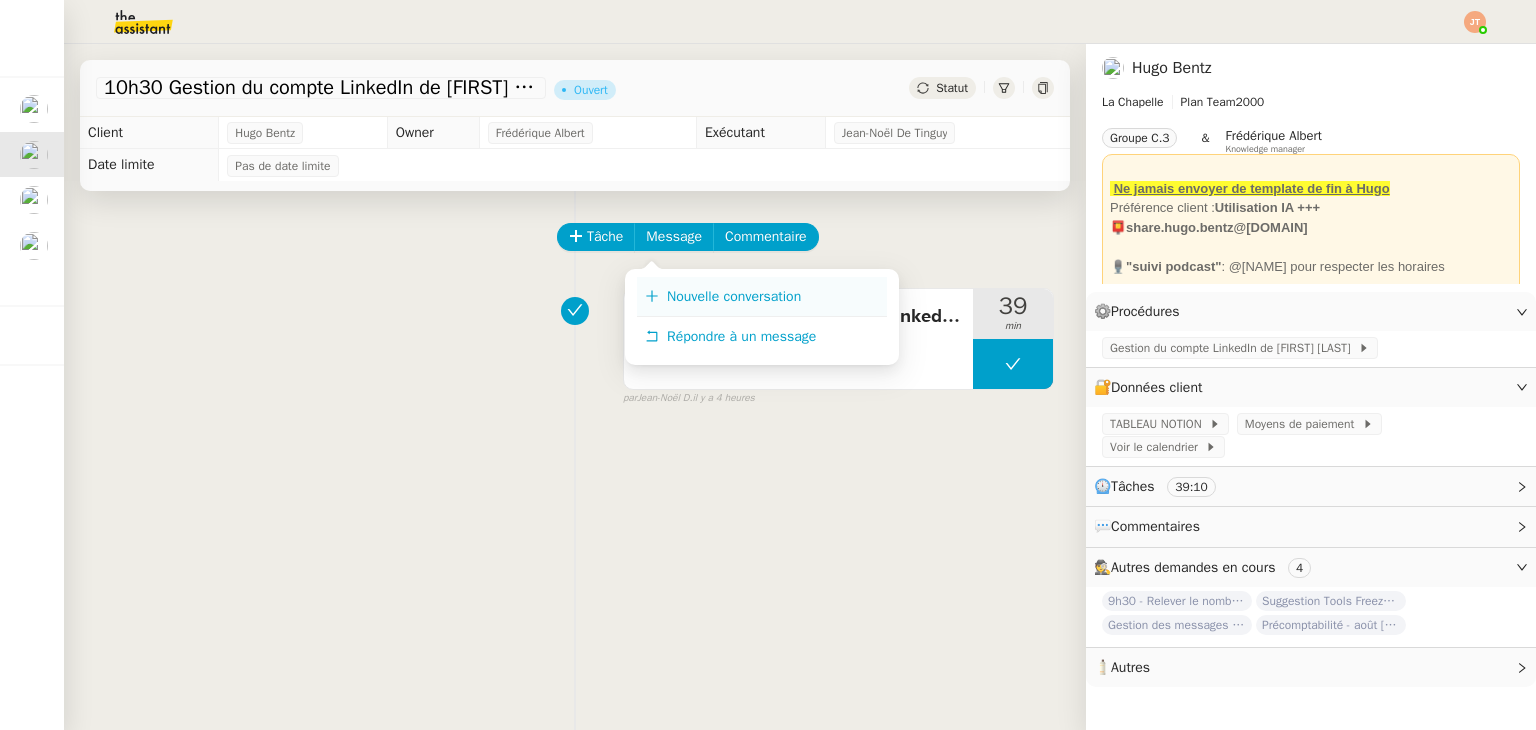 click 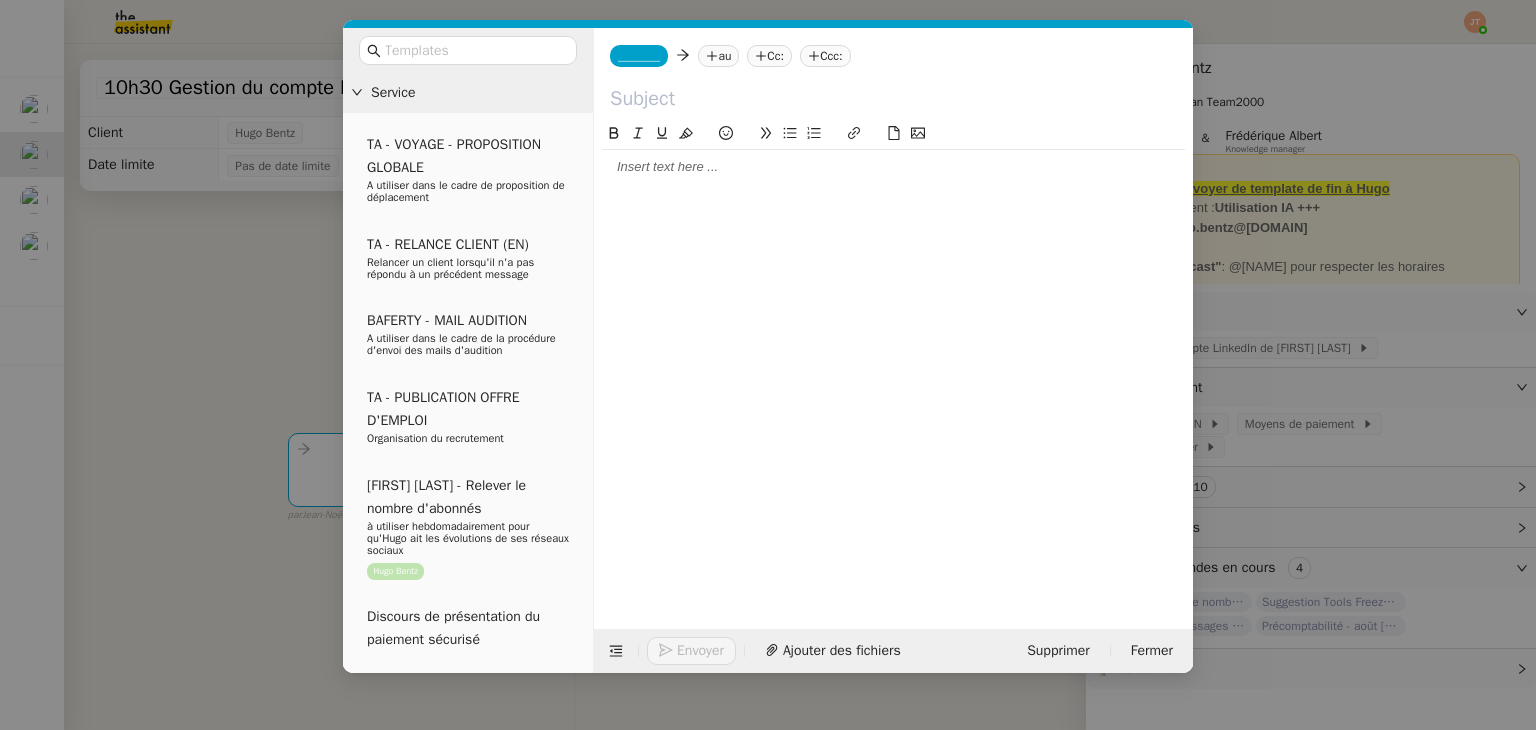 click 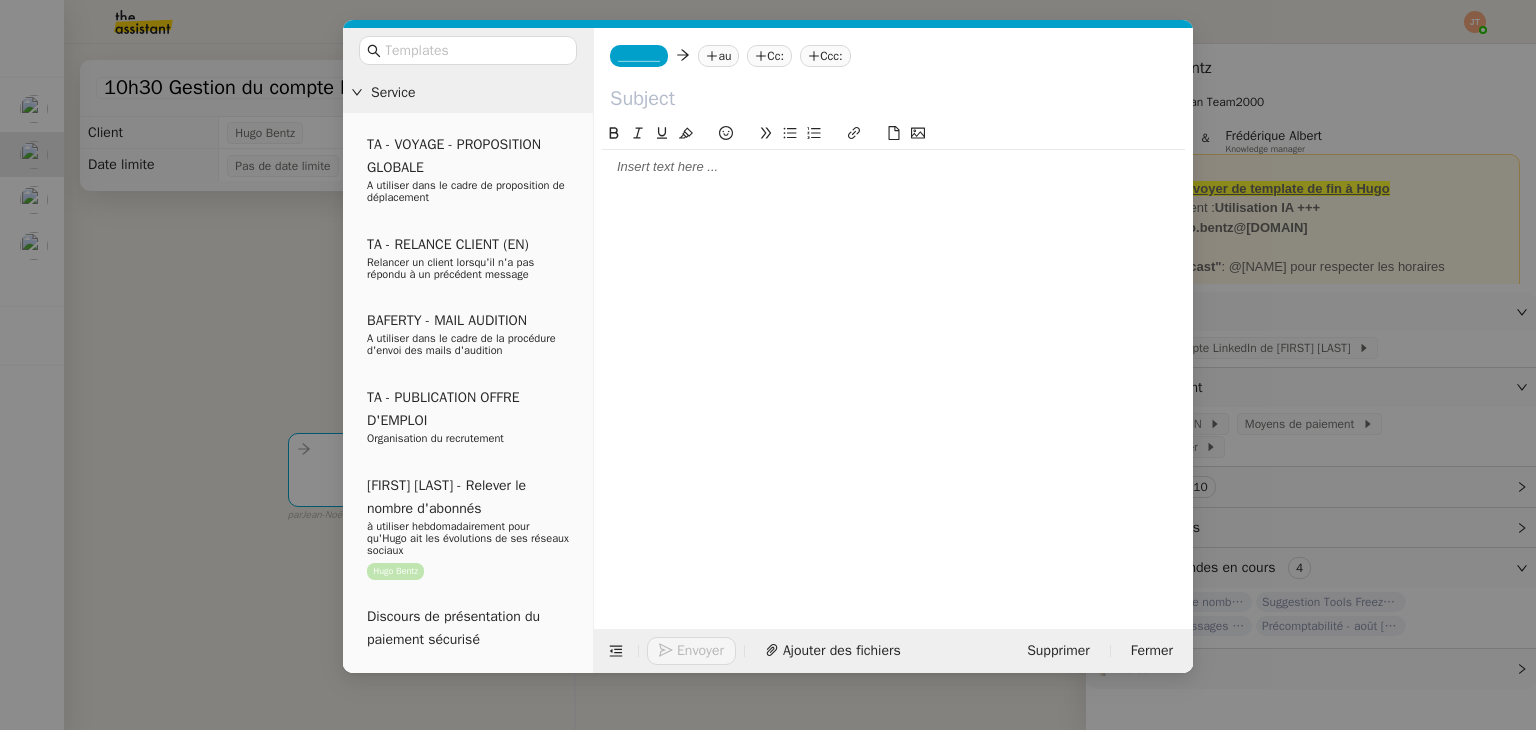 click 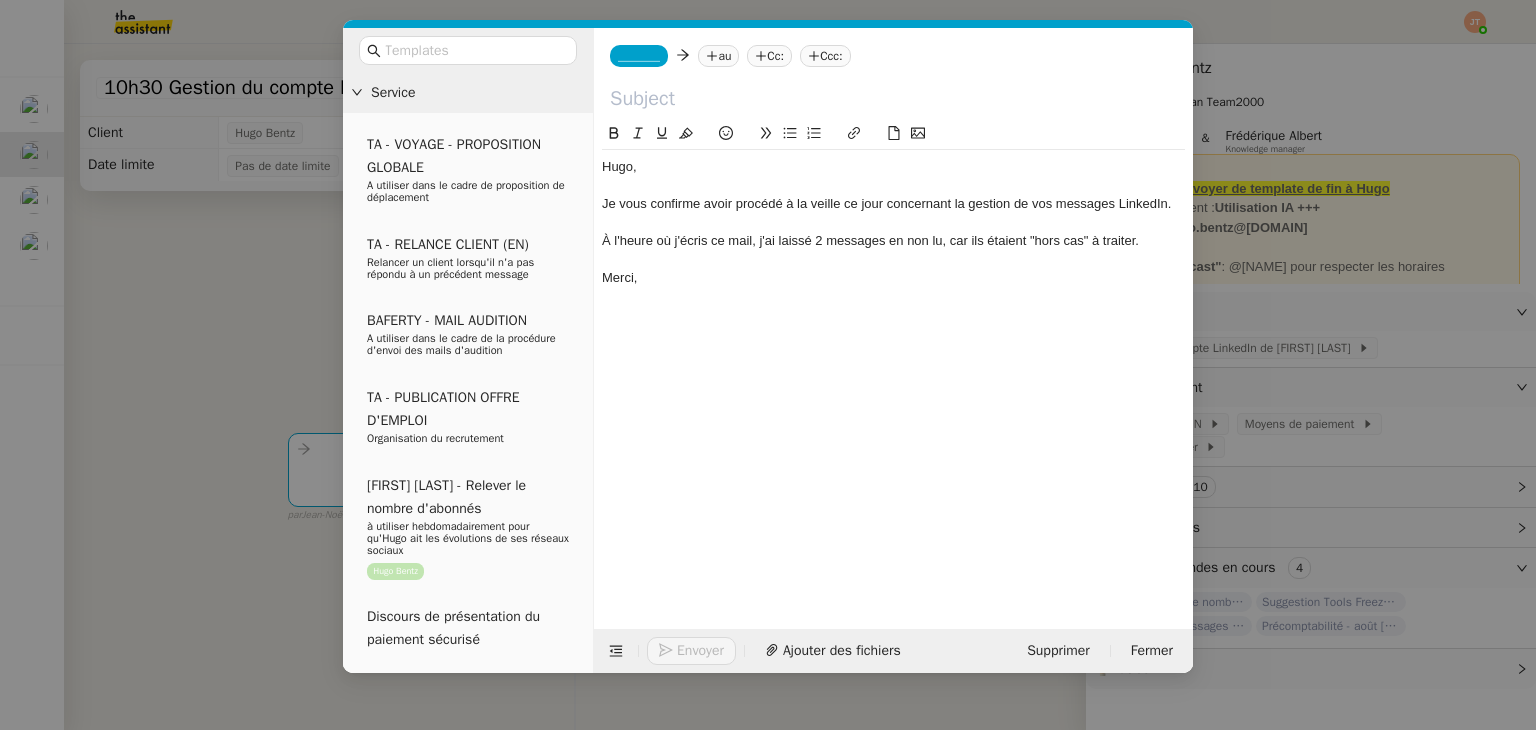 scroll, scrollTop: 0, scrollLeft: 0, axis: both 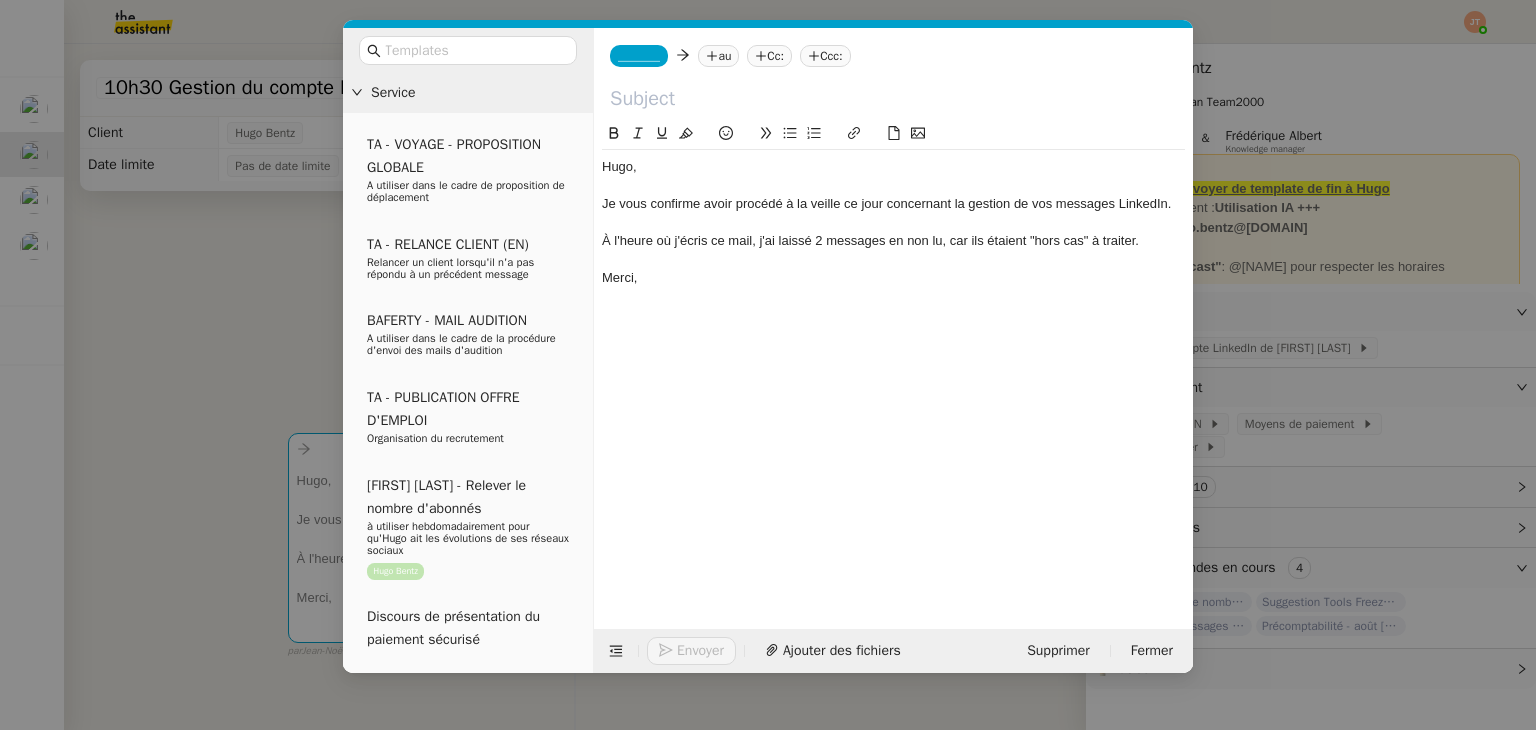click on "À l'heure où j'écris ce mail, j'ai laissé 2 messages en non lu, car ils étaient "hors cas" à traiter." 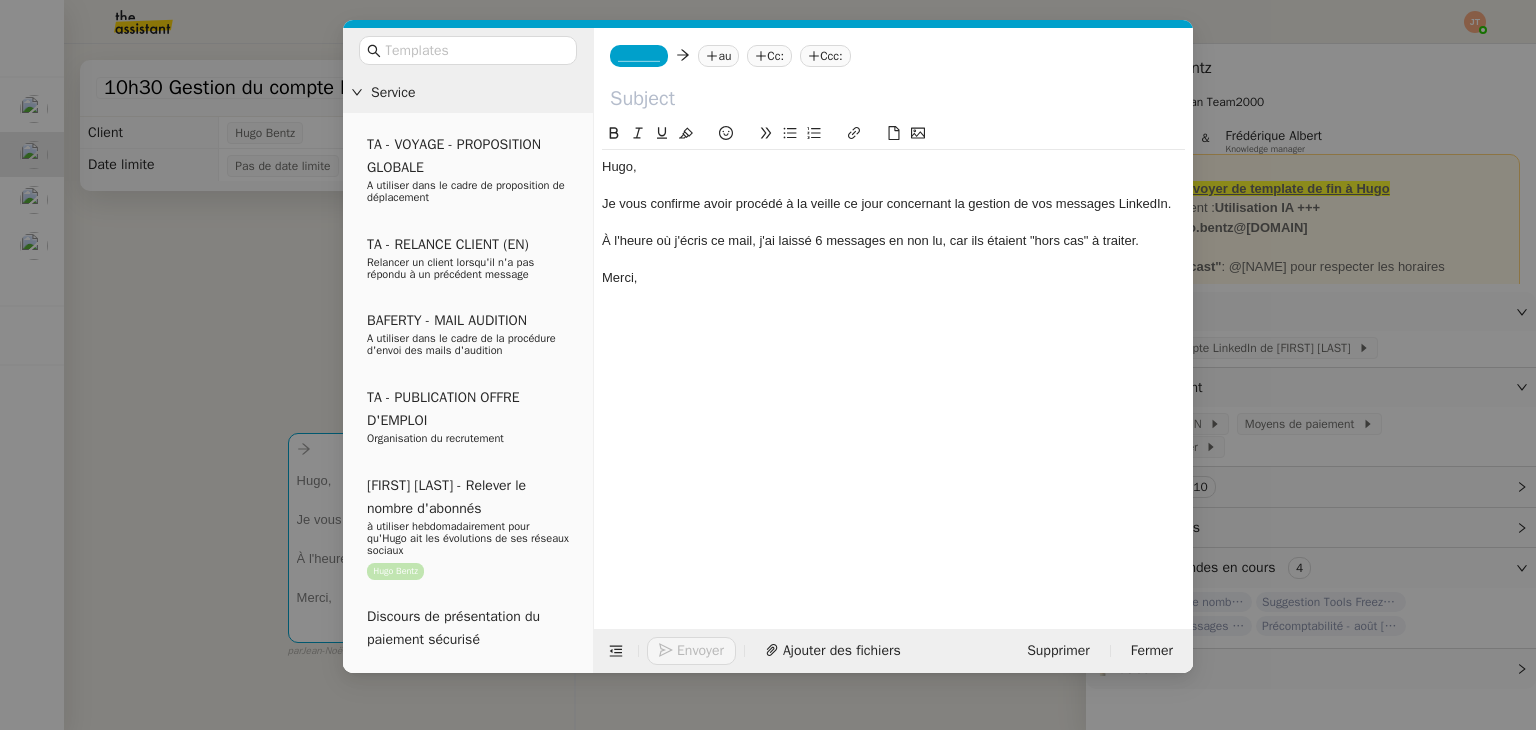 click on "Service TA - VOYAGE - PROPOSITION GLOBALE A utiliser dans le cadre de proposition de déplacement TA - RELANCE CLIENT (EN) Relancer un client lorsqu'il n'a pas répondu à un précédent message BAFERTY - MAIL AUDITION A utiliser dans le cadre de la procédure d'envoi des mails d'audition TA - PUBLICATION OFFRE D'EMPLOI Organisation du recrutement [FIRST] [LAST] - Relever le nombre d'abonnés à utiliser hebdomadairement pour qu'[FIRST] ait les évolutions de ses réseaux sociaux [FIRST] [LAST] Discours de présentation du paiement sécurisé TA - VOYAGES - PROPOSITION ITINERAIRE Soumettre les résultats d'une recherche TA - CONFIRMATION PAIEMENT (EN) Confirmer avec le client de modèle de transaction - Attention Plan Pro nécessaire. TA - COURRIER EXPEDIE (recommandé) A utiliser dans le cadre de l'envoi d'un courrier recommandé TA - PARTAGE DE CALENDRIER (EN) A utiliser pour demander au client de partager son calendrier afin de faciliter l'accès et la gestion" at bounding box center [768, 365] 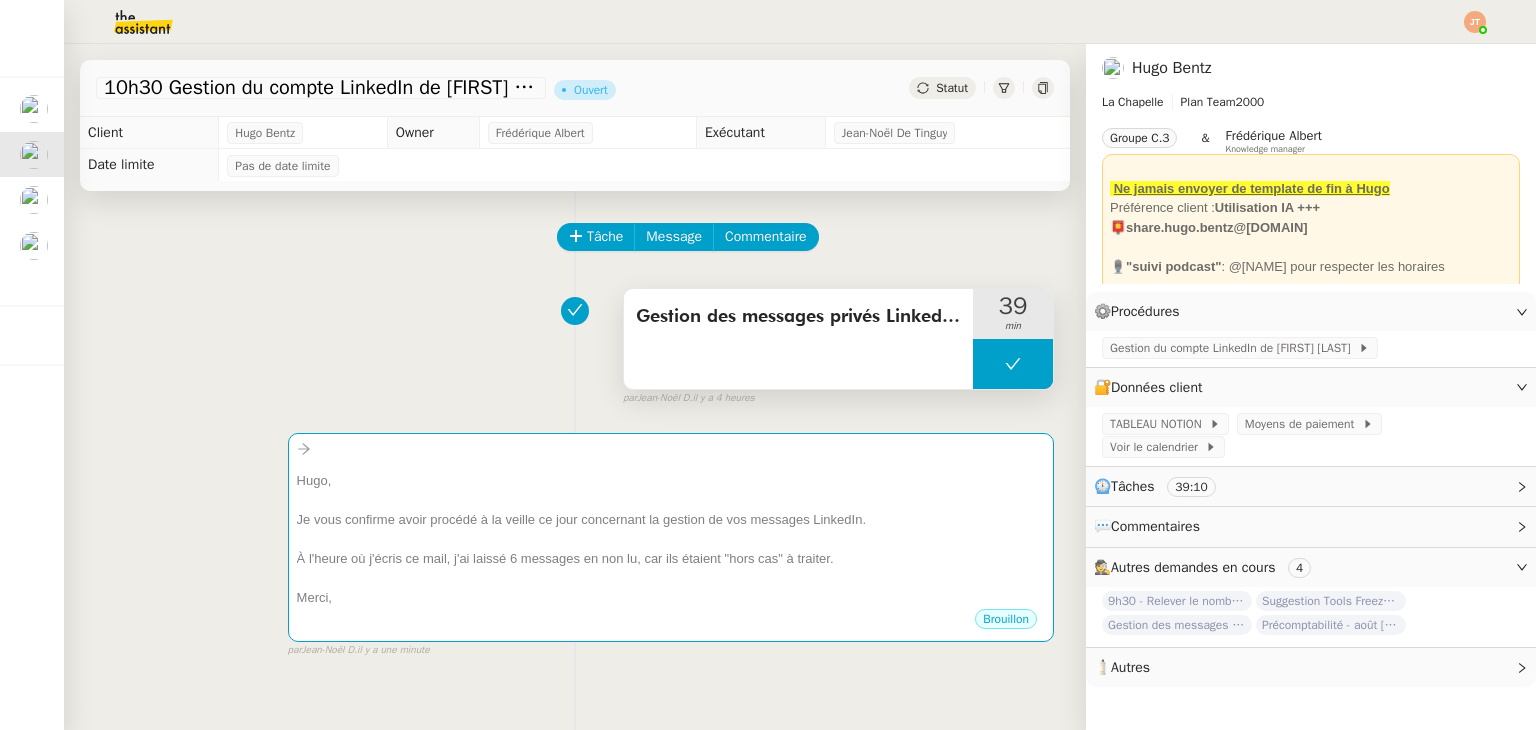 click on "Gestion des messages privés LinkedIn de [FIRST]" at bounding box center [798, 317] 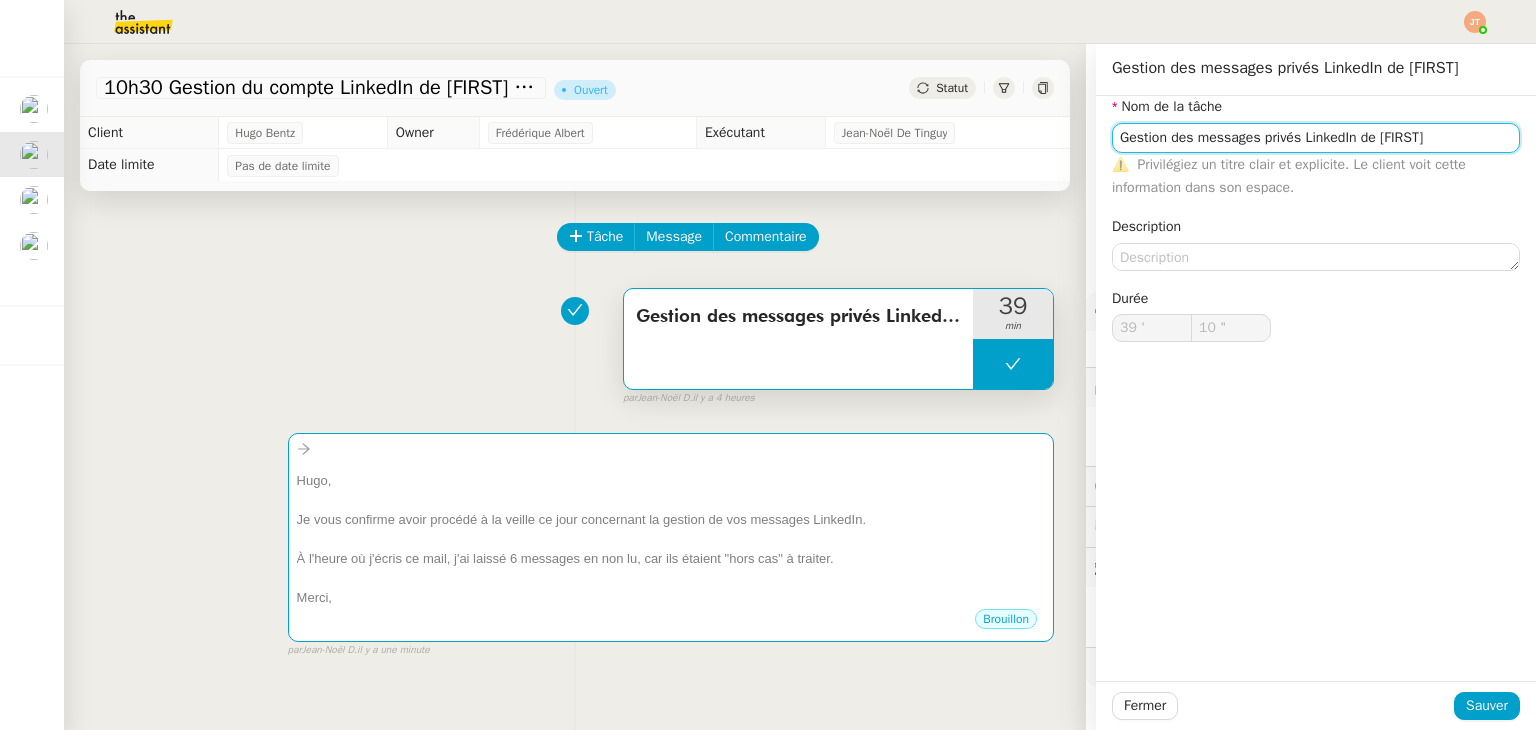 click on "Gestion des messages privés LinkedIn de [FIRST]" 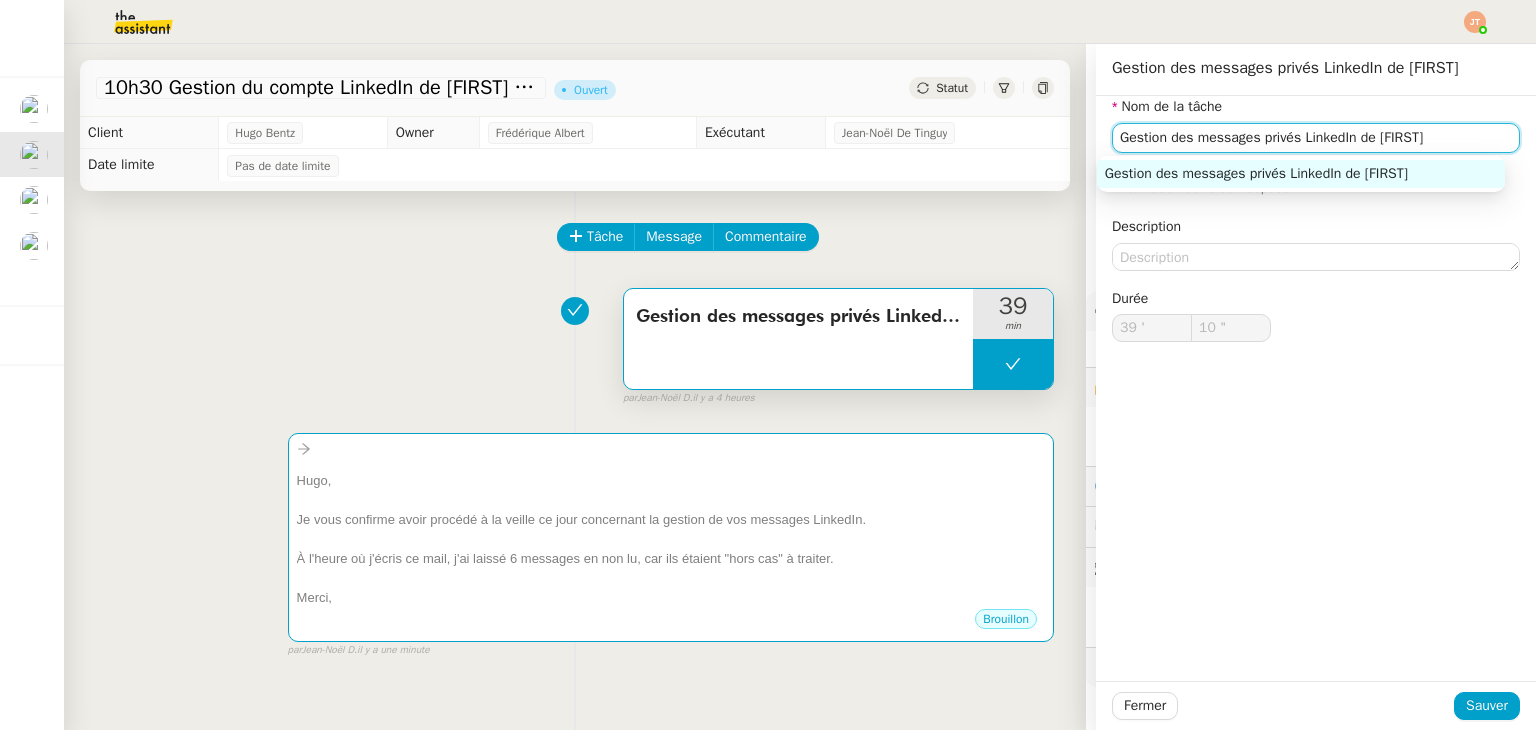 click on "Gestion des messages privés LinkedIn de [FIRST]" 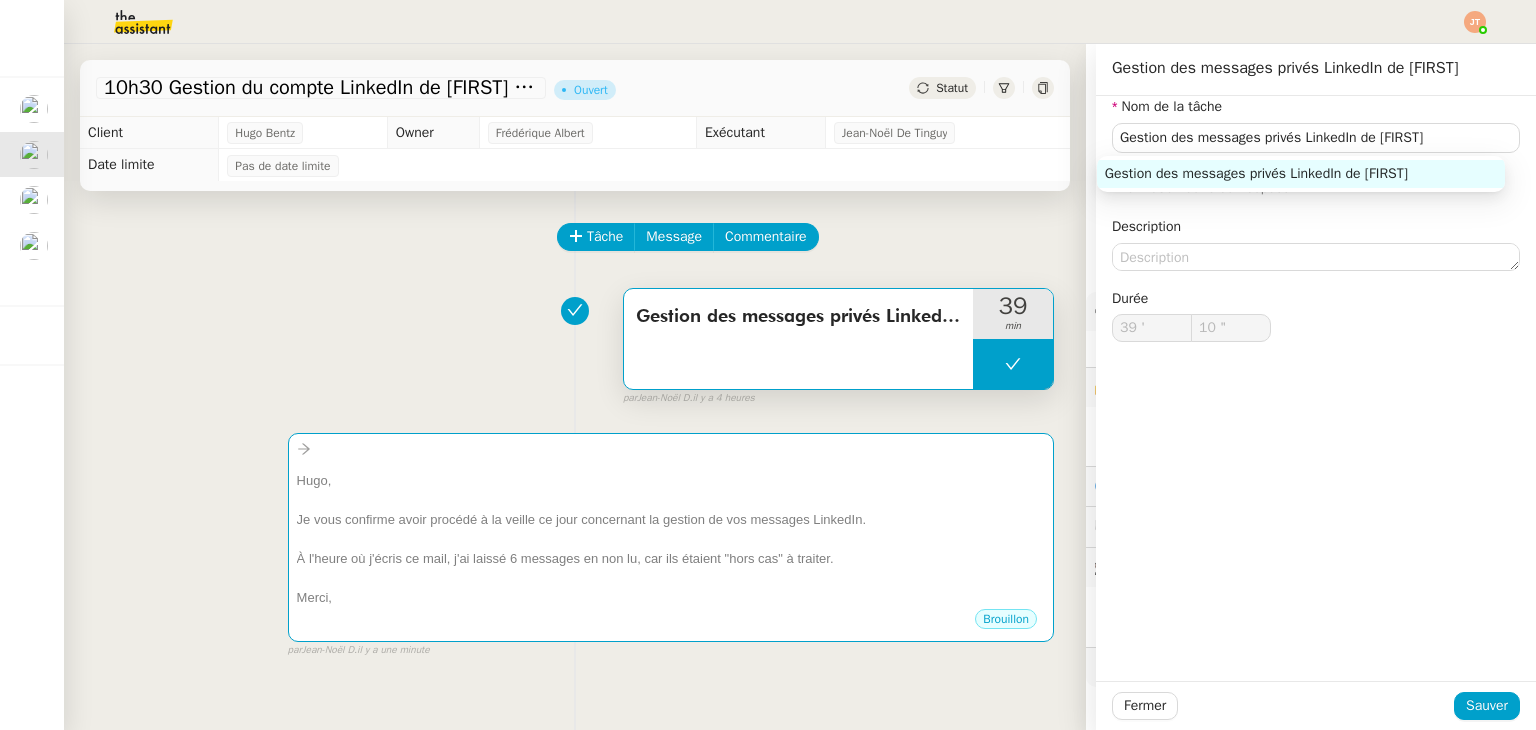 click on "[FIRST], Je vous confirme avoir procédé à la veille ce jour concernant la gestion de vos messages LinkedIn. À l'heure où j'écris ce mail, j'ai laissé 6 messages en non lu, car ils étaient "hors cas" à traiter. Merci, ••• Brouillon false par [FIRST] [LAST] il y a une minute" at bounding box center [575, 537] 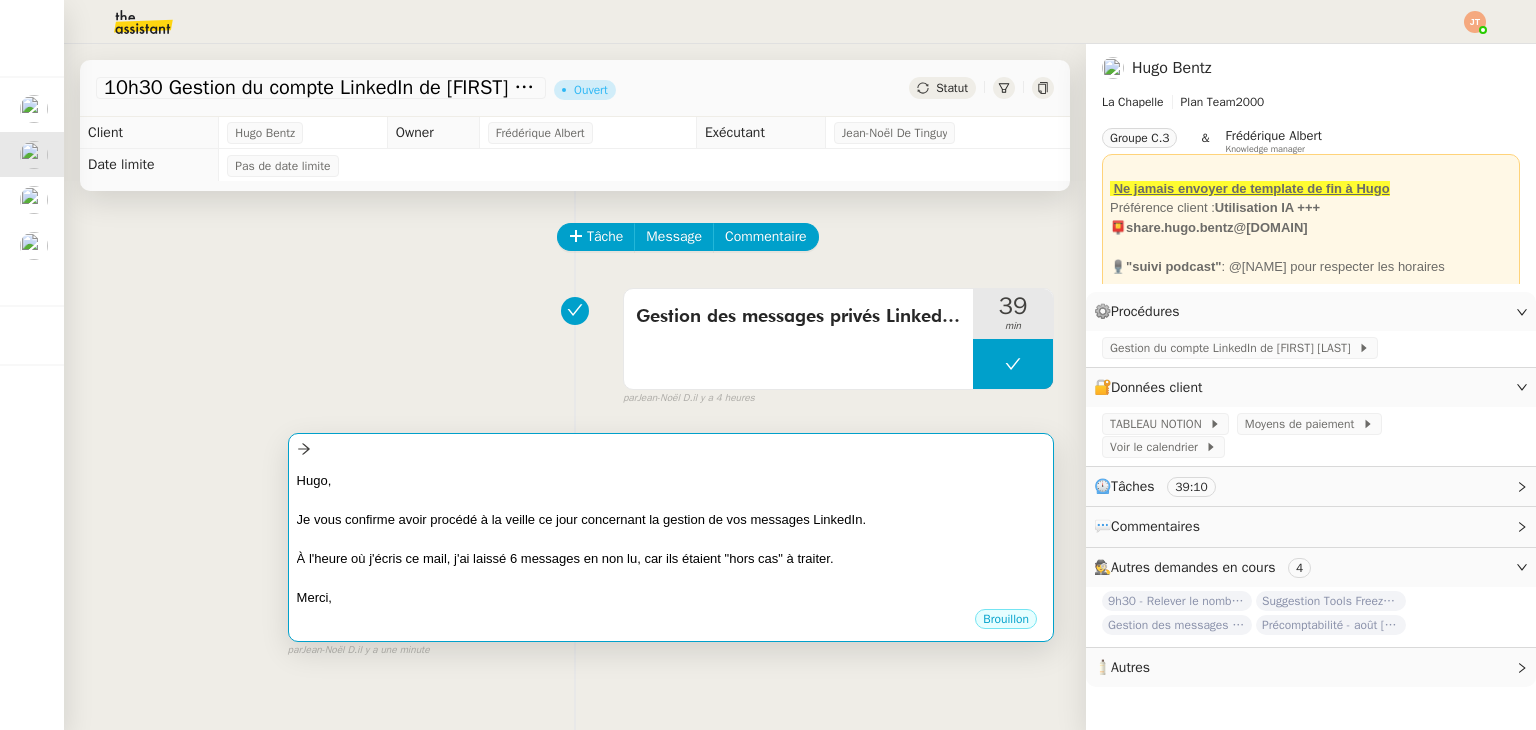 click at bounding box center [671, 449] 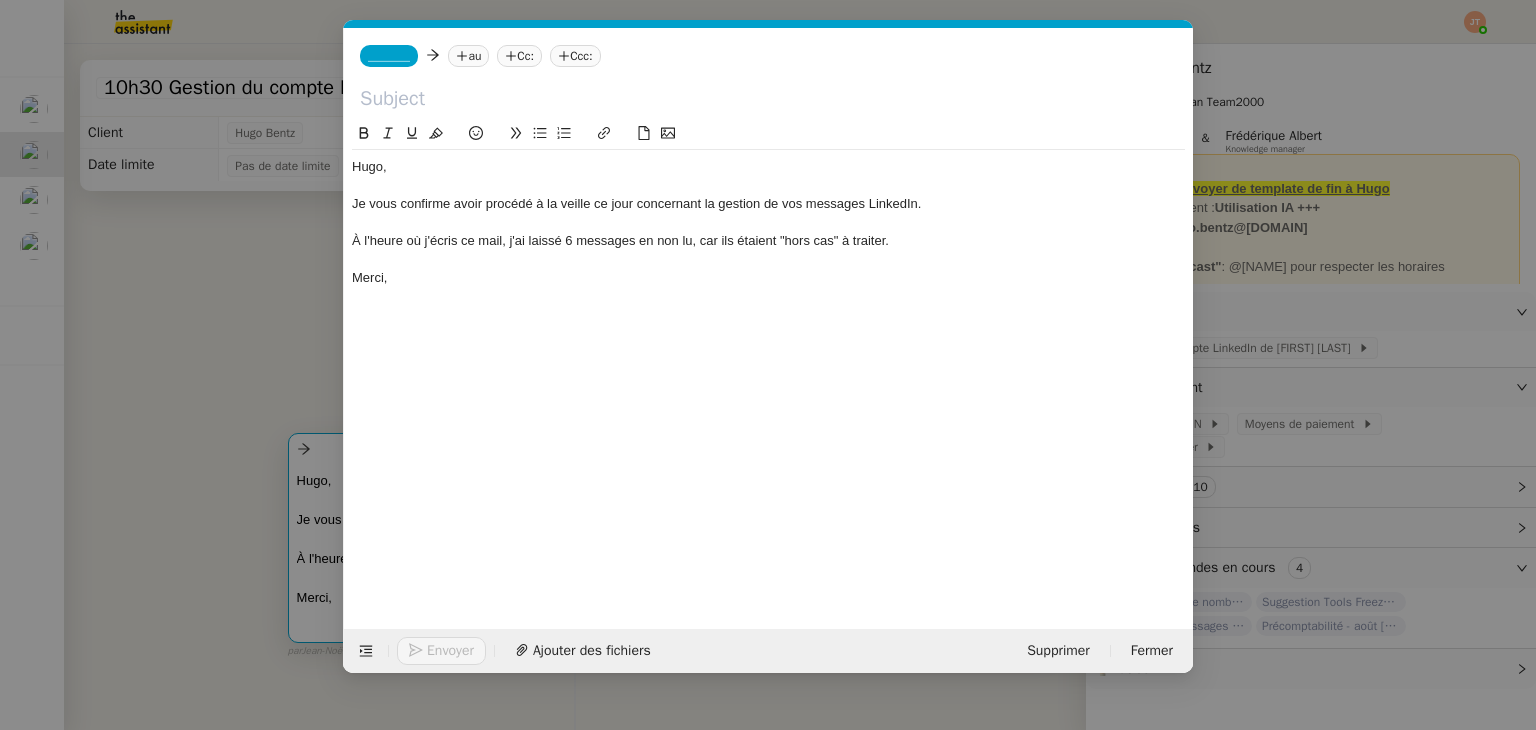 scroll, scrollTop: 0, scrollLeft: 42, axis: horizontal 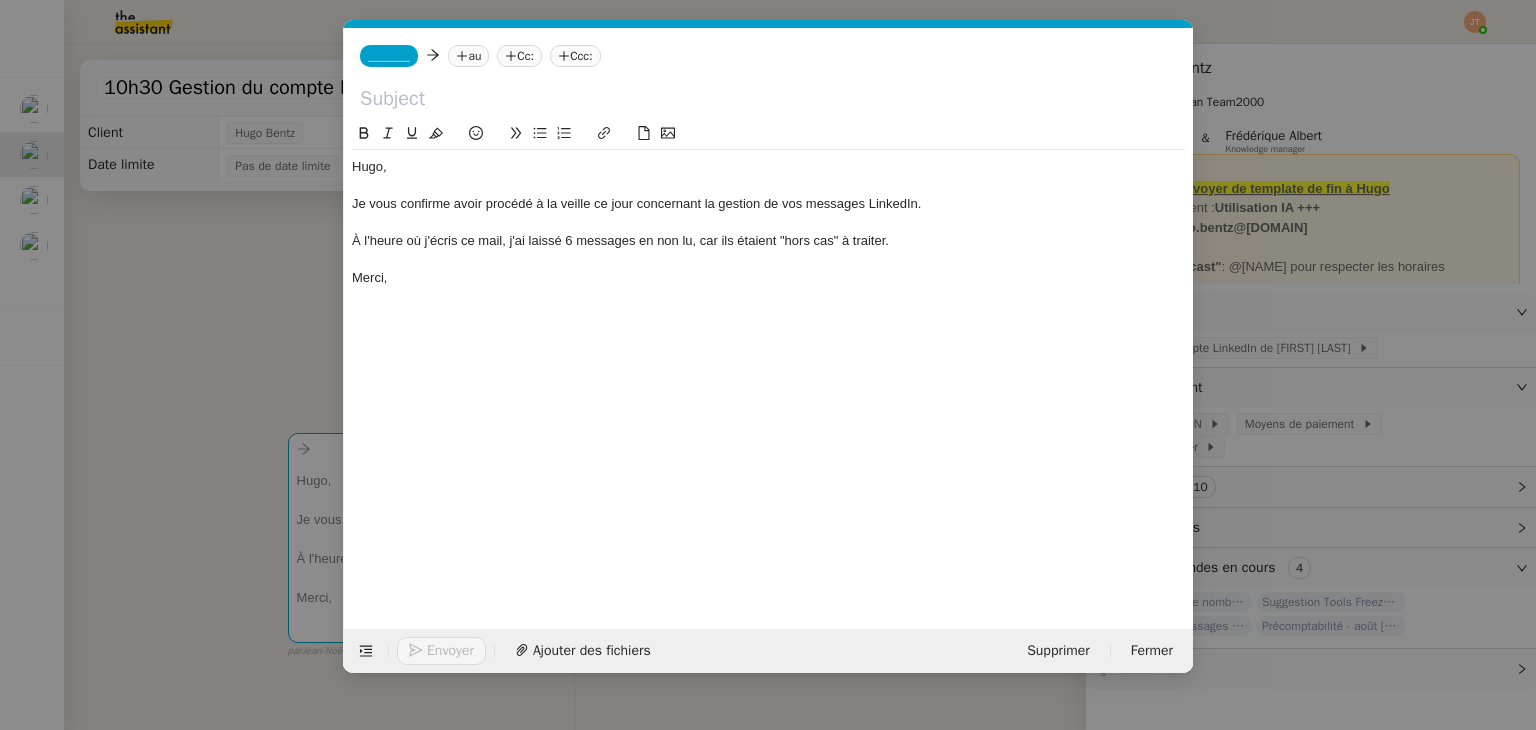click 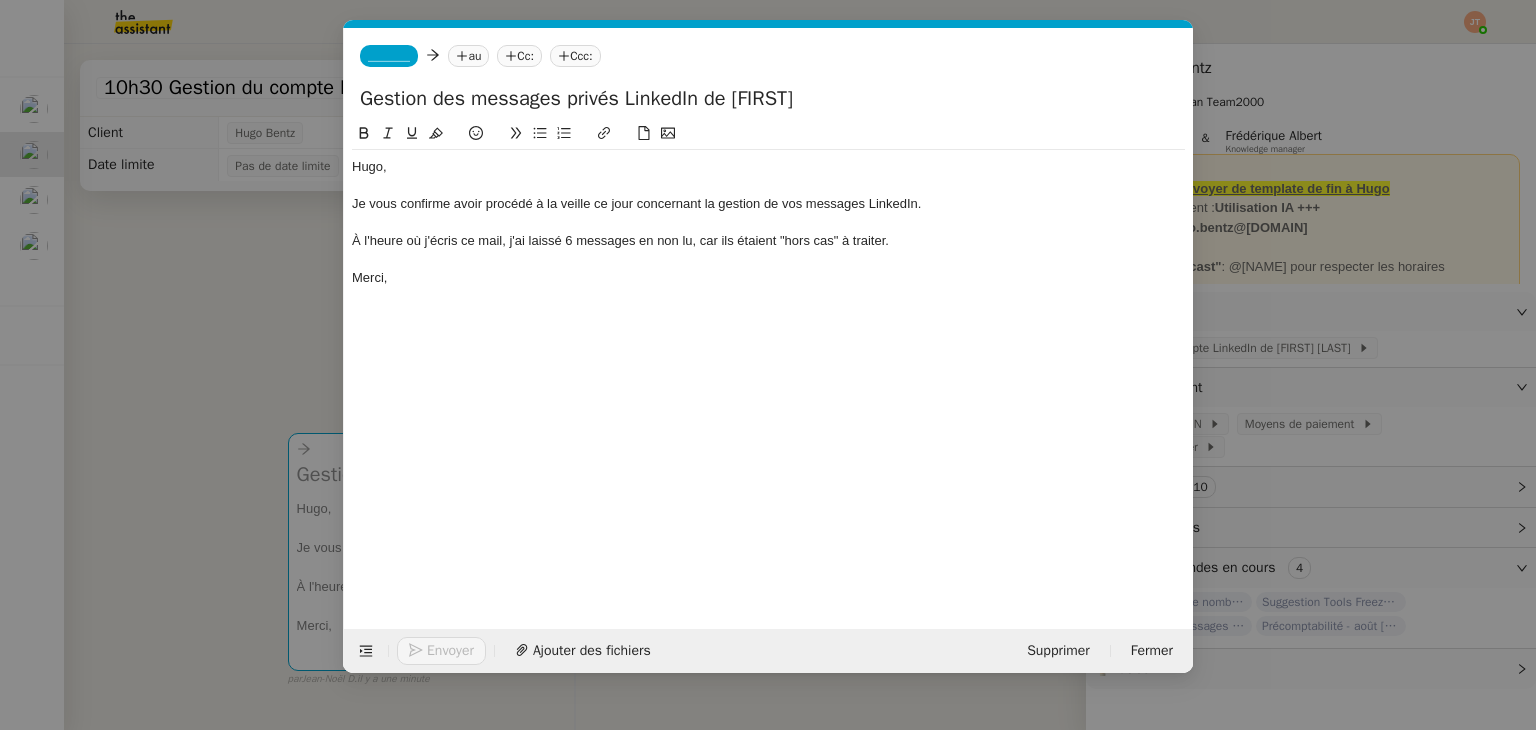 type on "Gestion des messages privés LinkedIn de [FIRST]" 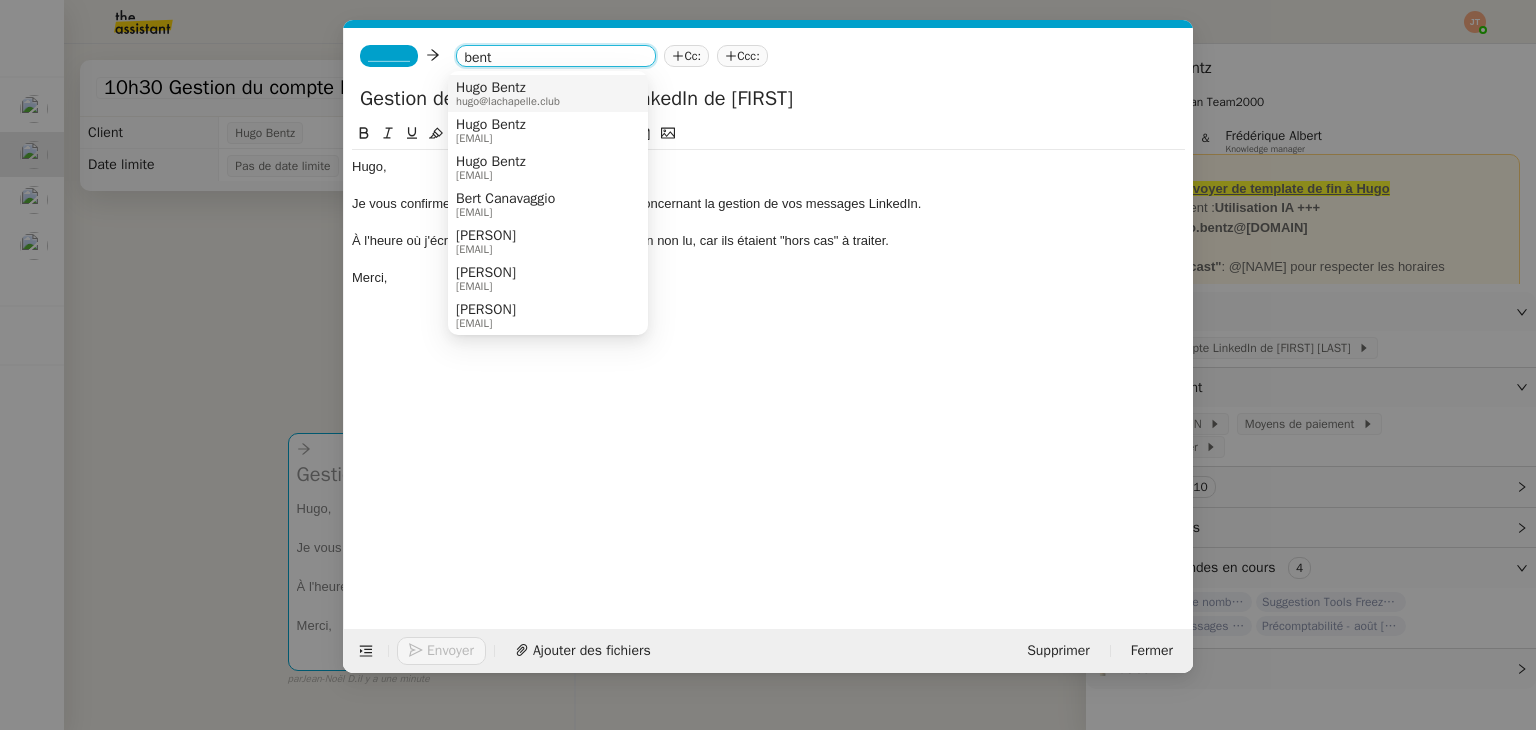 type on "bent" 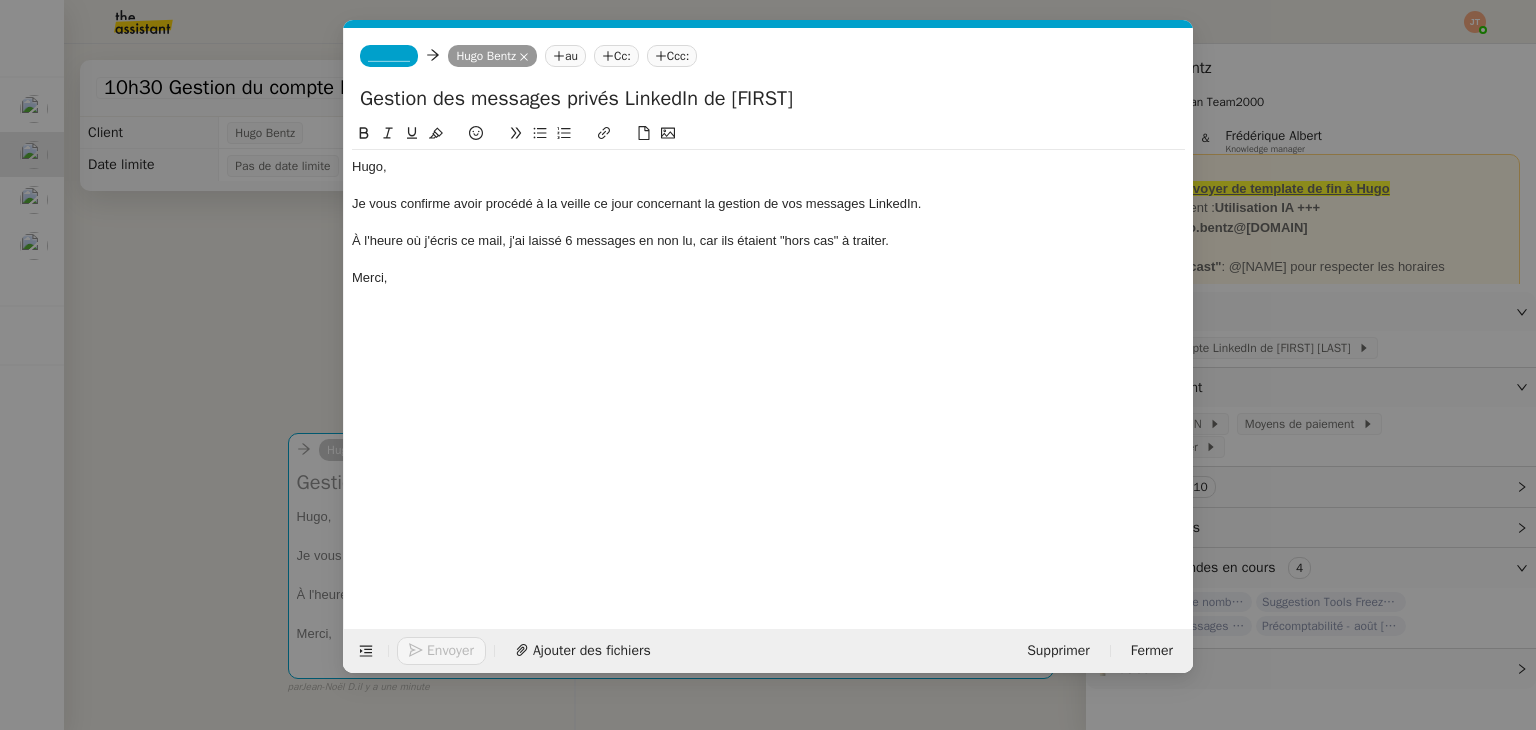 click on "_______" 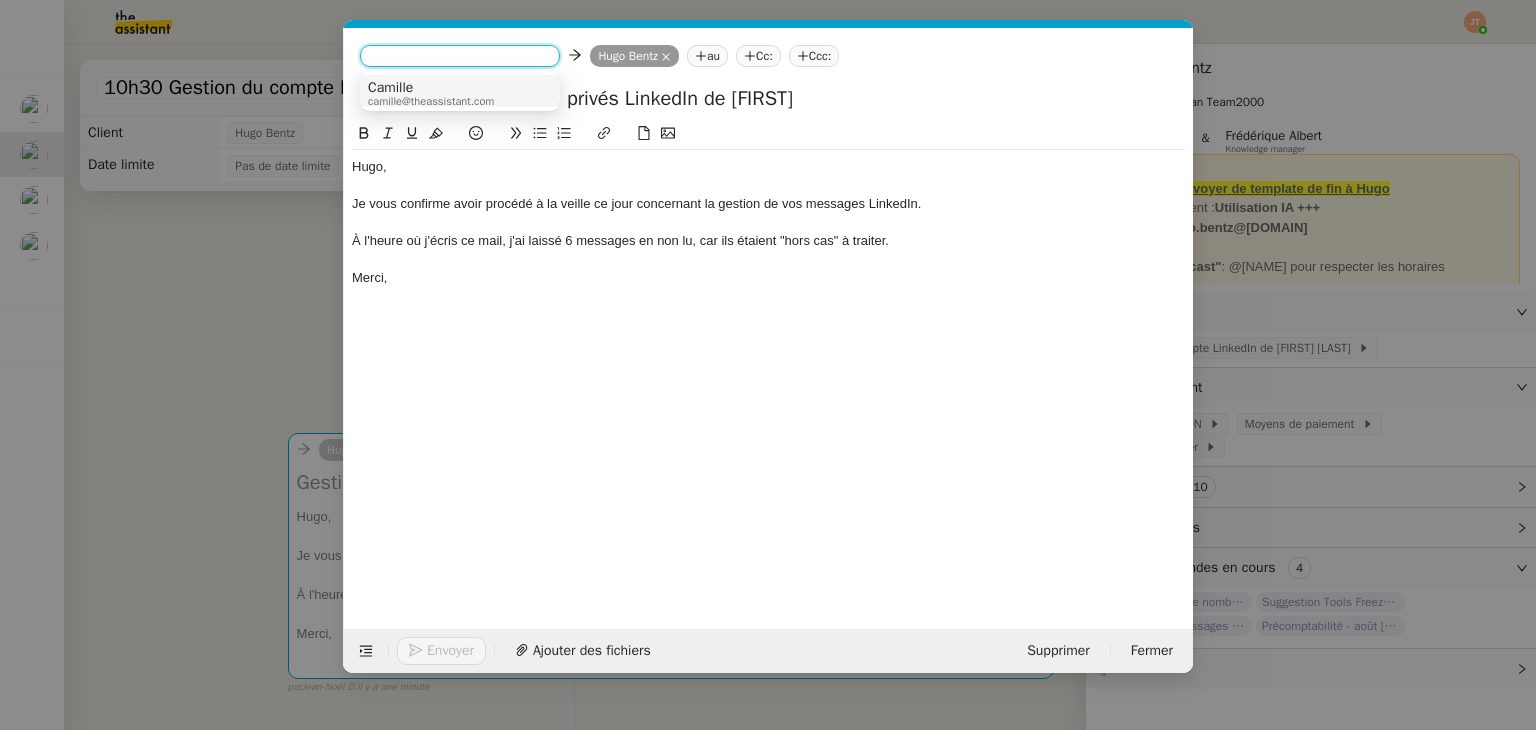 click on "Camille" at bounding box center [431, 88] 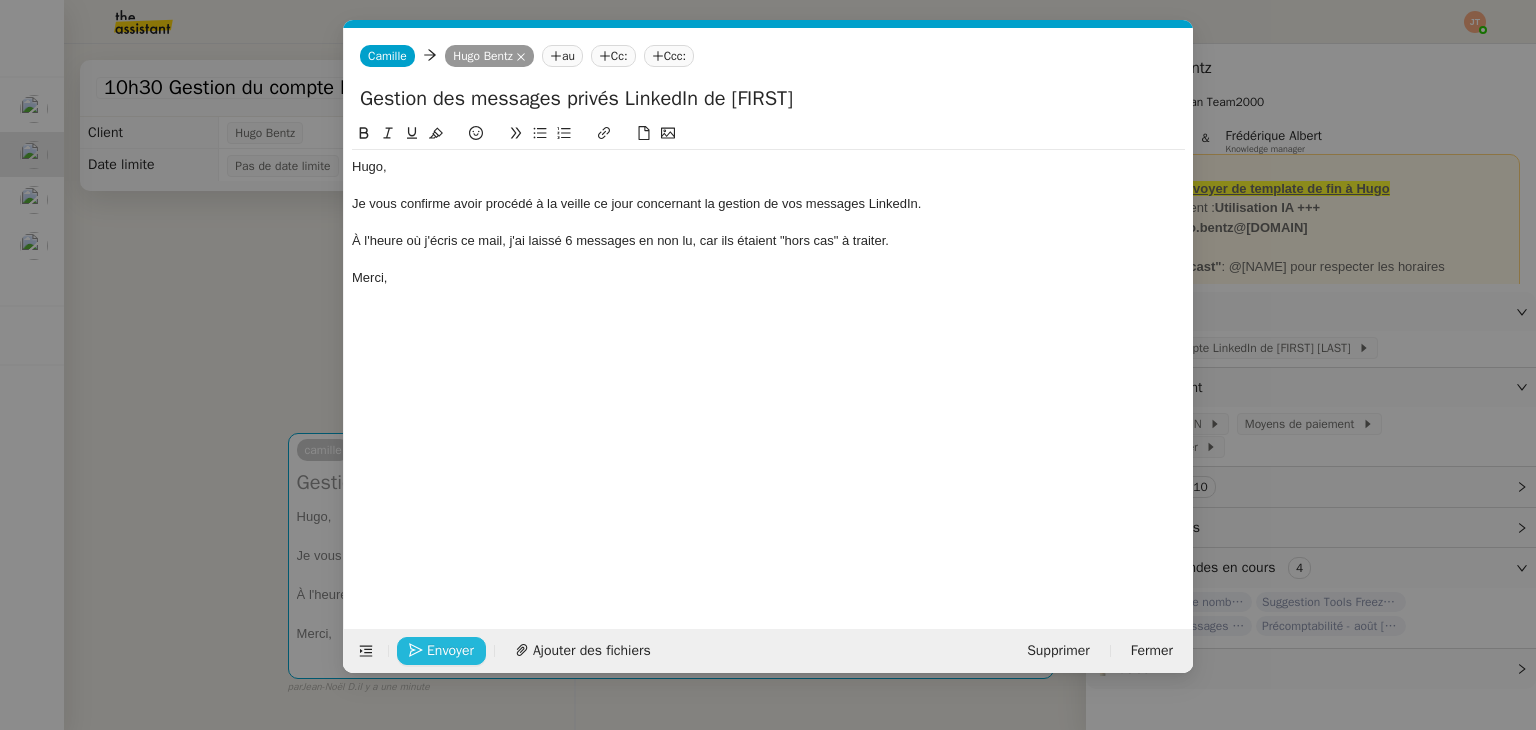 click on "Envoyer" 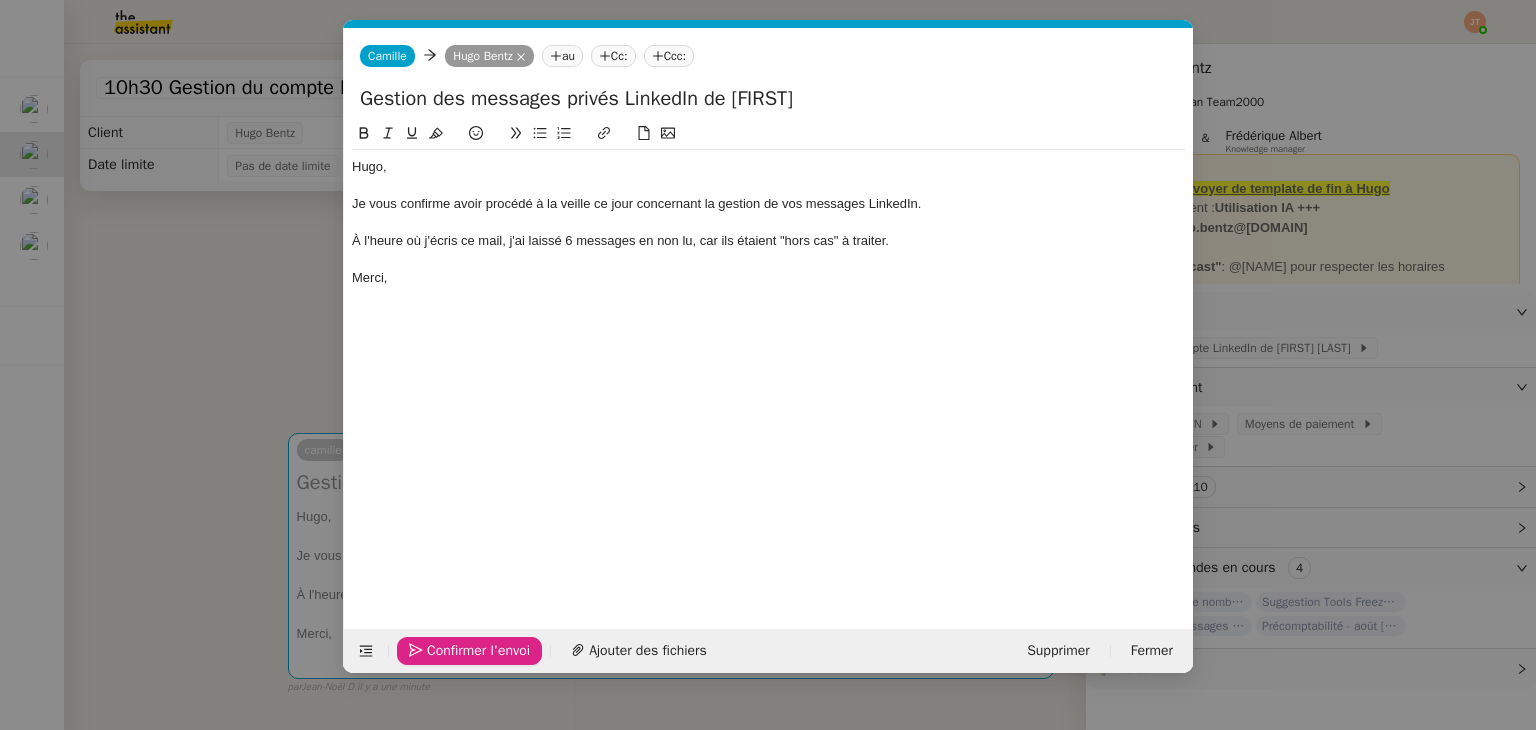 click on "Confirmer l'envoi" 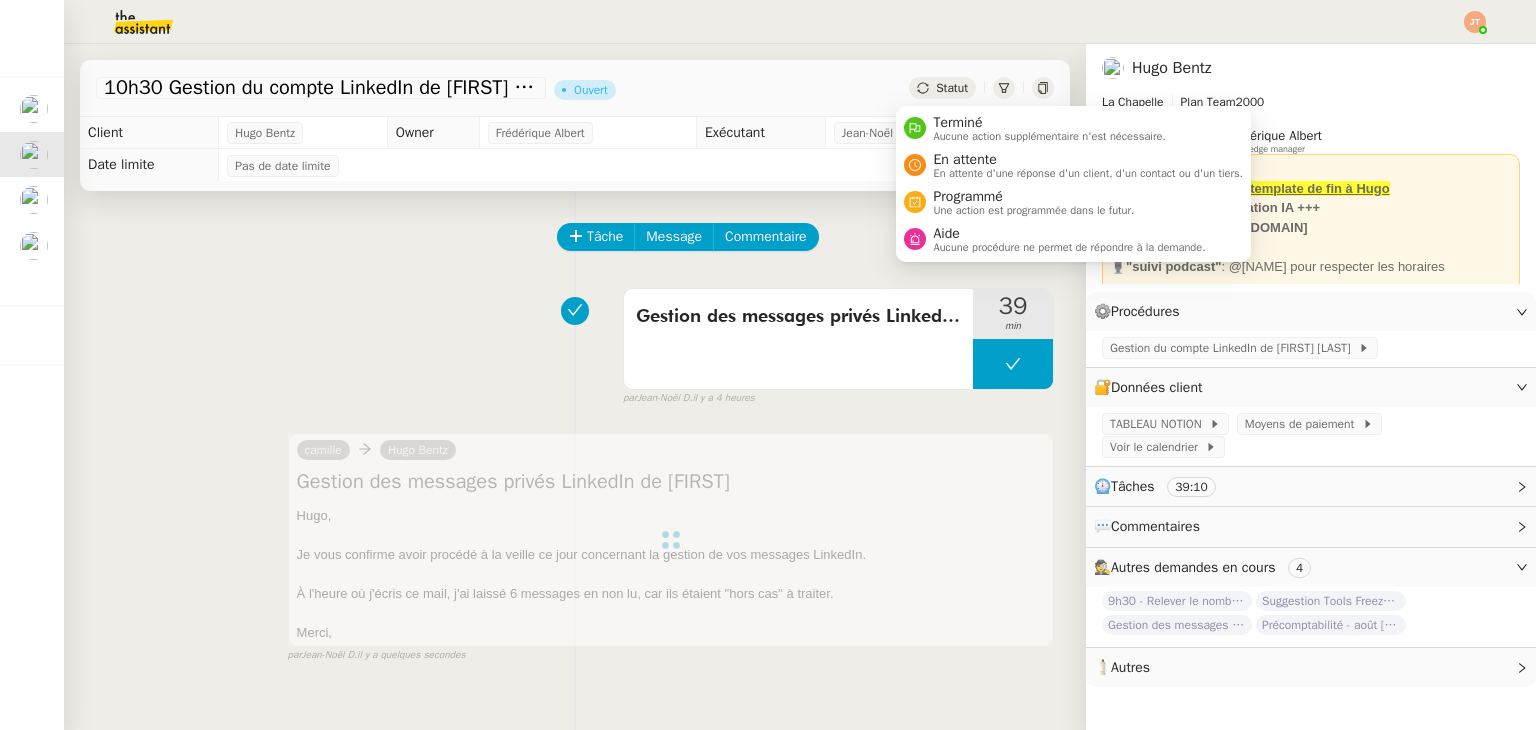 click on "Statut" 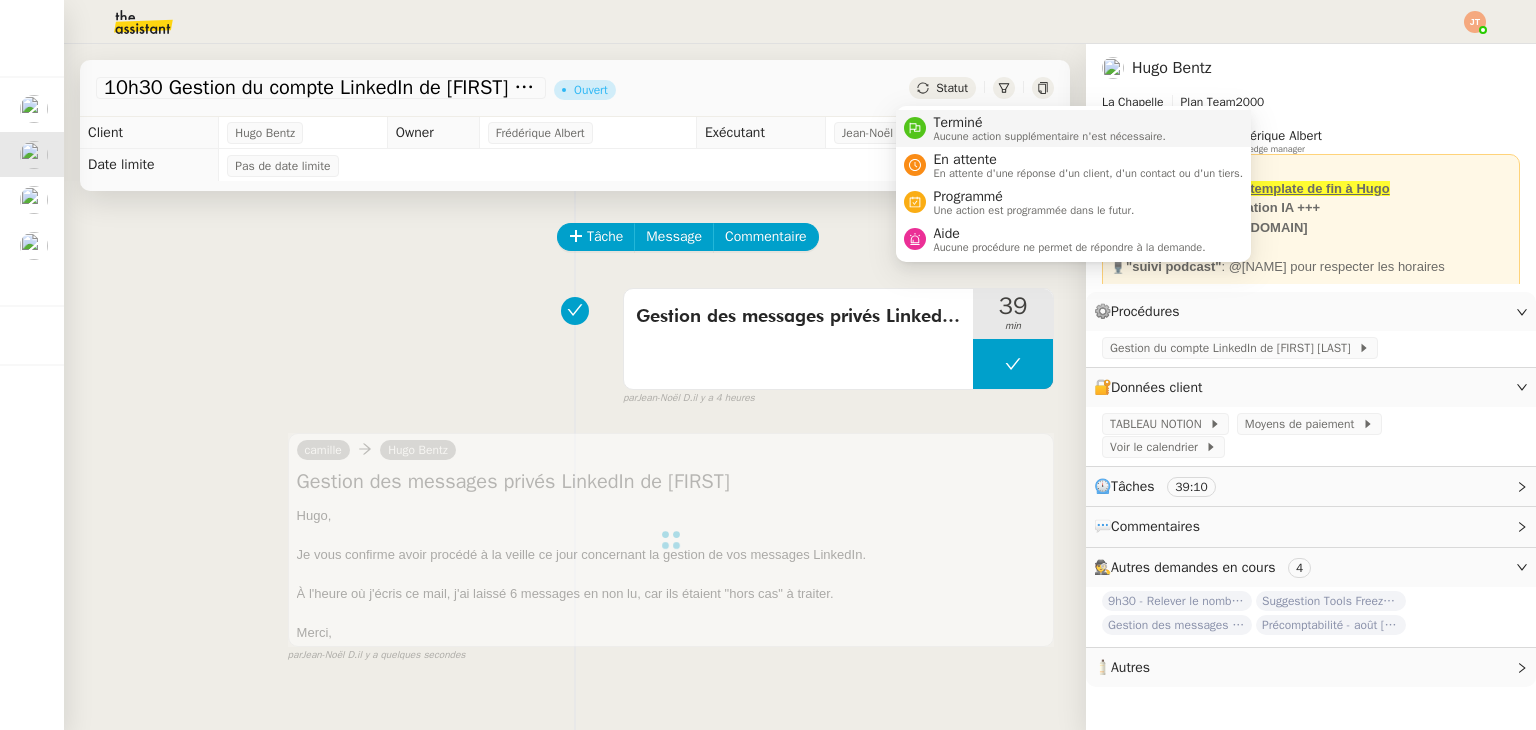 click on "Terminé" at bounding box center [1050, 123] 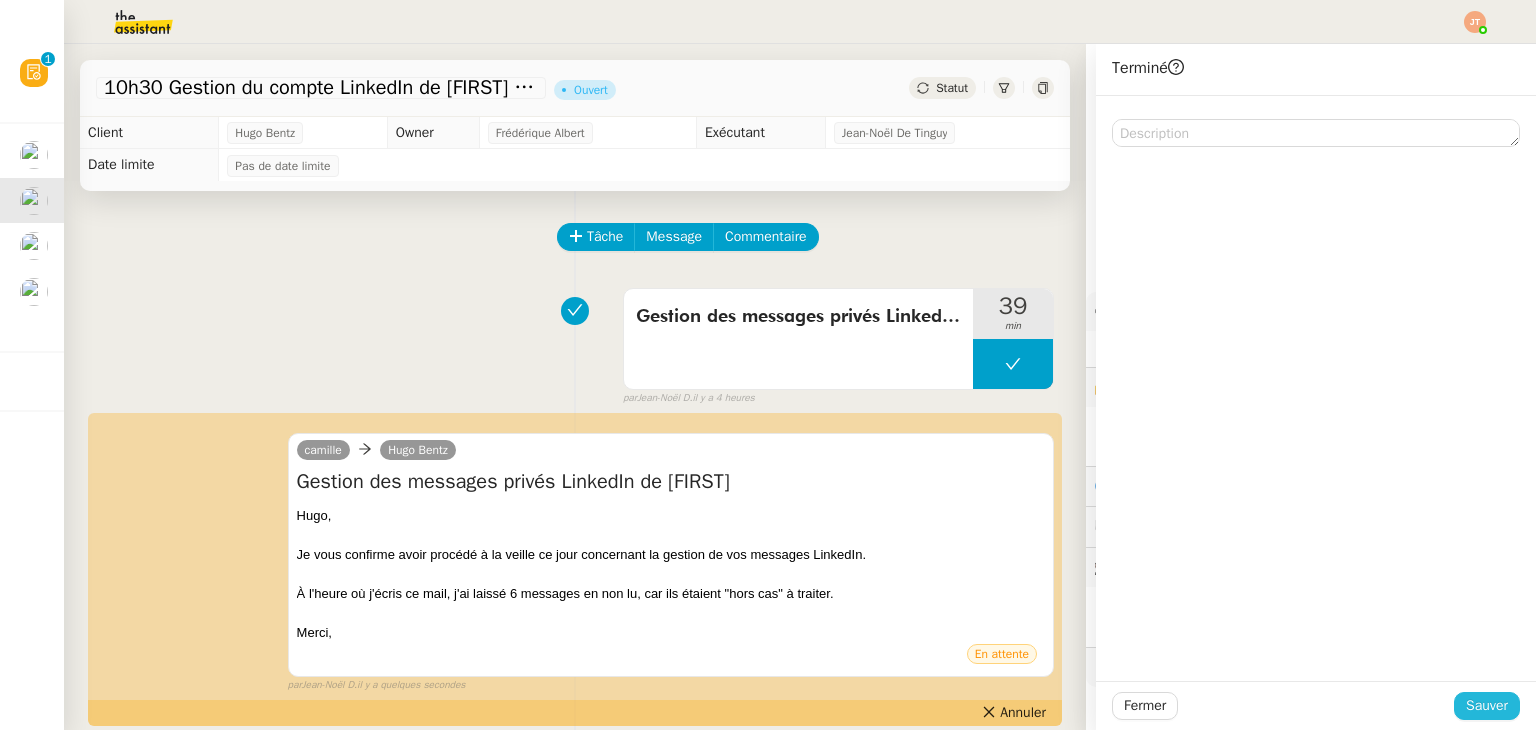 click on "Sauver" 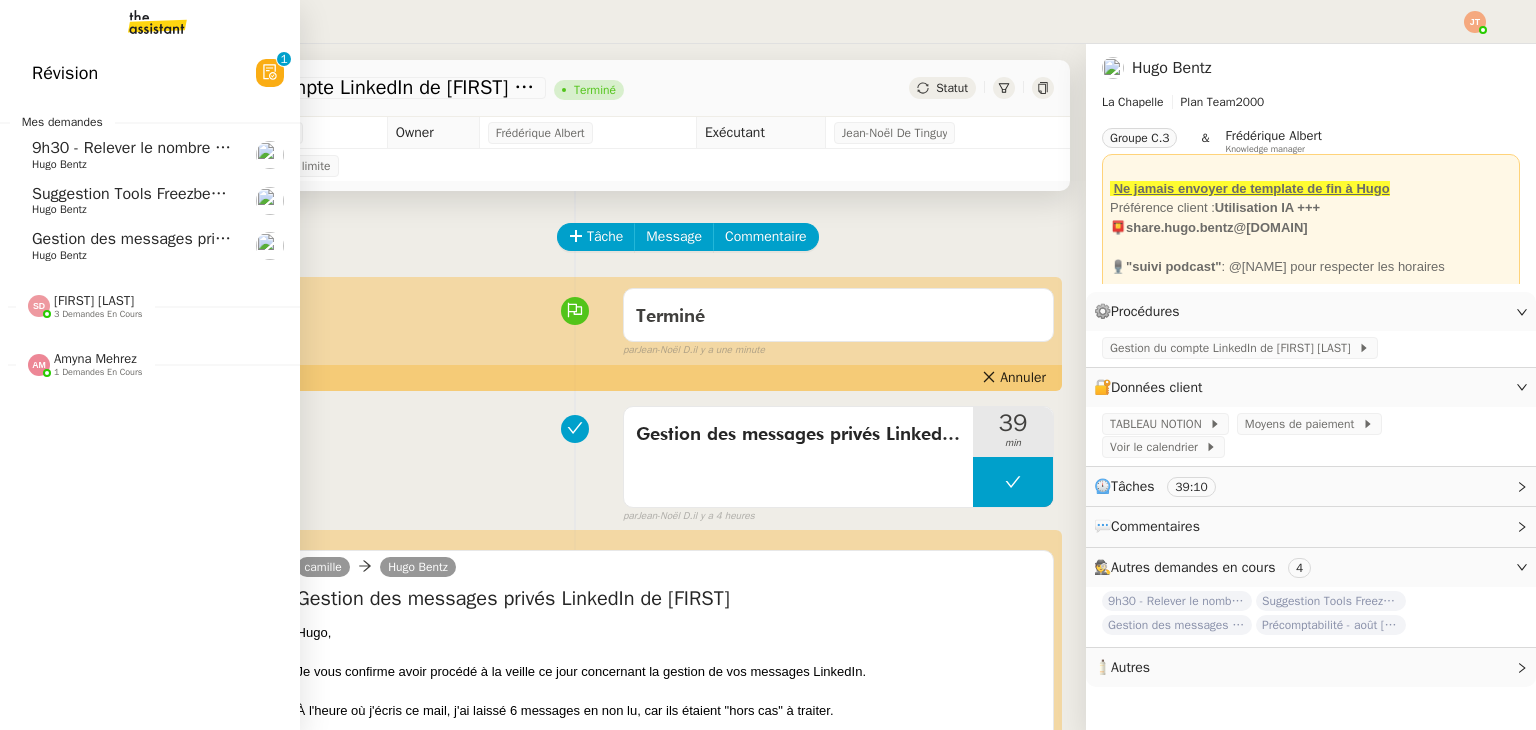 click on "Gestion des messages privés linkedIn - 4 août [YEAR]" 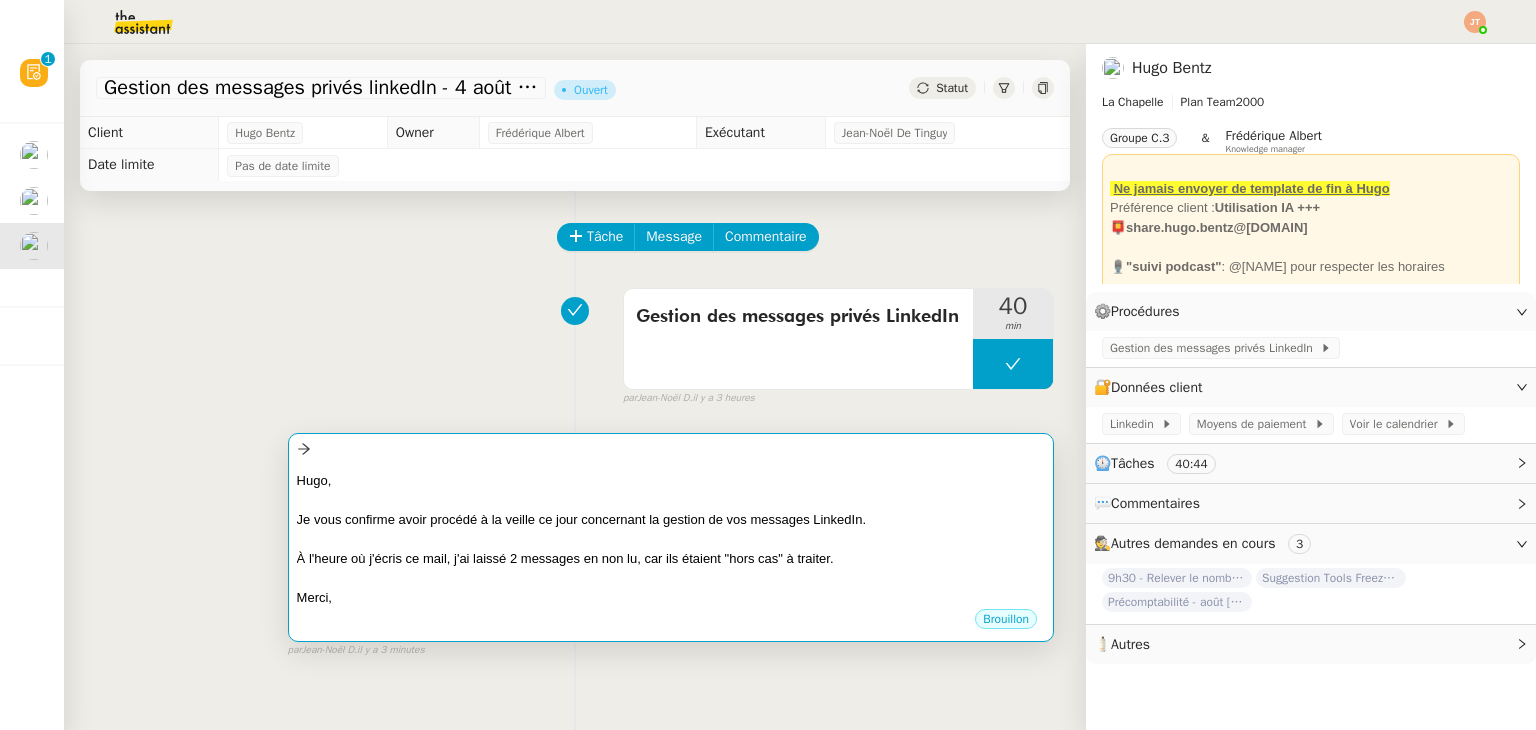 click on "À l'heure où j'écris ce mail, j'ai laissé 2 messages en non lu, car ils étaient "hors cas" à traiter." at bounding box center (671, 559) 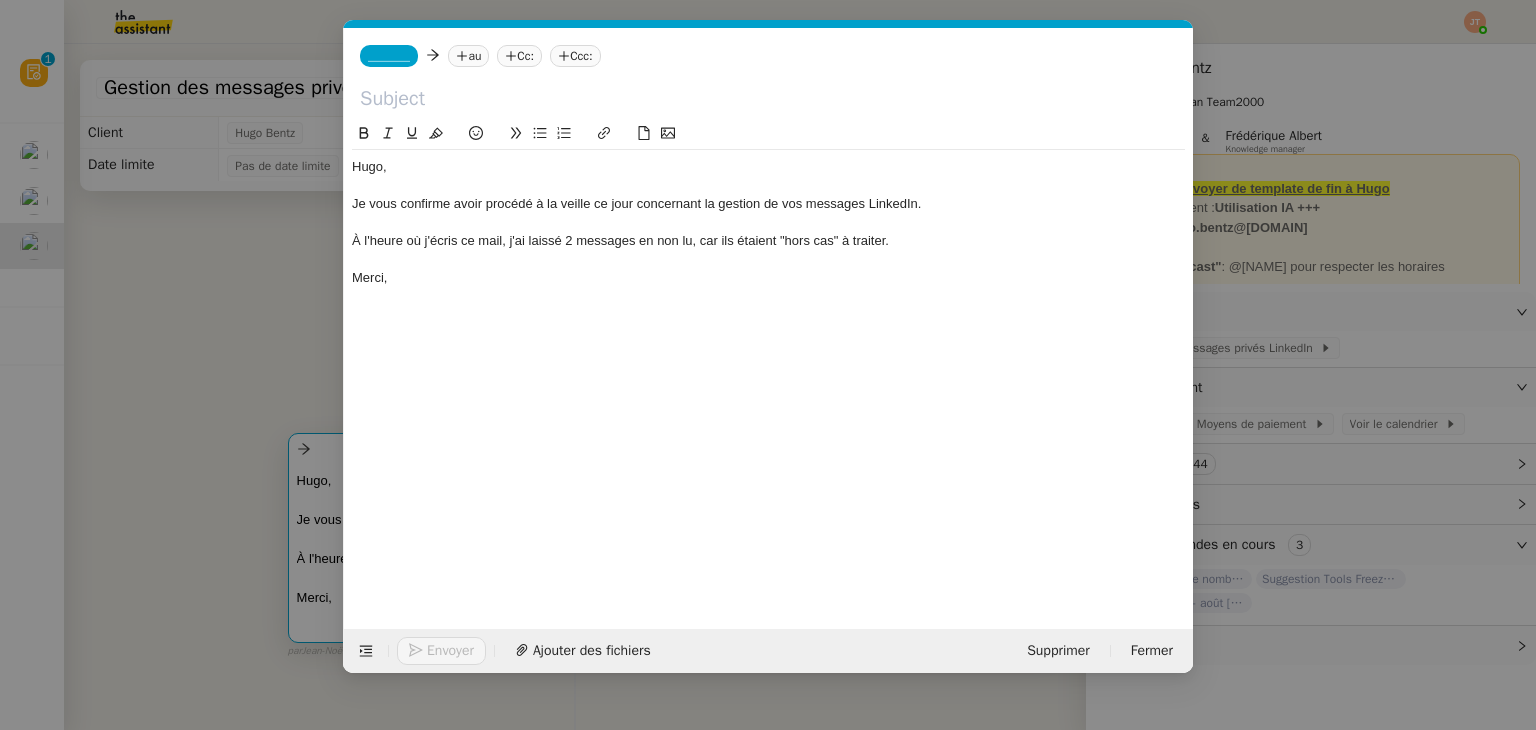 scroll, scrollTop: 0, scrollLeft: 42, axis: horizontal 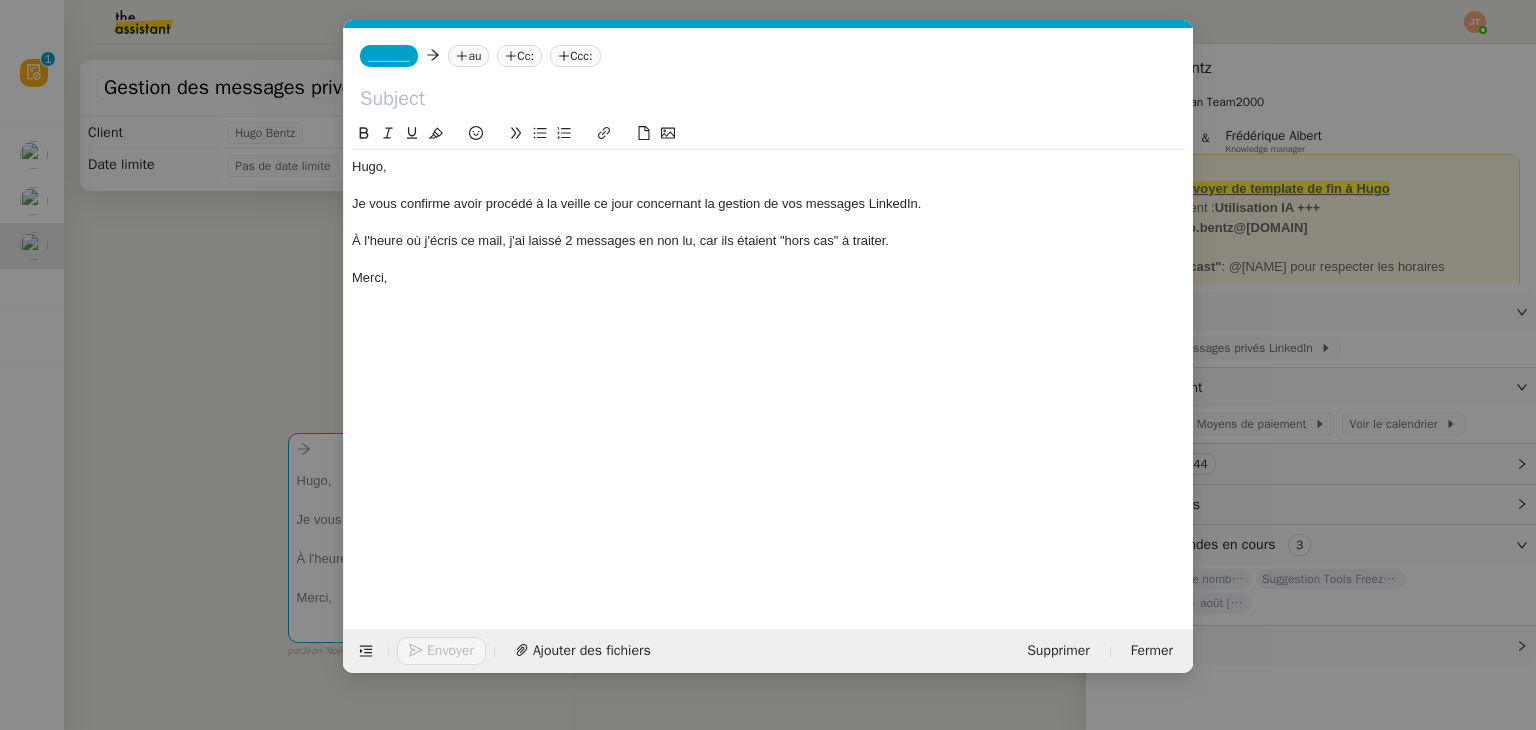 click on "Service TA - VOYAGE - PROPOSITION GLOBALE A utiliser dans le cadre de proposition de déplacement TA - RELANCE CLIENT (EN) Relancer un client lorsqu'il n'a pas répondu à un précédent message BAFERTY - MAIL AUDITION A utiliser dans le cadre de la procédure d'envoi des mails d'audition TA - PUBLICATION OFFRE D'EMPLOI Organisation du recrutement [FIRST] [LAST] - Relever le nombre d'abonnés à utiliser hebdomadairement pour qu'[FIRST] ait les évolutions de ses réseaux sociaux [FIRST] [LAST] Discours de présentation du paiement sécurisé TA - VOYAGES - PROPOSITION ITINERAIRE Soumettre les résultats d'une recherche TA - CONFIRMATION PAIEMENT (EN) Confirmer avec le client de modèle de transaction - Attention Plan Pro nécessaire. TA - COURRIER EXPEDIE (recommandé) A utiliser dans le cadre de l'envoi d'un courrier recommandé TA - PARTAGE DE CALENDRIER (EN) A utiliser pour demander au client de partager son calendrier afin de faciliter l'accès et la gestion" at bounding box center (768, 365) 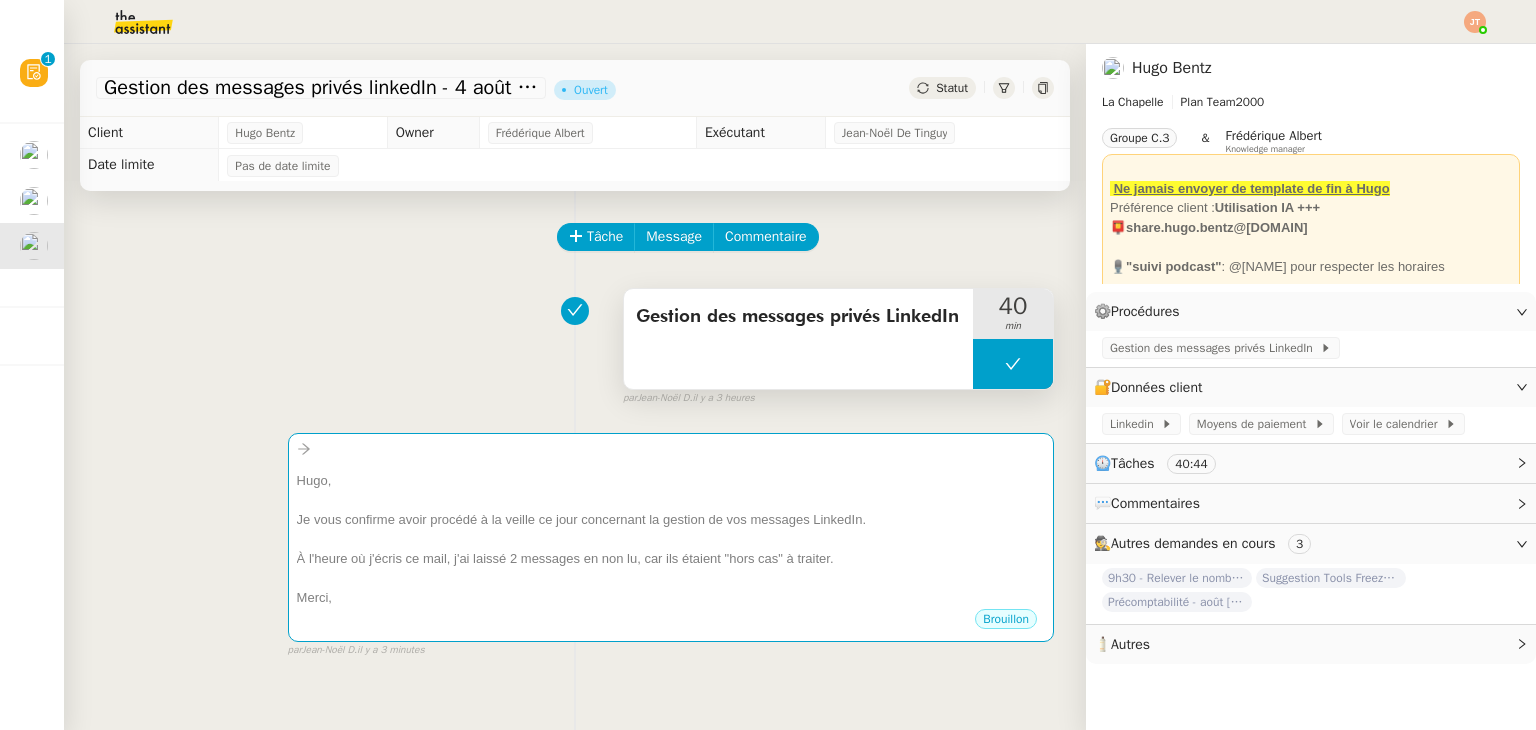 click on "Gestion des messages privés LinkedIn" at bounding box center (798, 339) 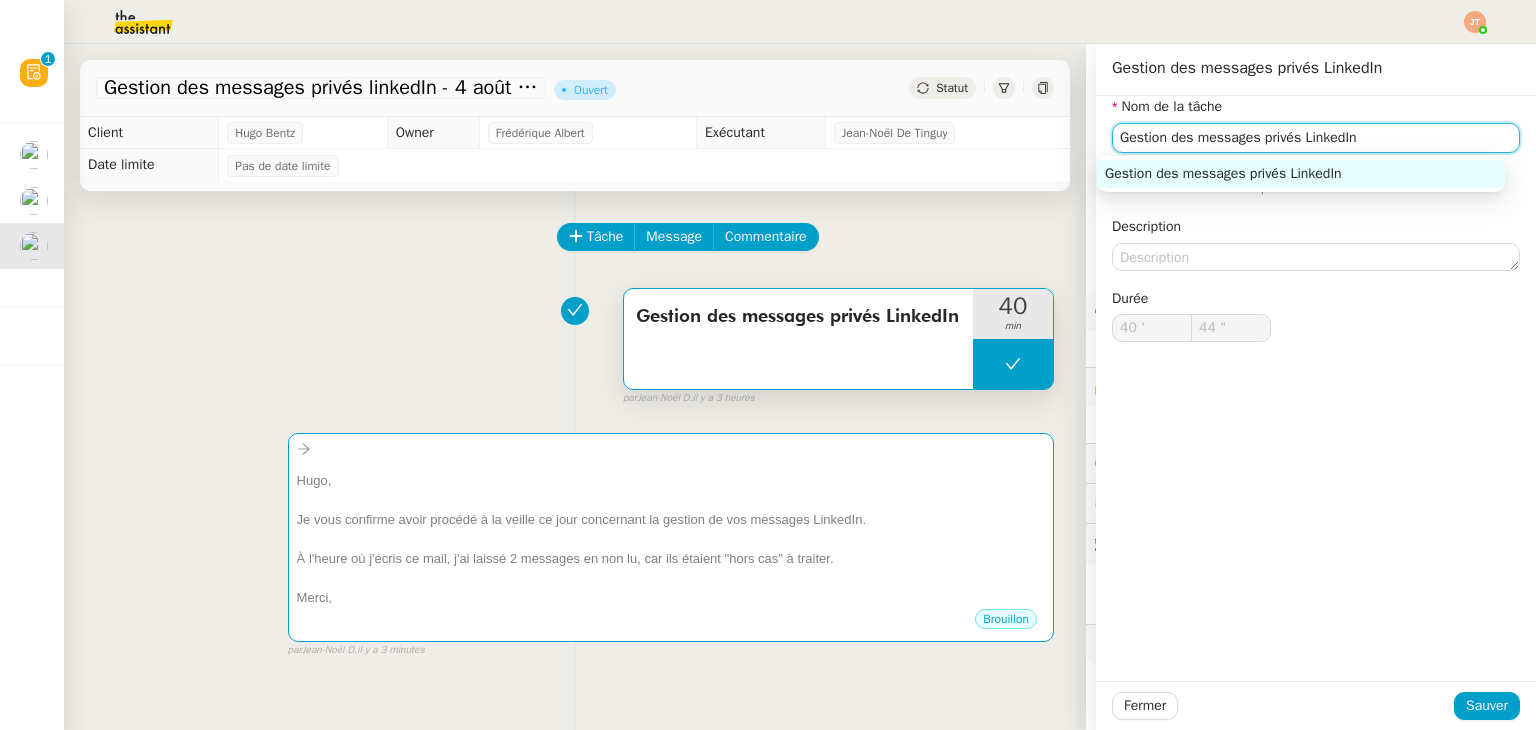 click on "Gestion des messages privés LinkedIn" 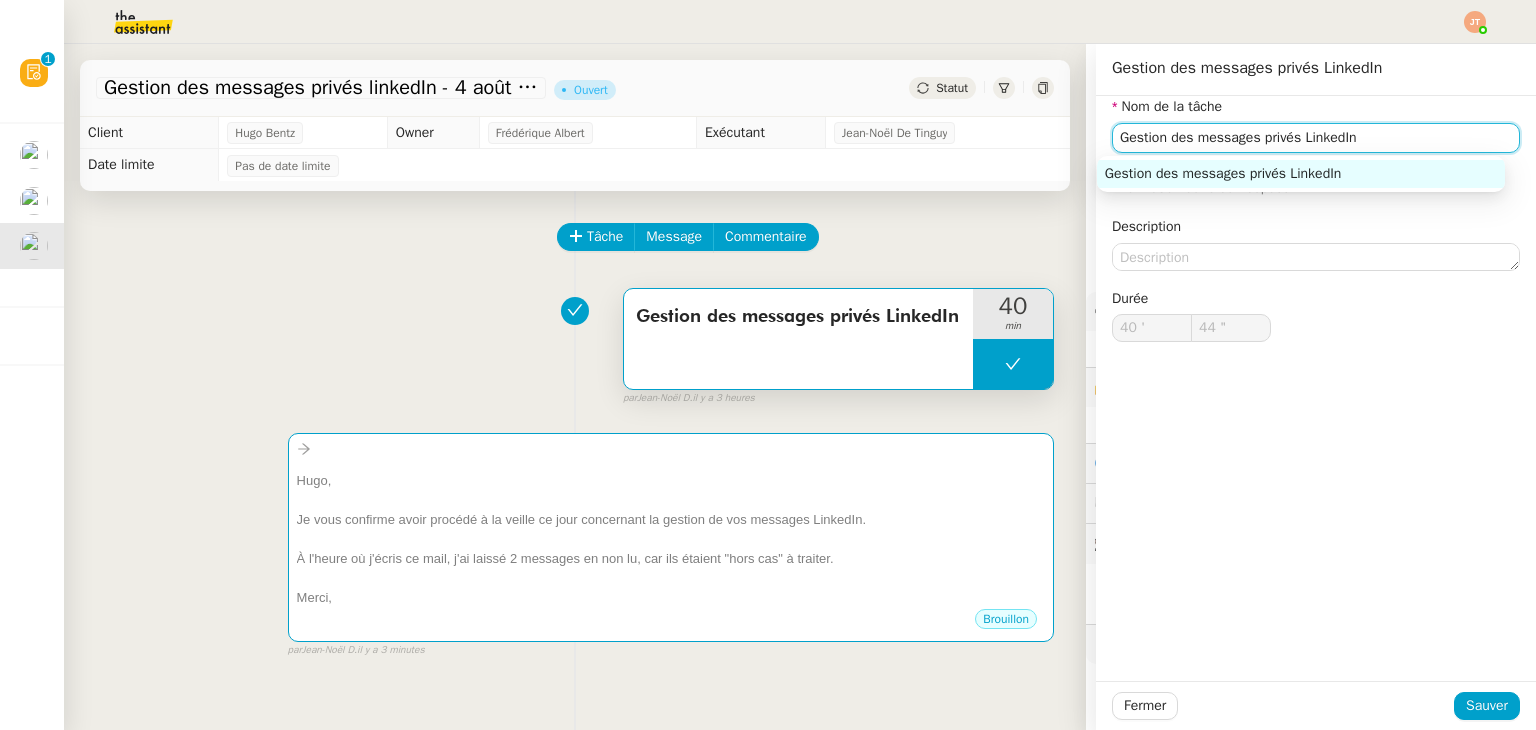 click on "Gestion des messages privés LinkedIn" 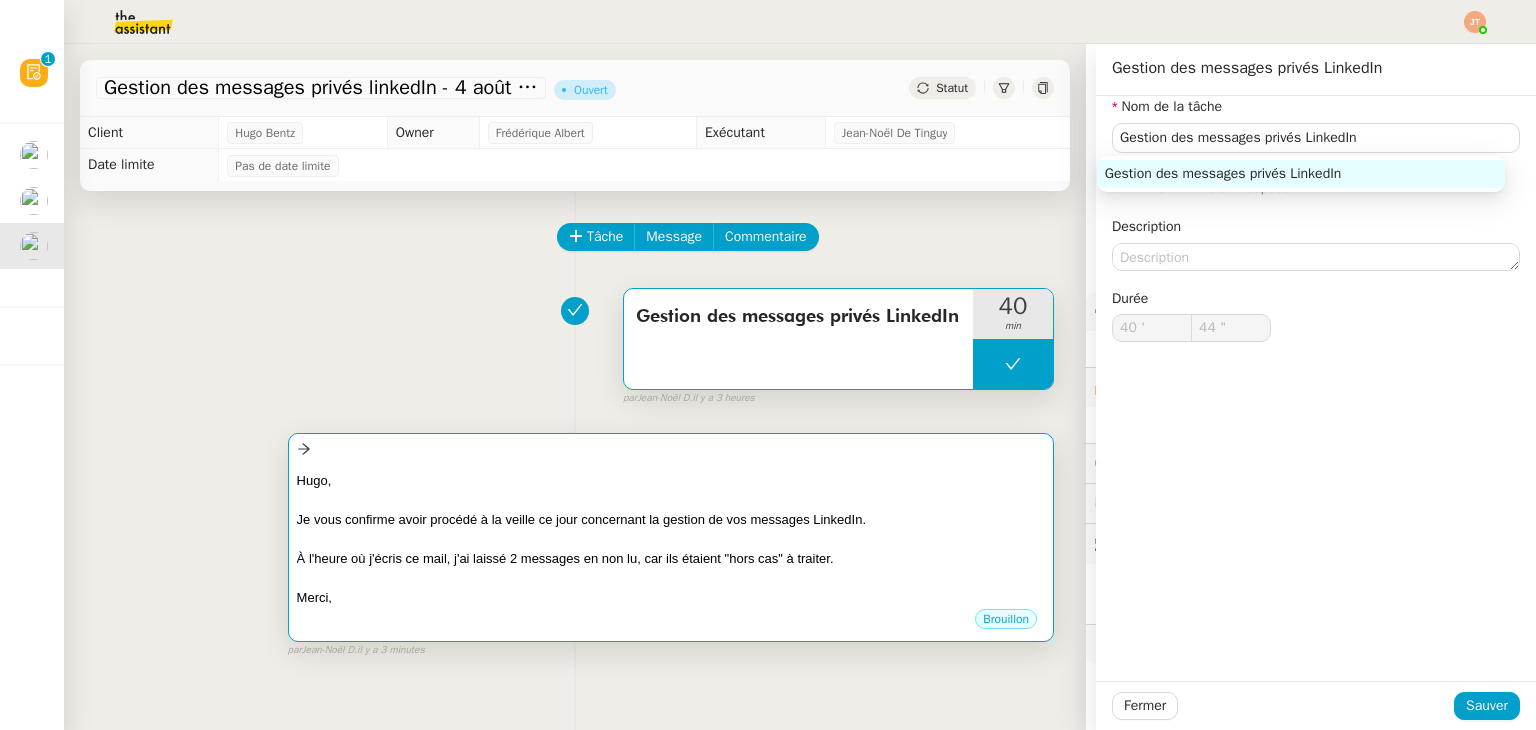 click at bounding box center (671, 449) 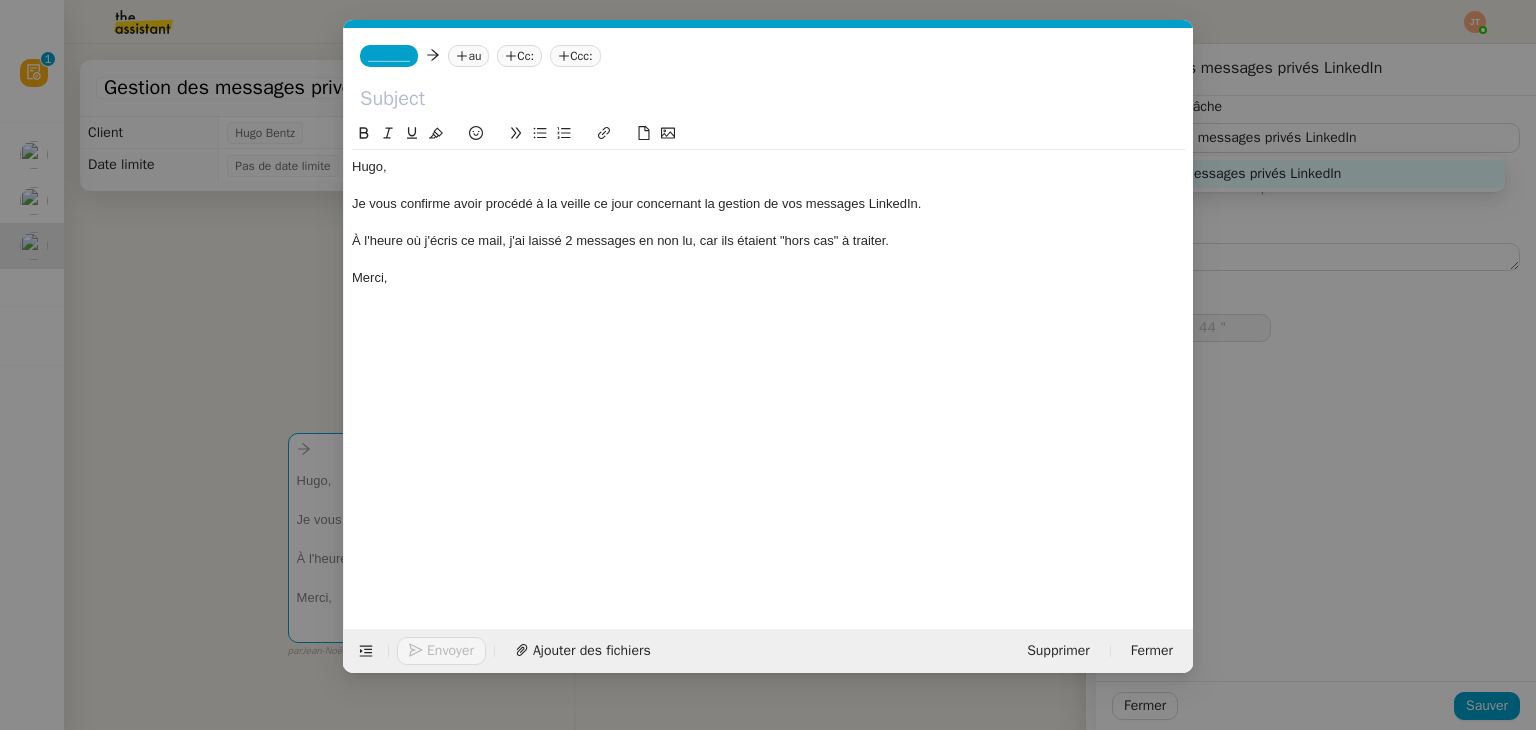 scroll, scrollTop: 0, scrollLeft: 42, axis: horizontal 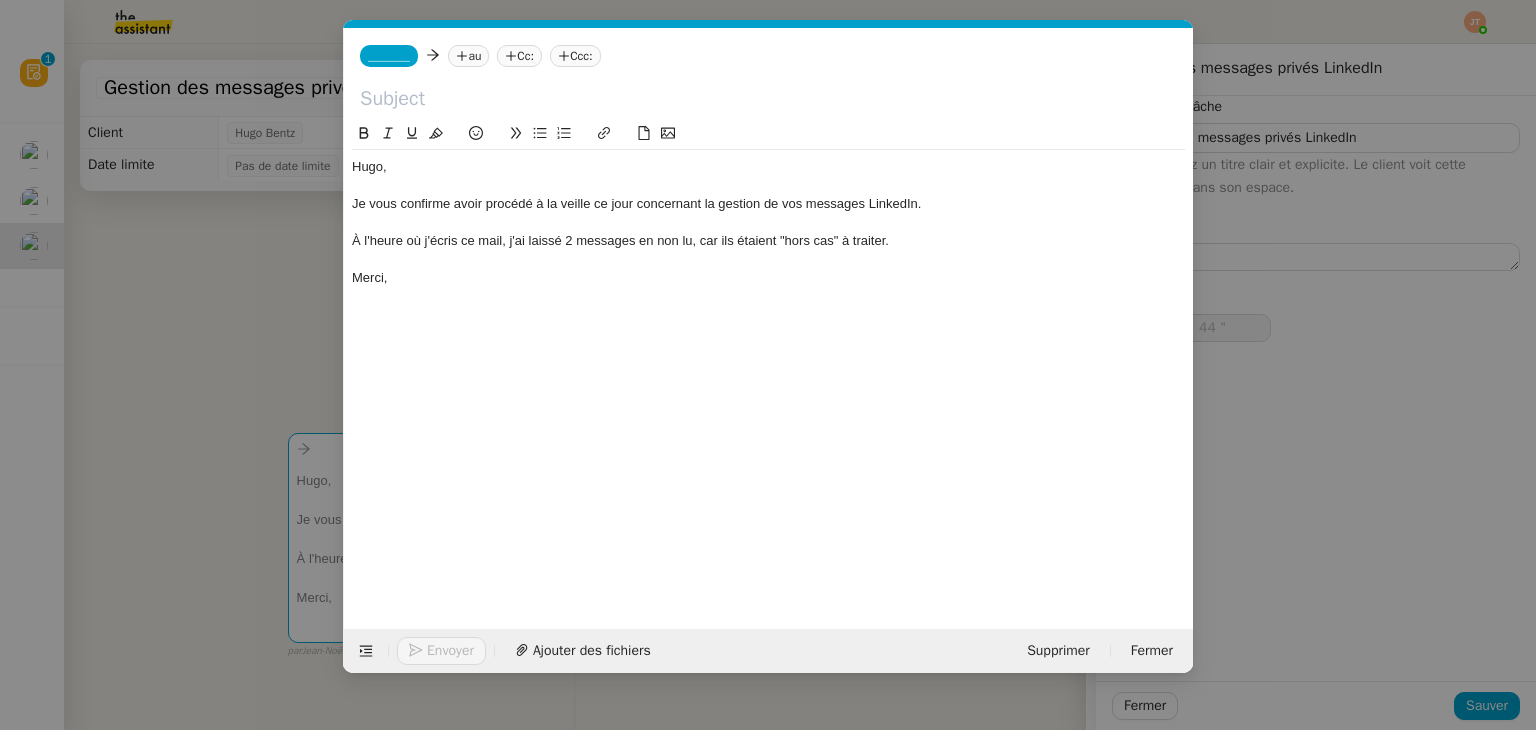 click 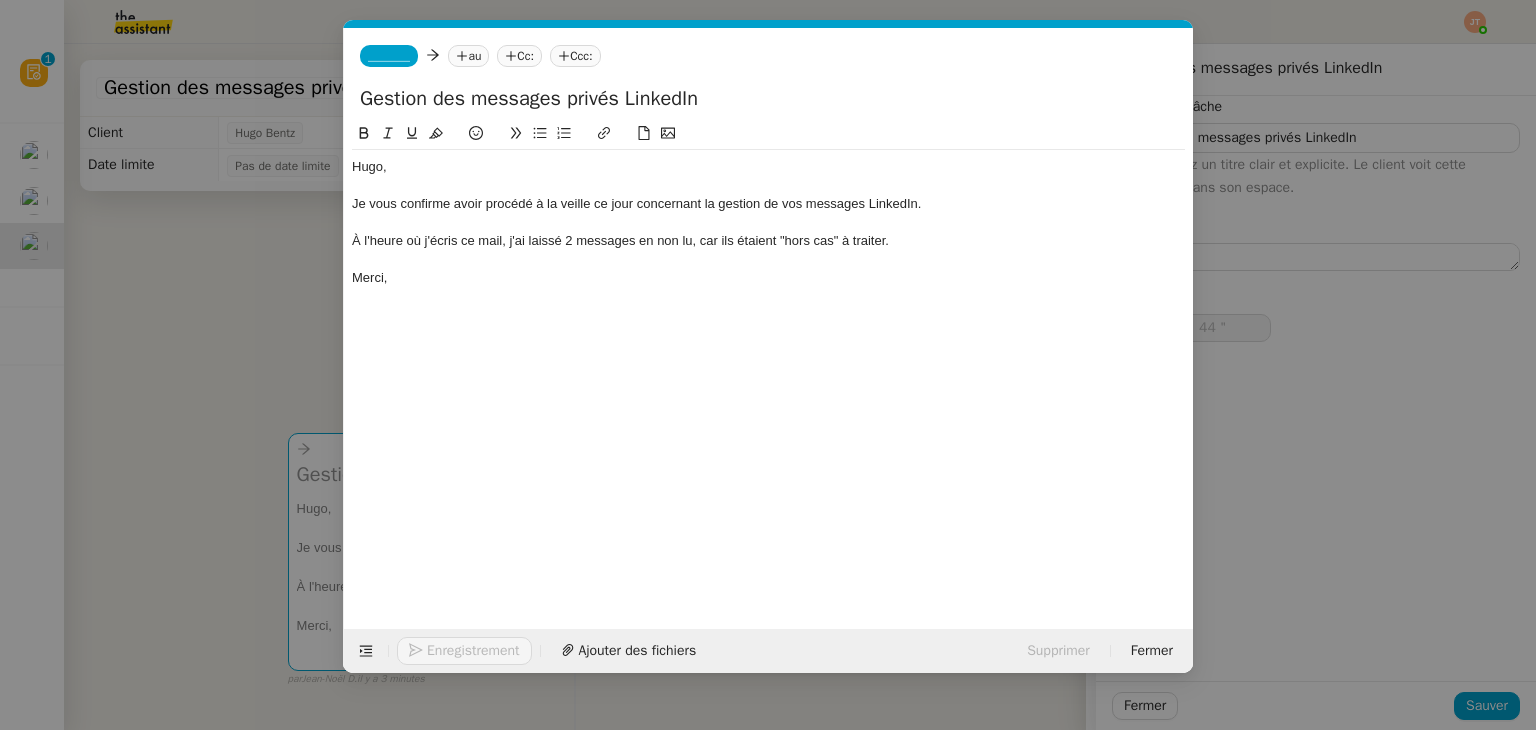 type on "Gestion des messages privés LinkedIn" 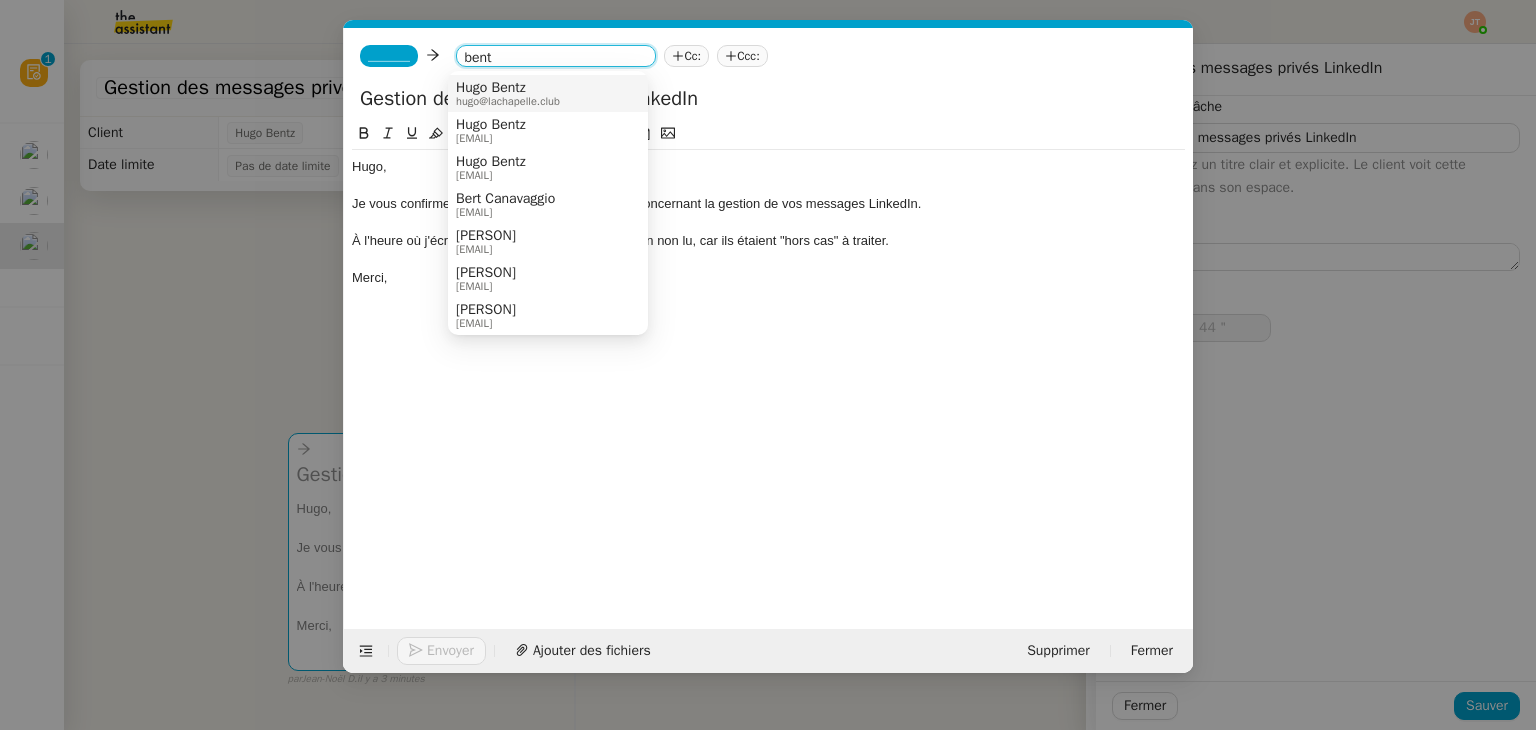 type on "bent" 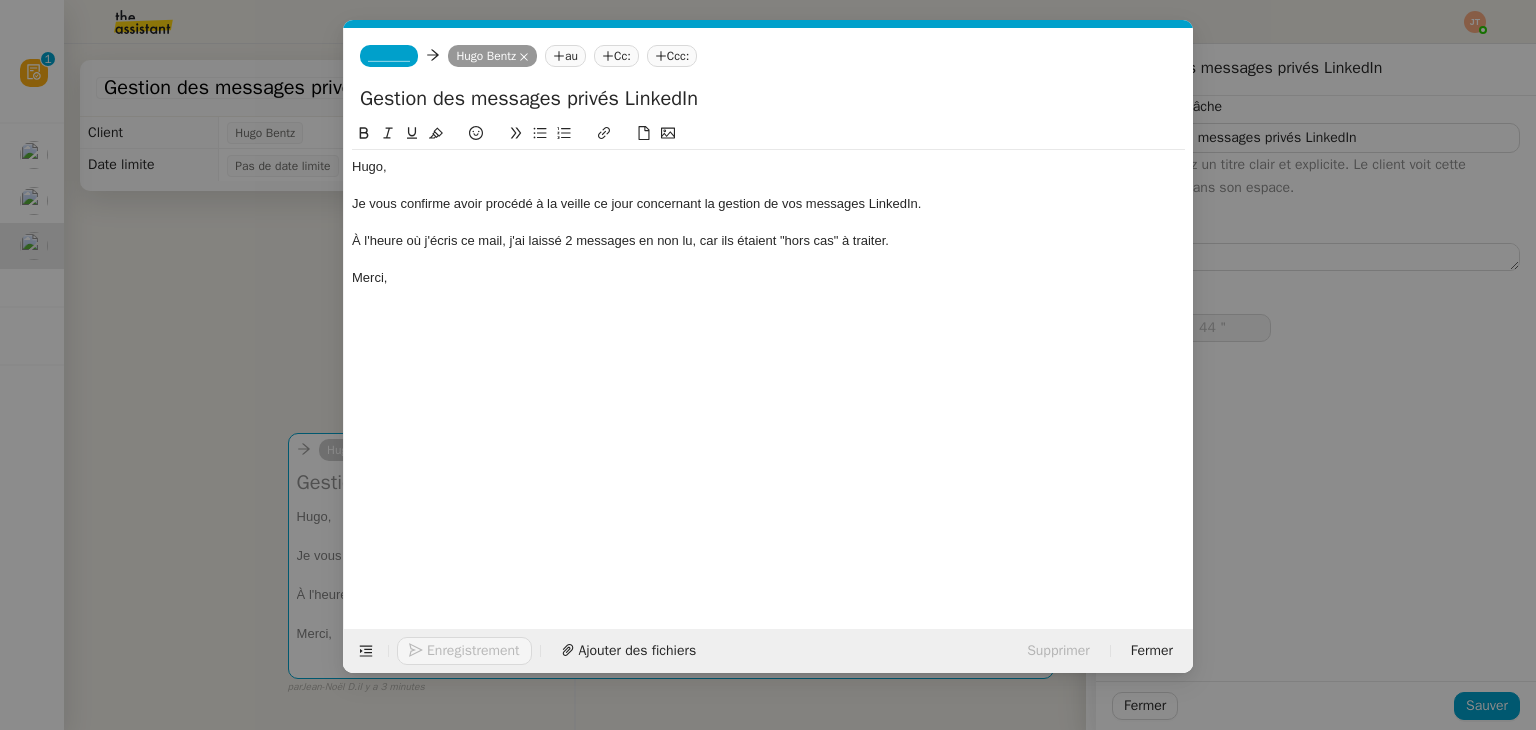 click on "_______" 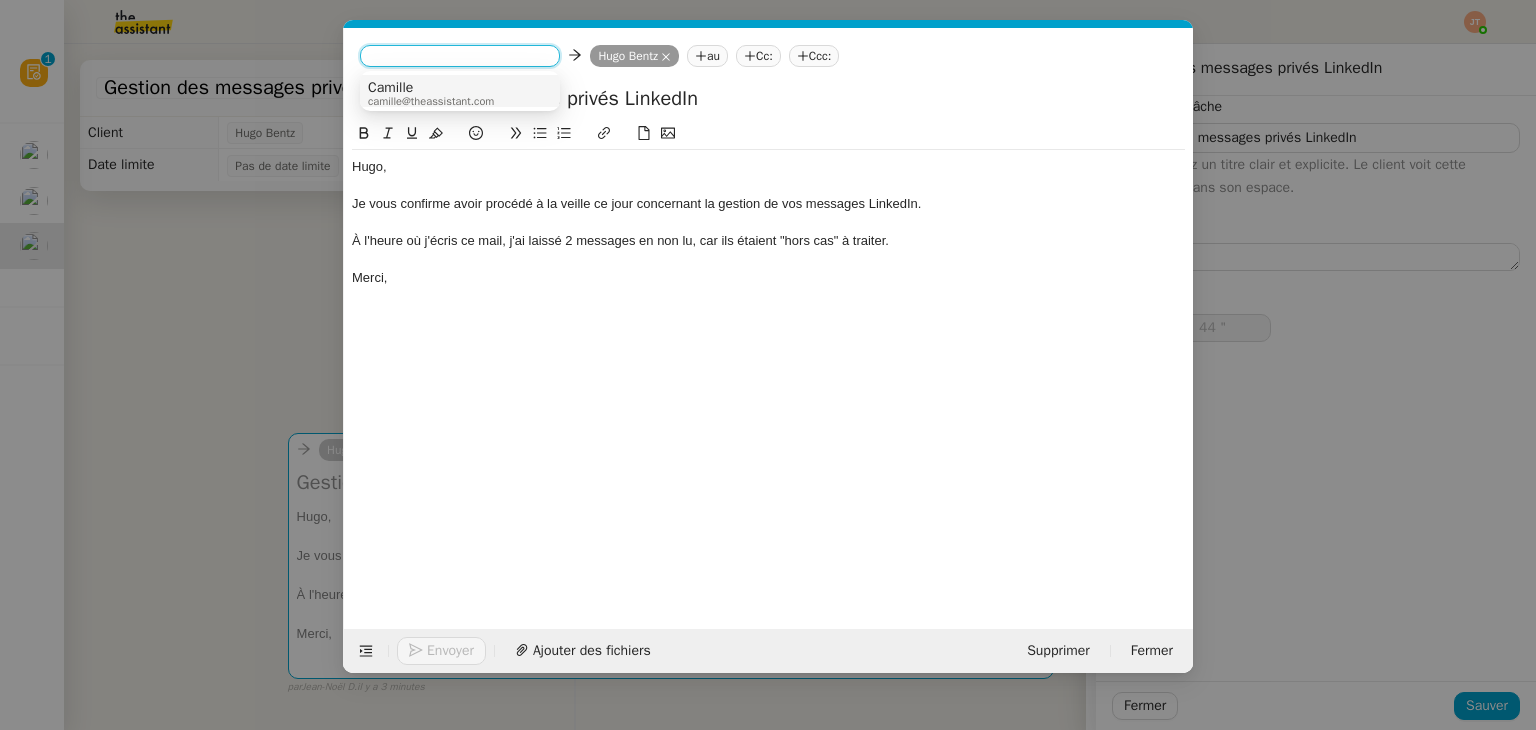 click on "camille@theassistant.com" at bounding box center [431, 101] 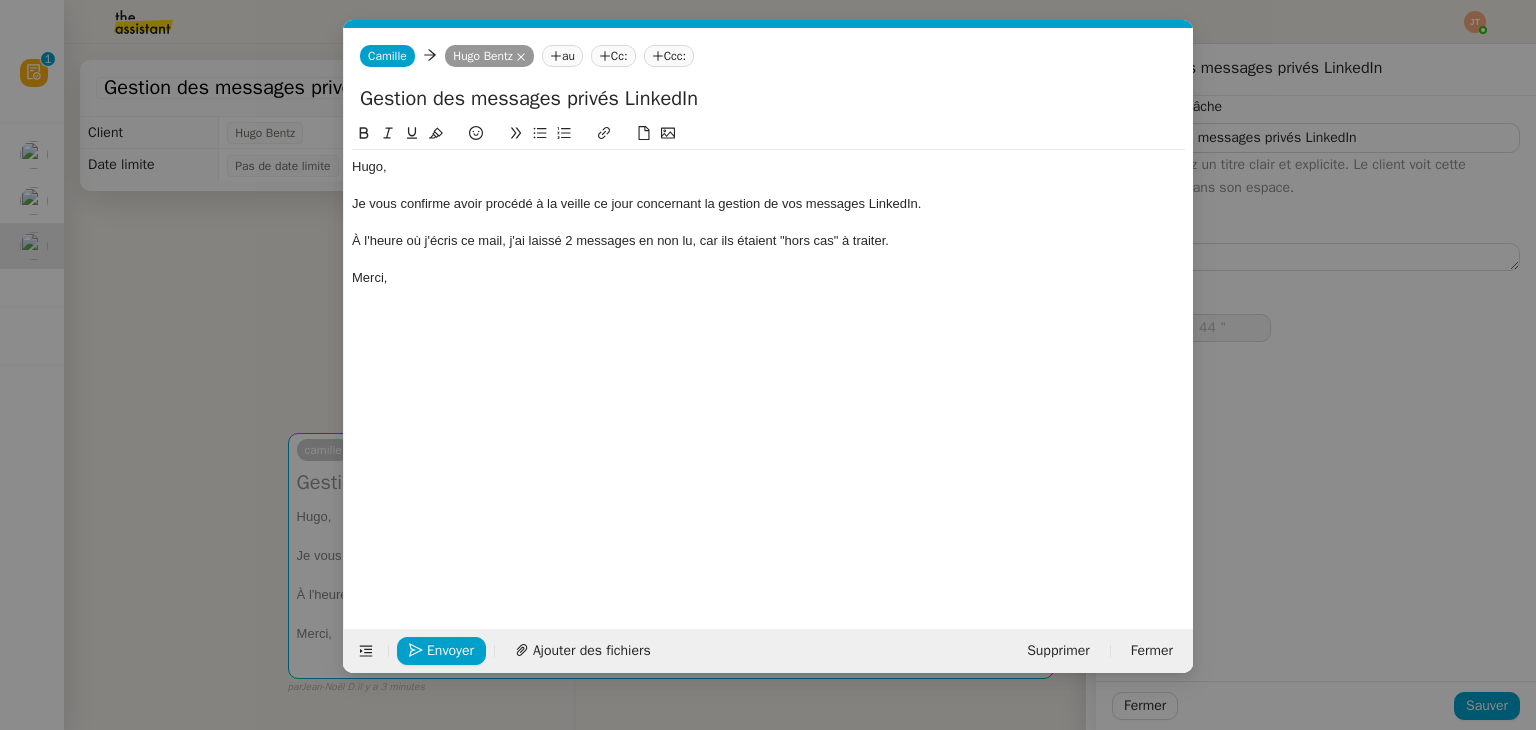 click on "À l'heure où j'écris ce mail, j'ai laissé 2 messages en non lu, car ils étaient "hors cas" à traiter." 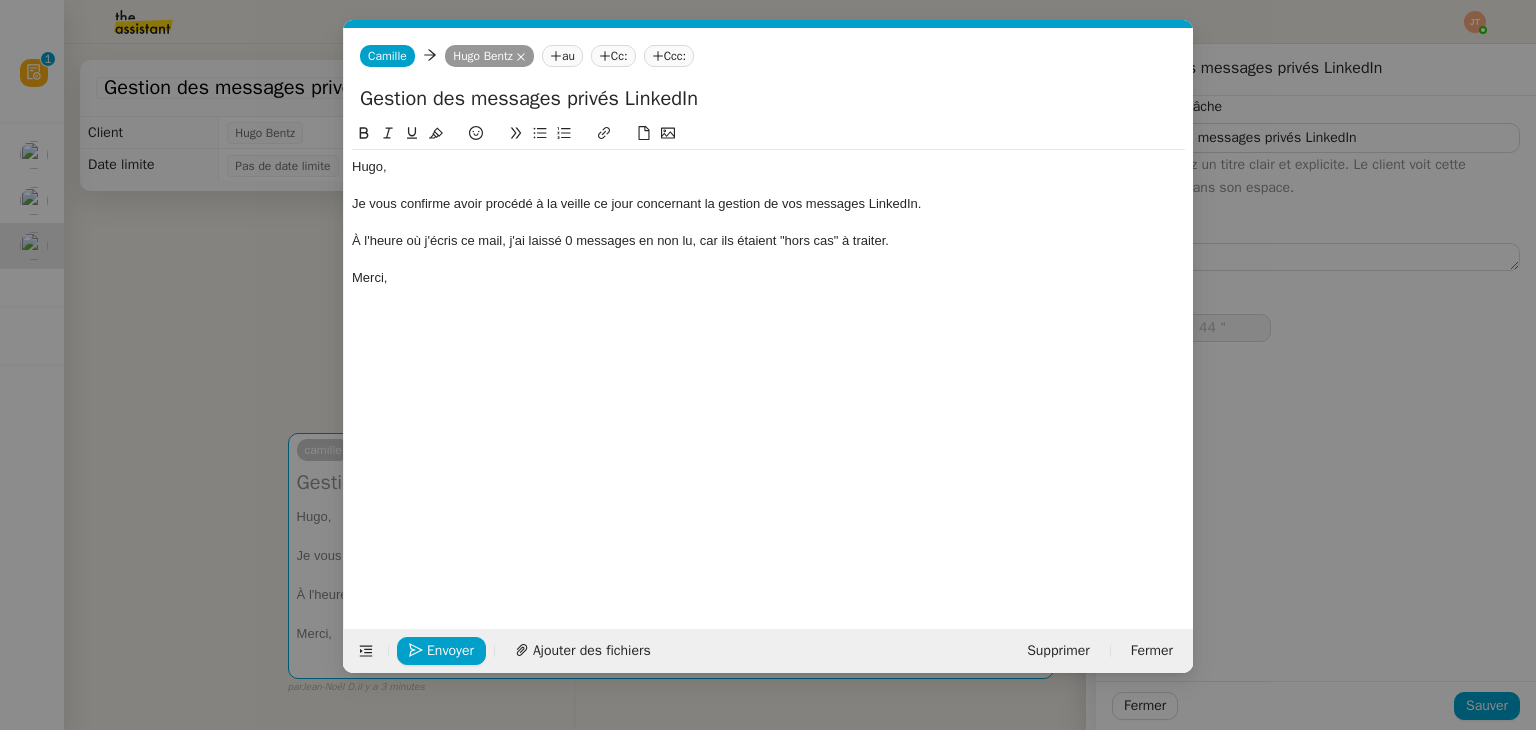 click on "À l'heure où j'écris ce mail, j'ai laissé 0 messages en non lu, car ils étaient "hors cas" à traiter." 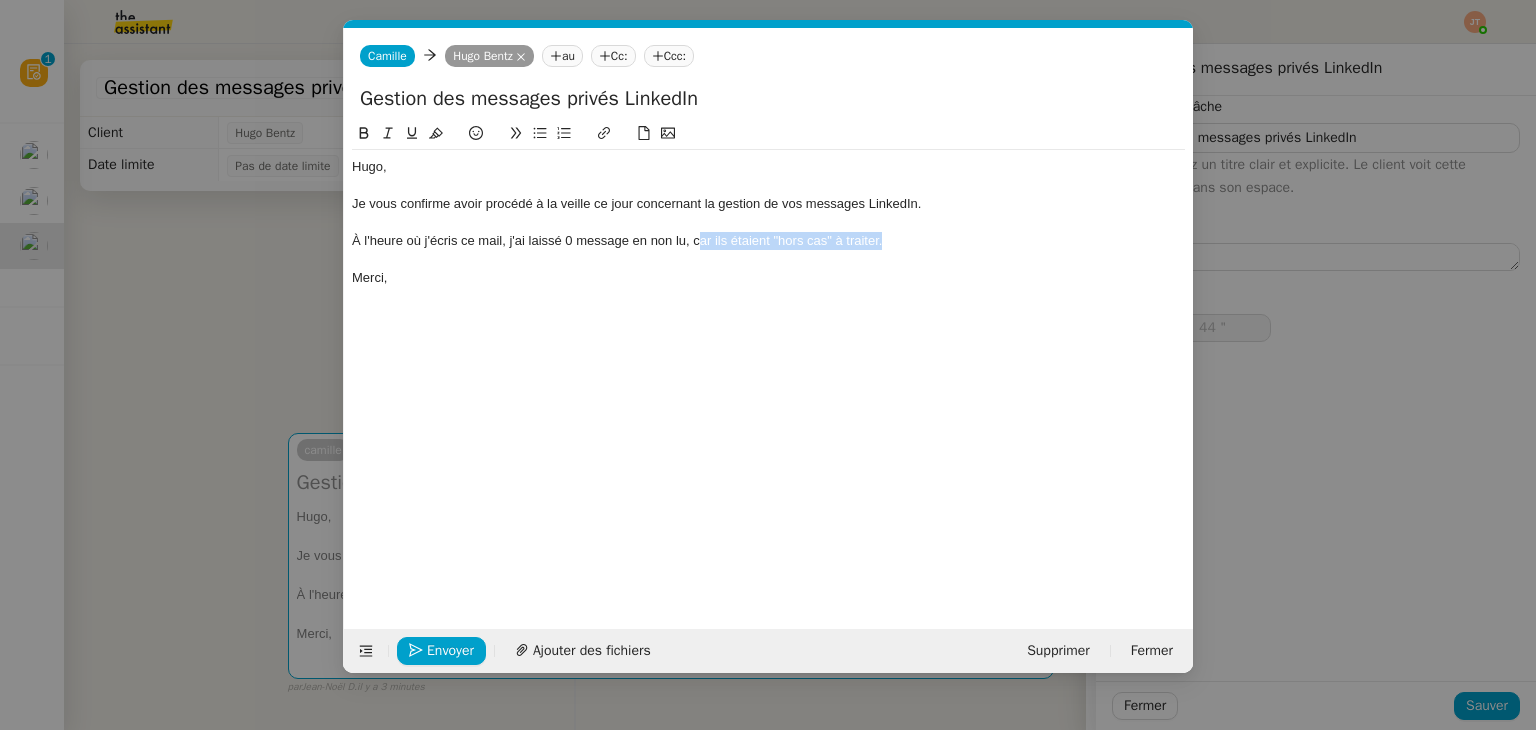 drag, startPoint x: 890, startPoint y: 242, endPoint x: 702, endPoint y: 235, distance: 188.13028 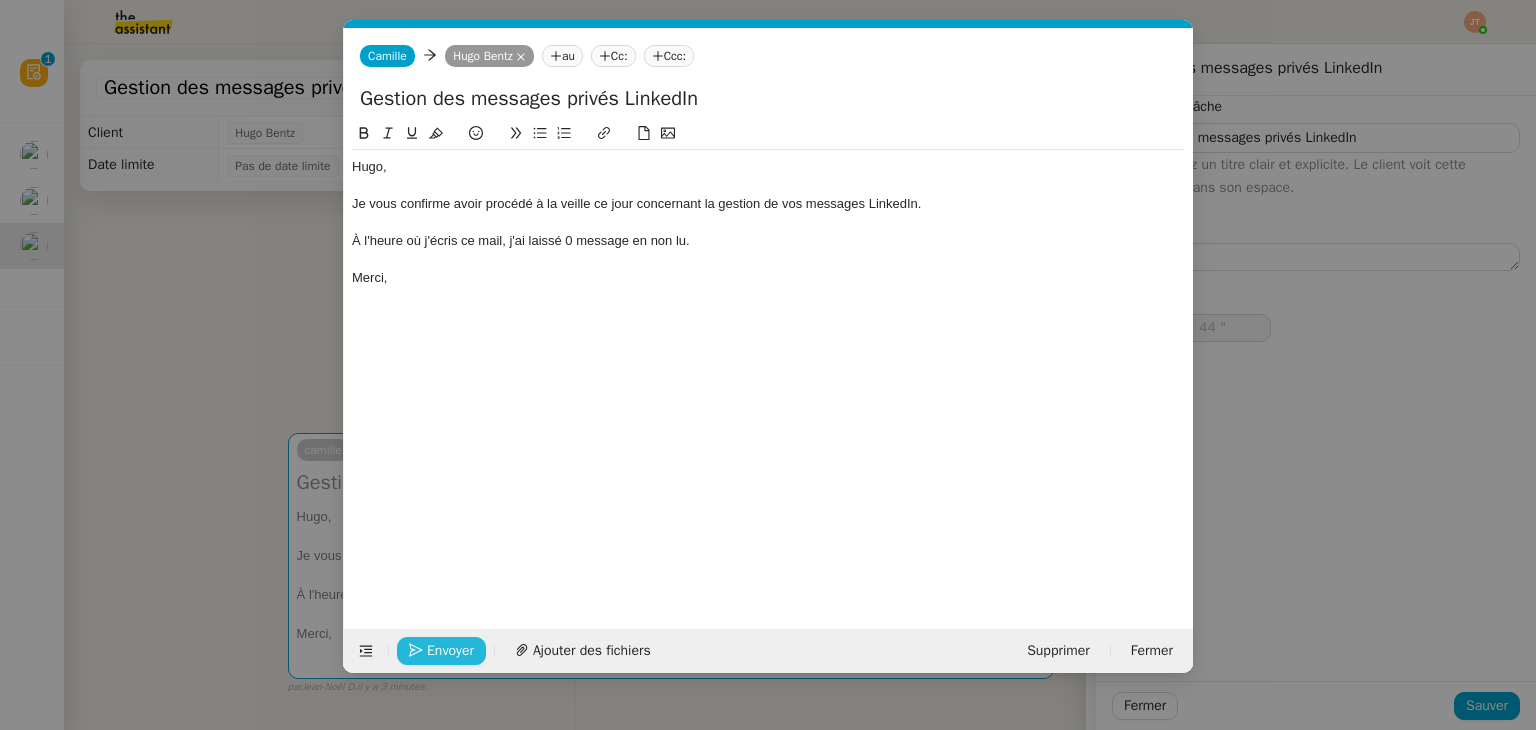 click 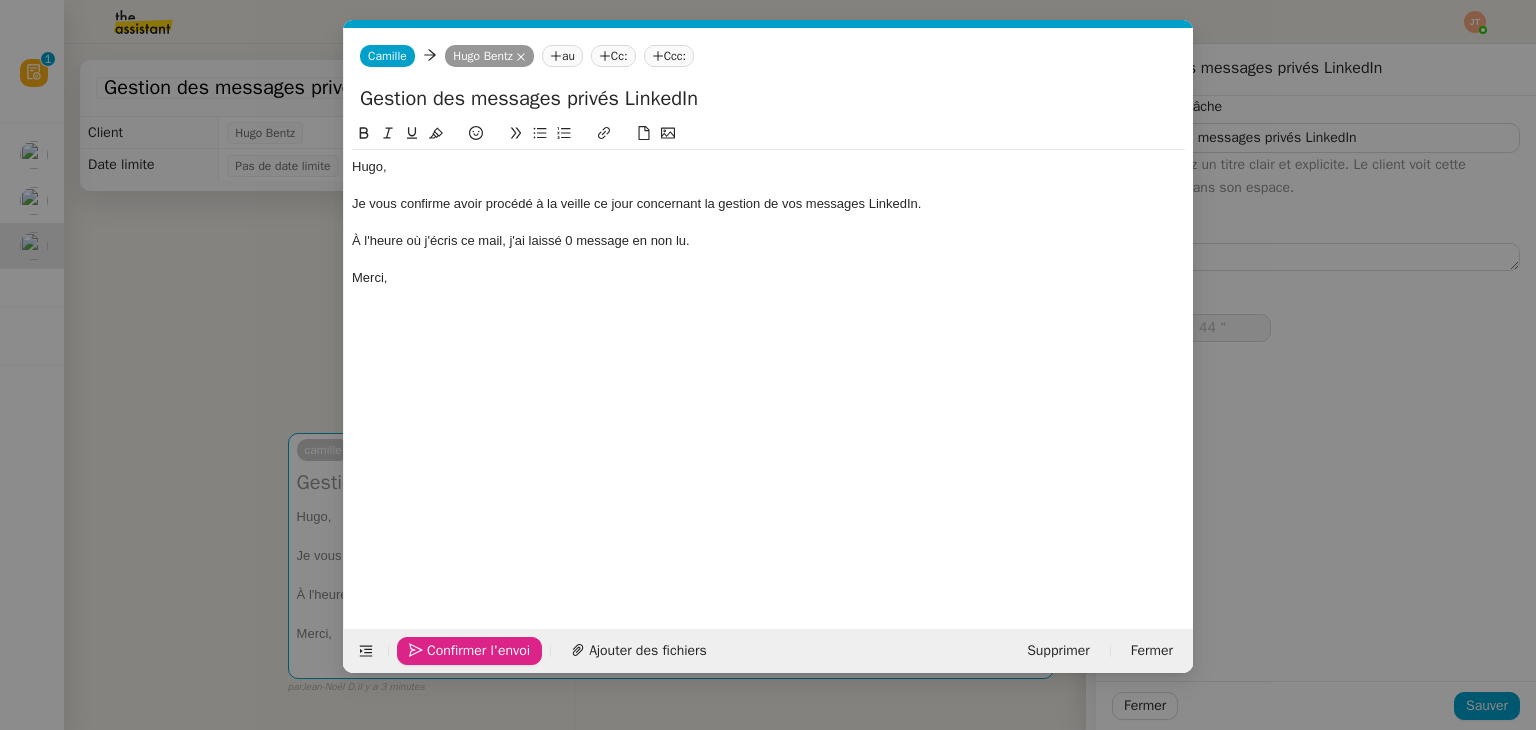 click 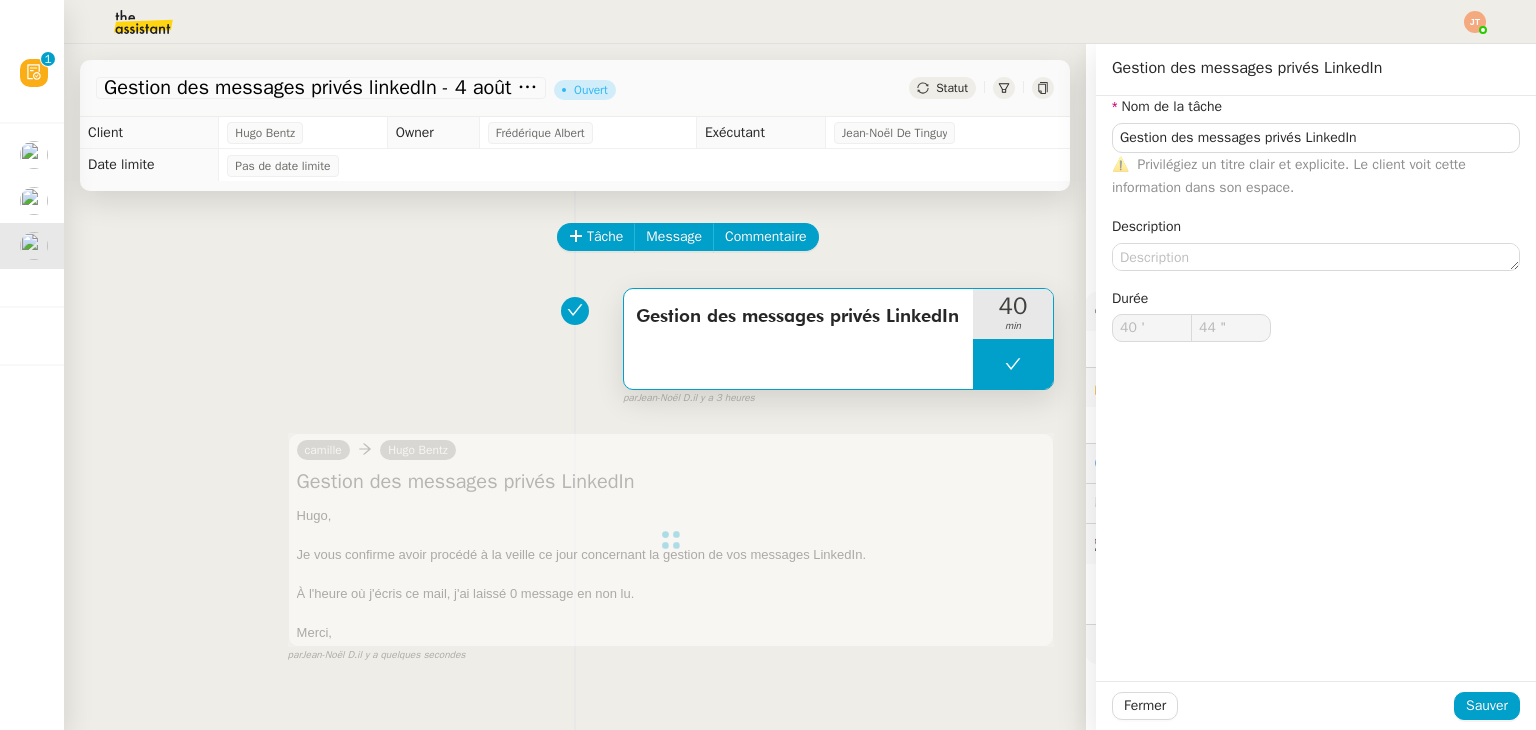 type on "Gestion des messages privés LinkedIn" 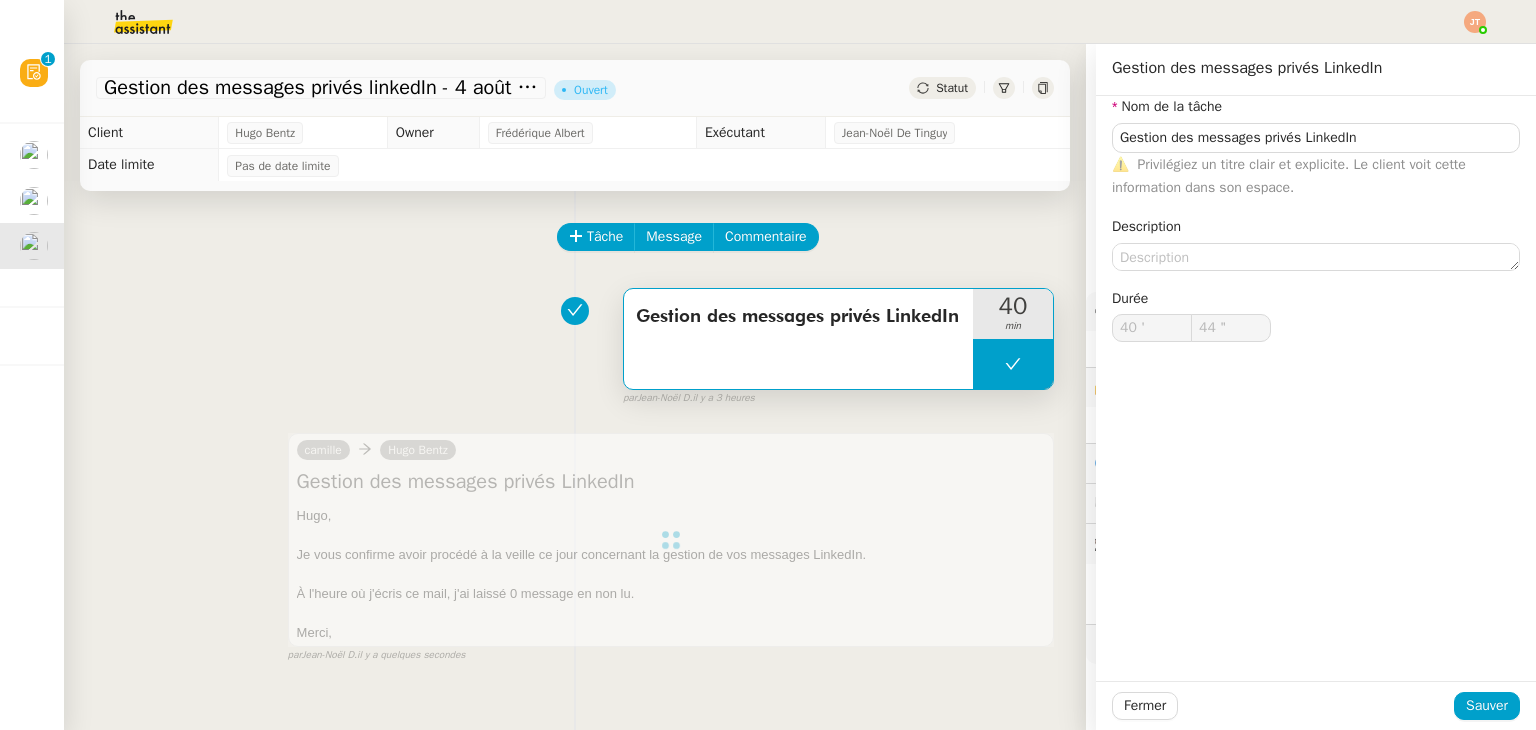 type on "40 '" 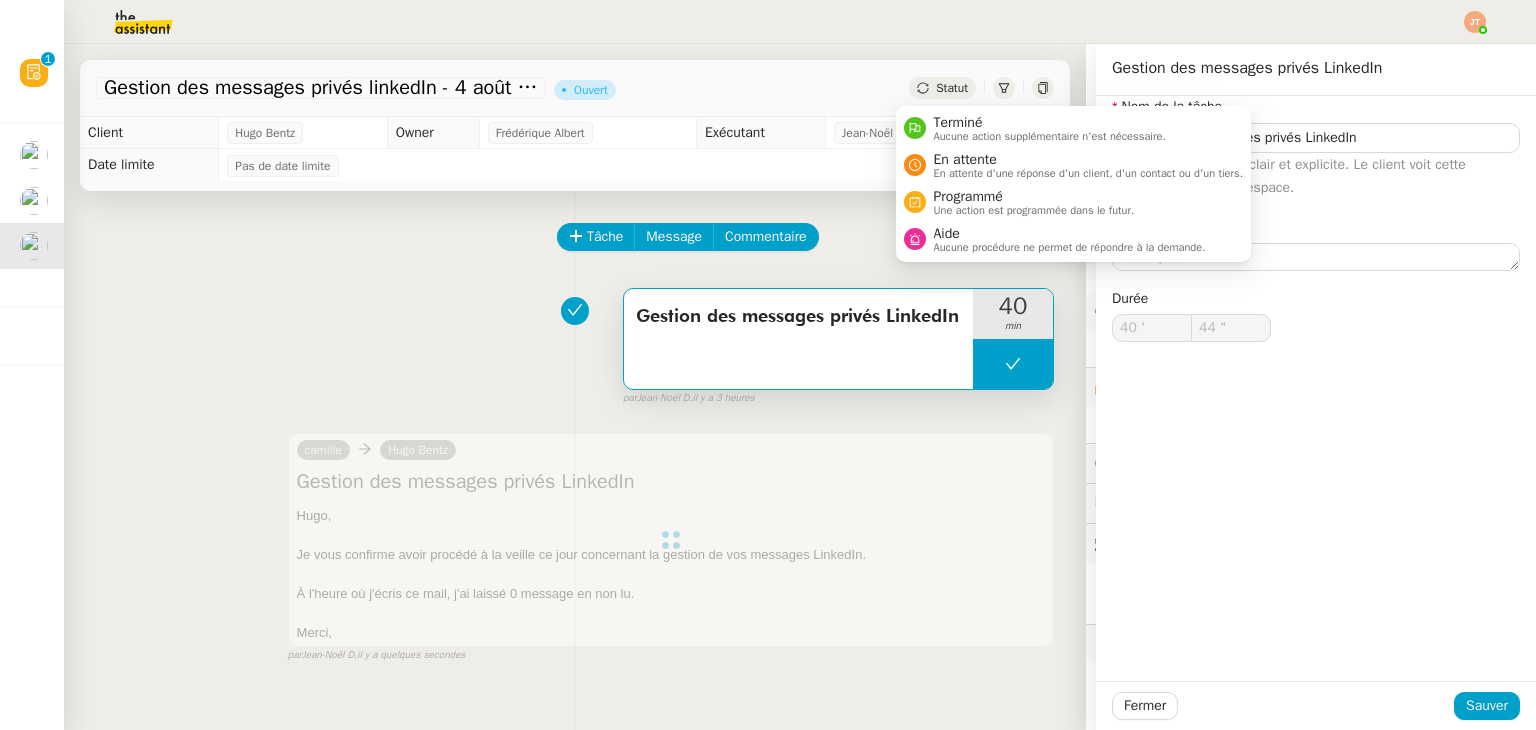 click on "Statut" 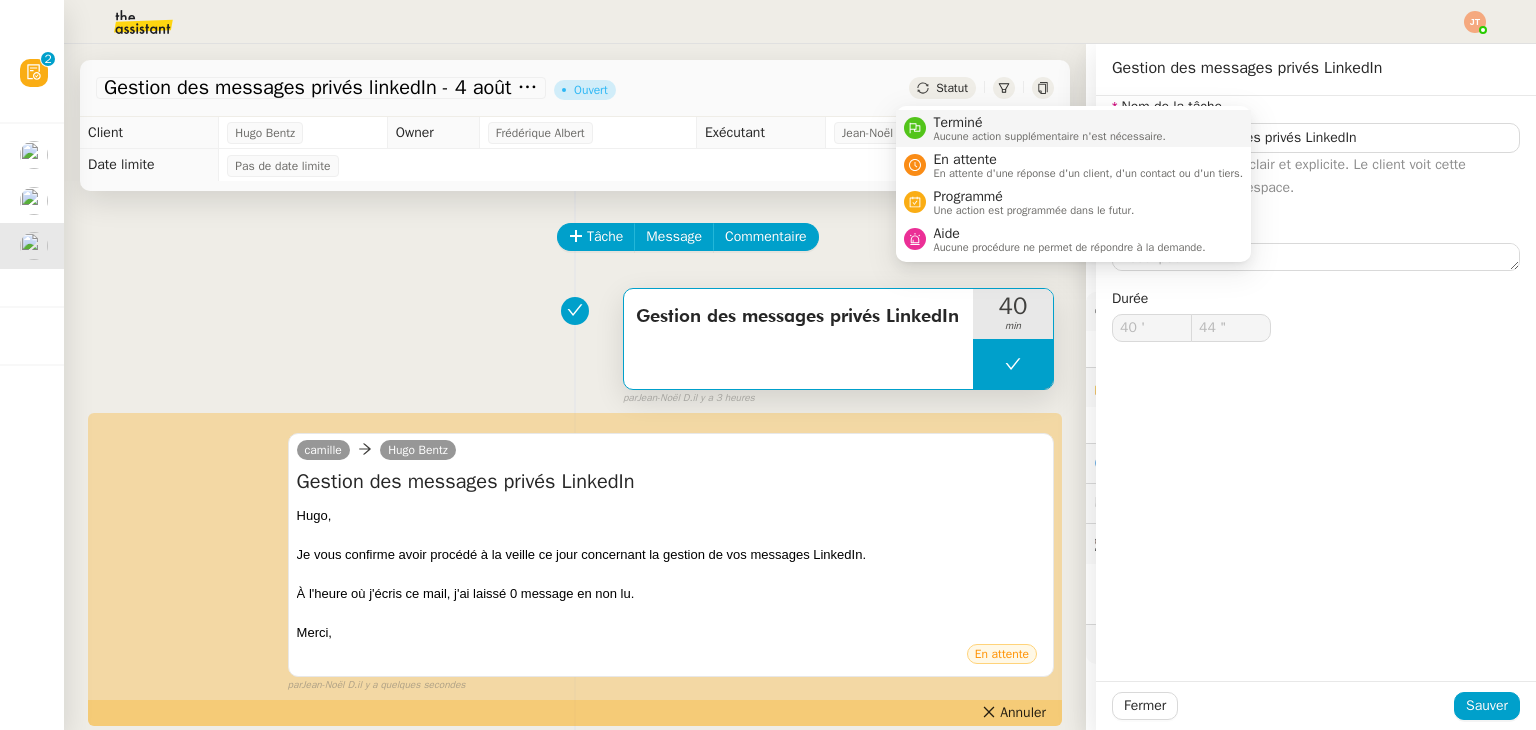 type on "Gestion des messages privés LinkedIn" 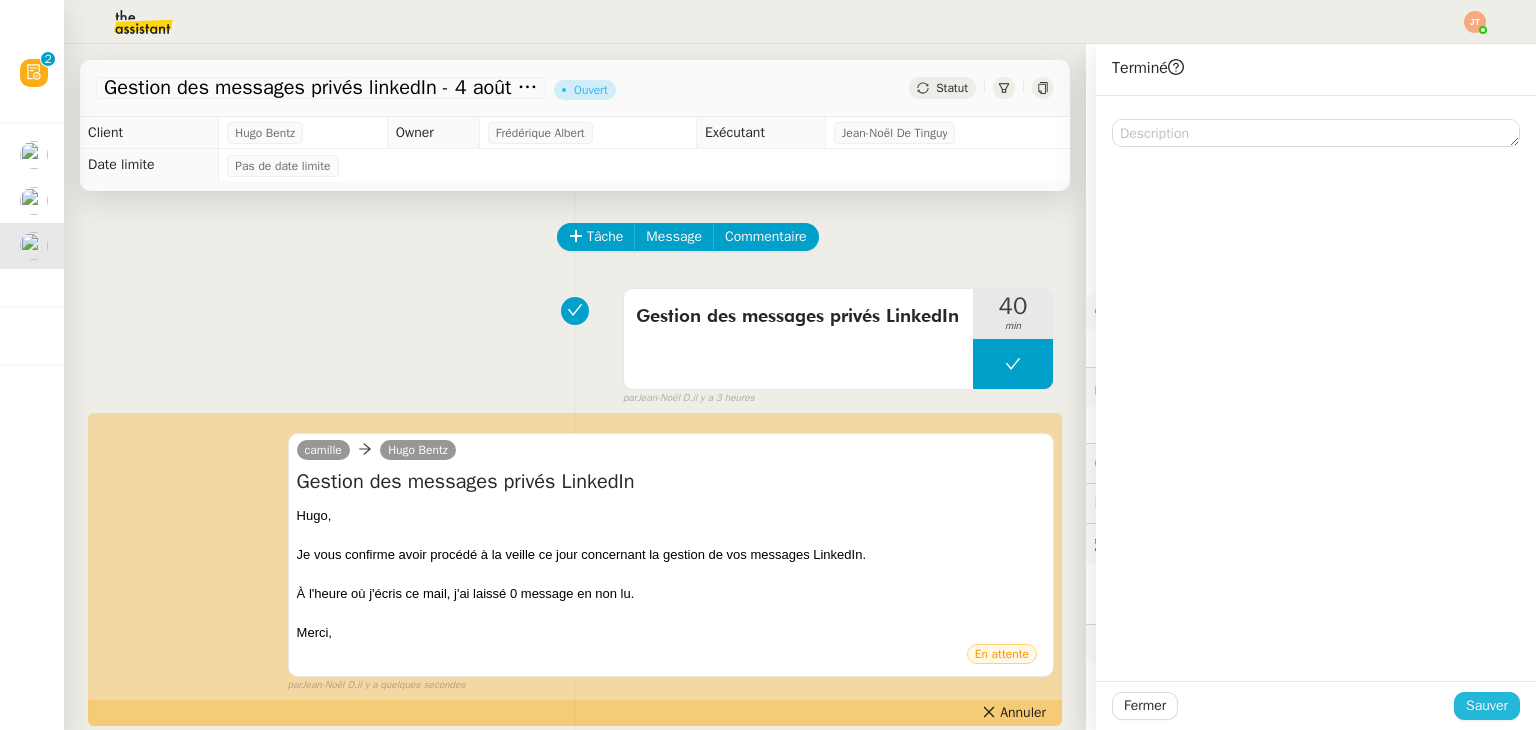 click on "Sauver" 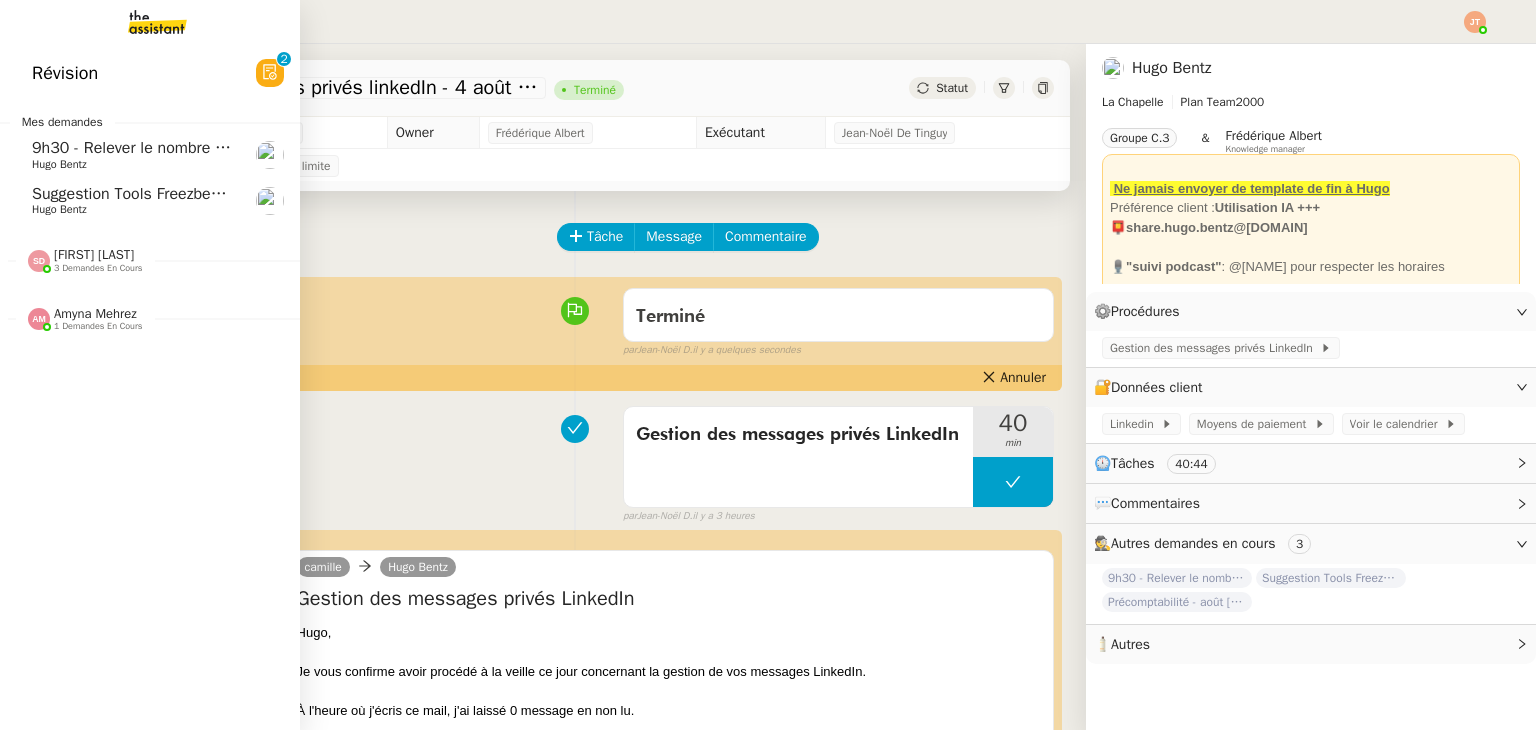 click on "9h30 - Relever le nombre d'abonnés - 4 août [YEAR]" 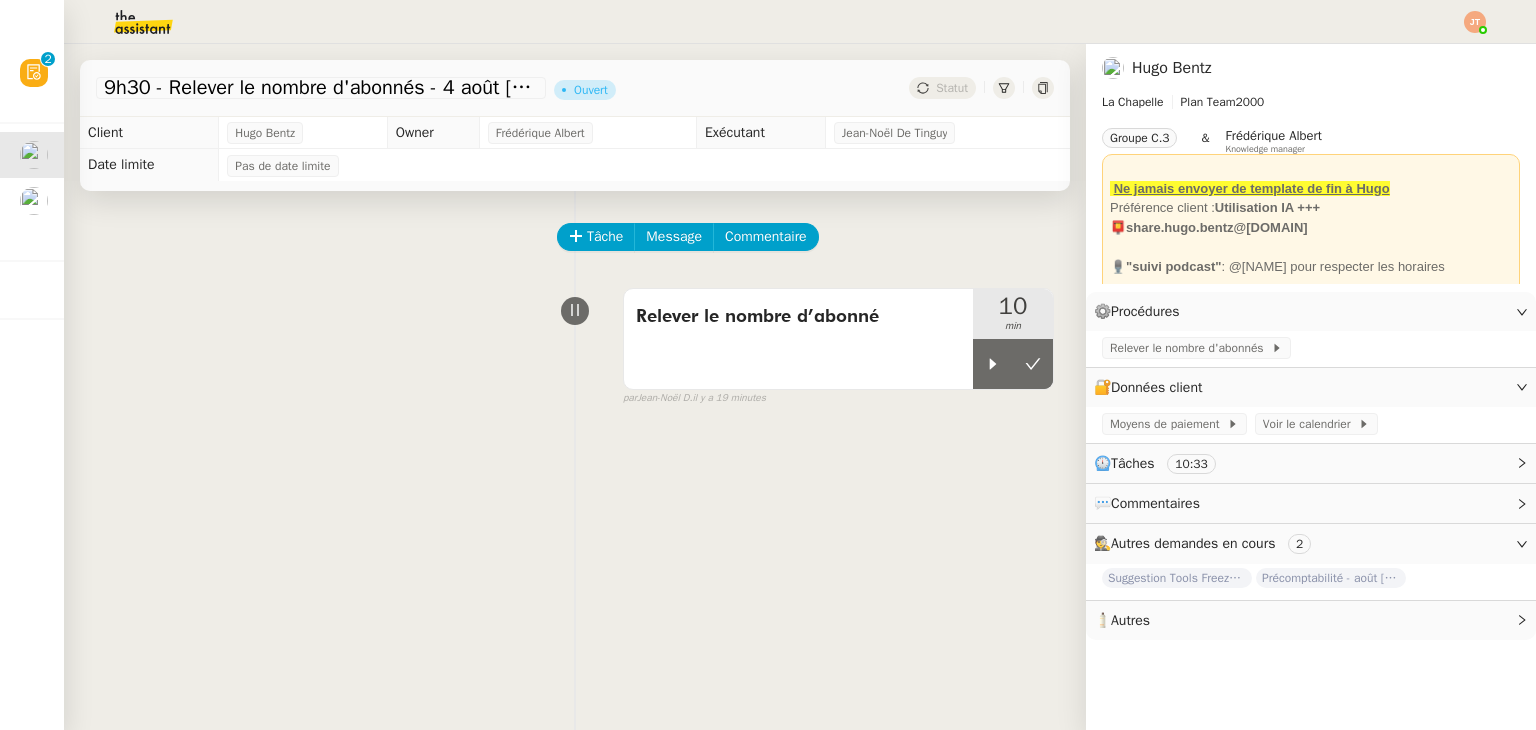 click 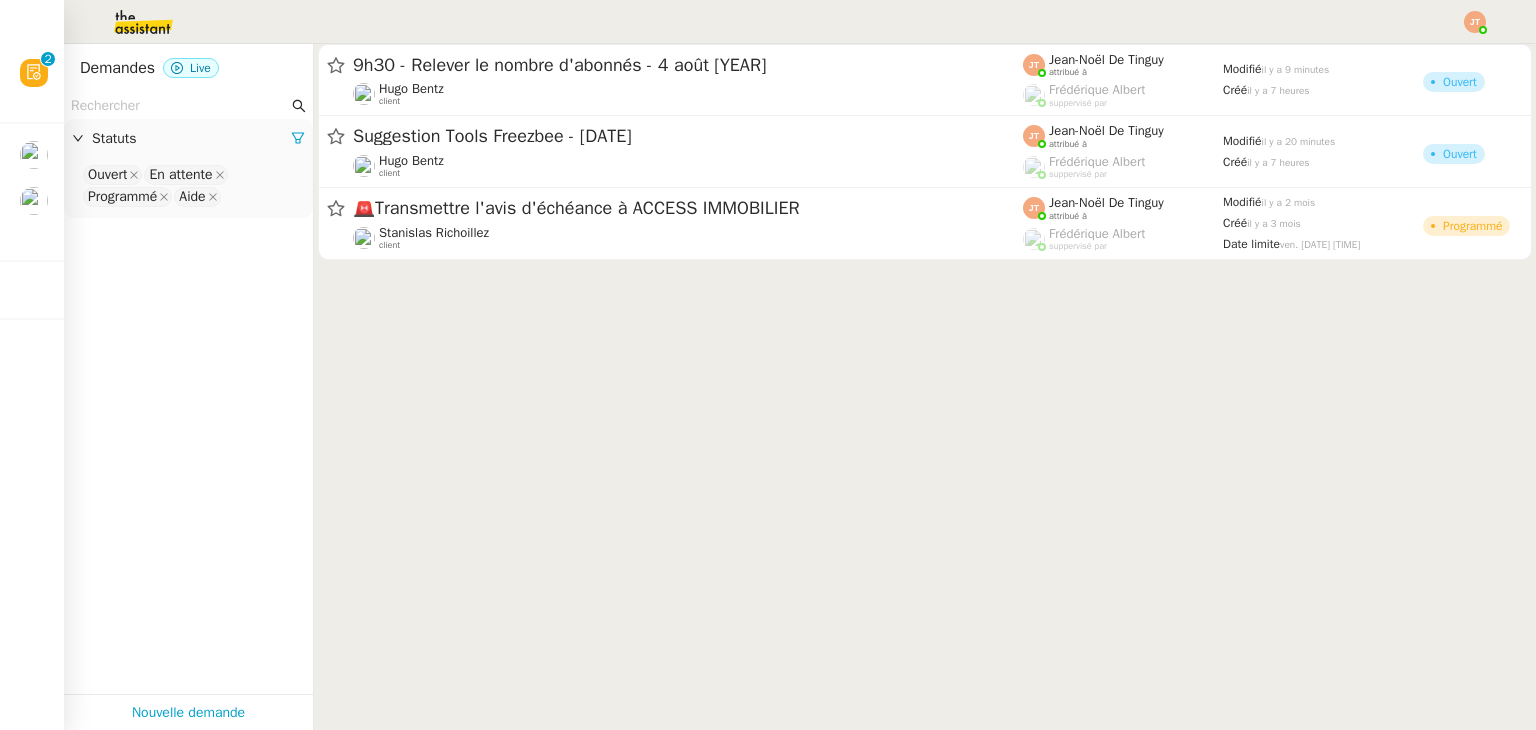 click 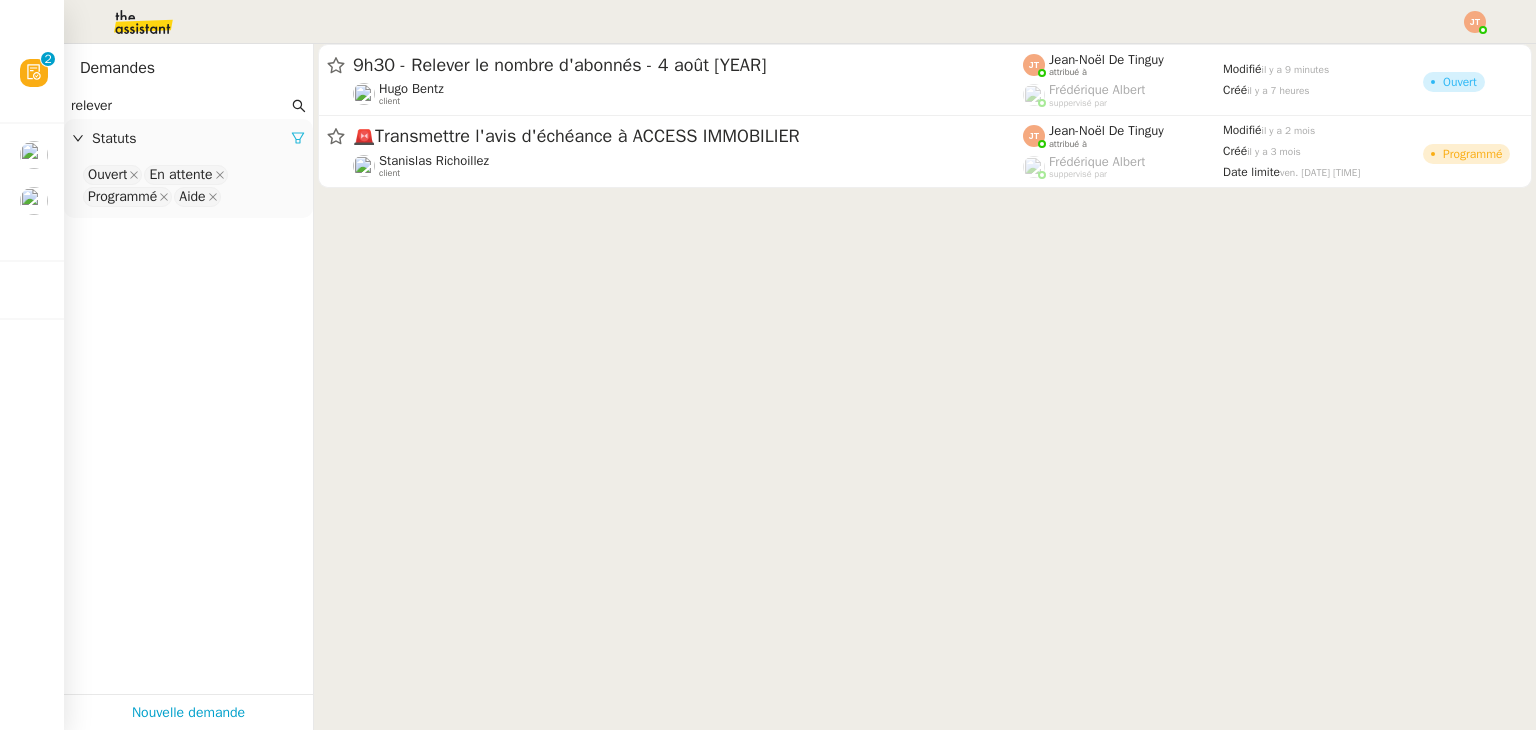 type on "relever" 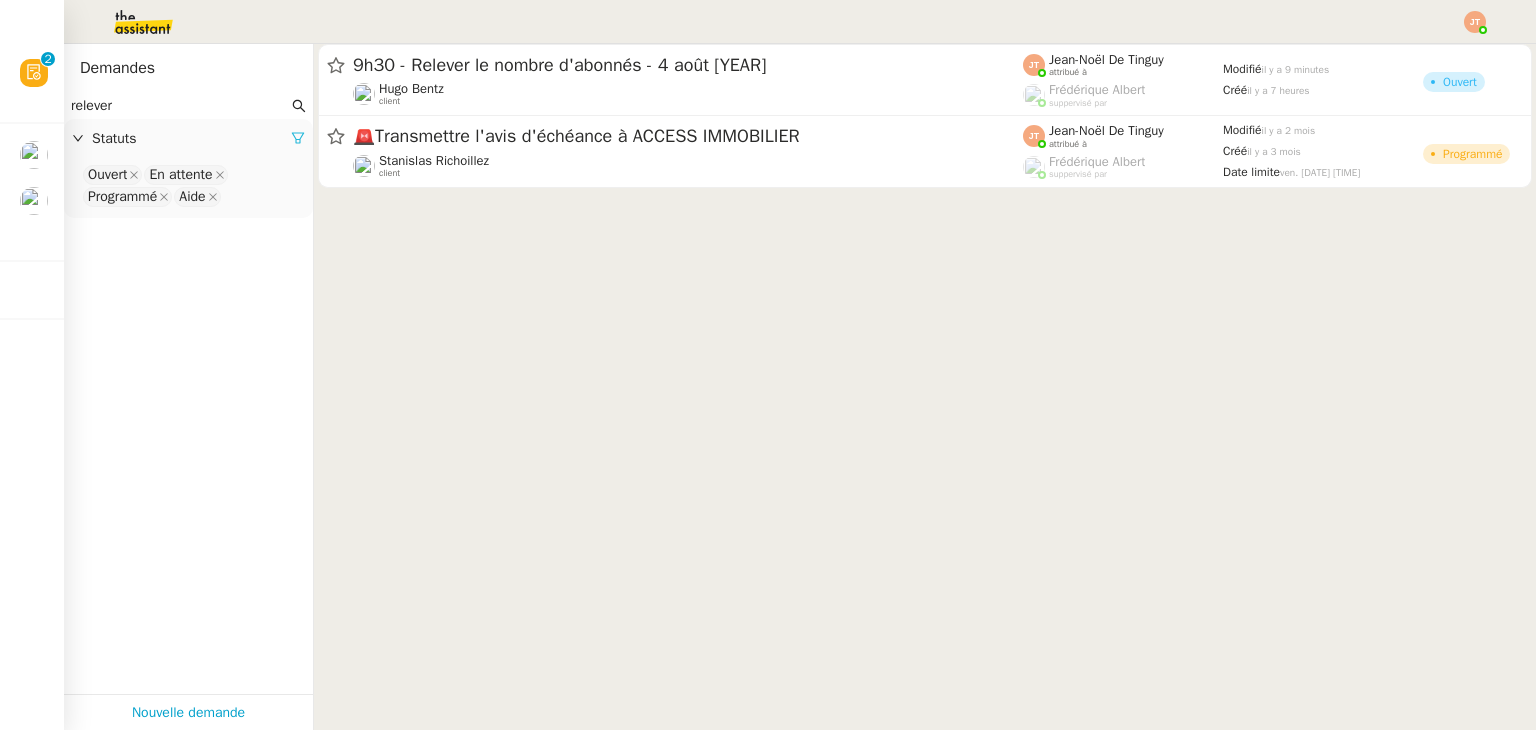 click 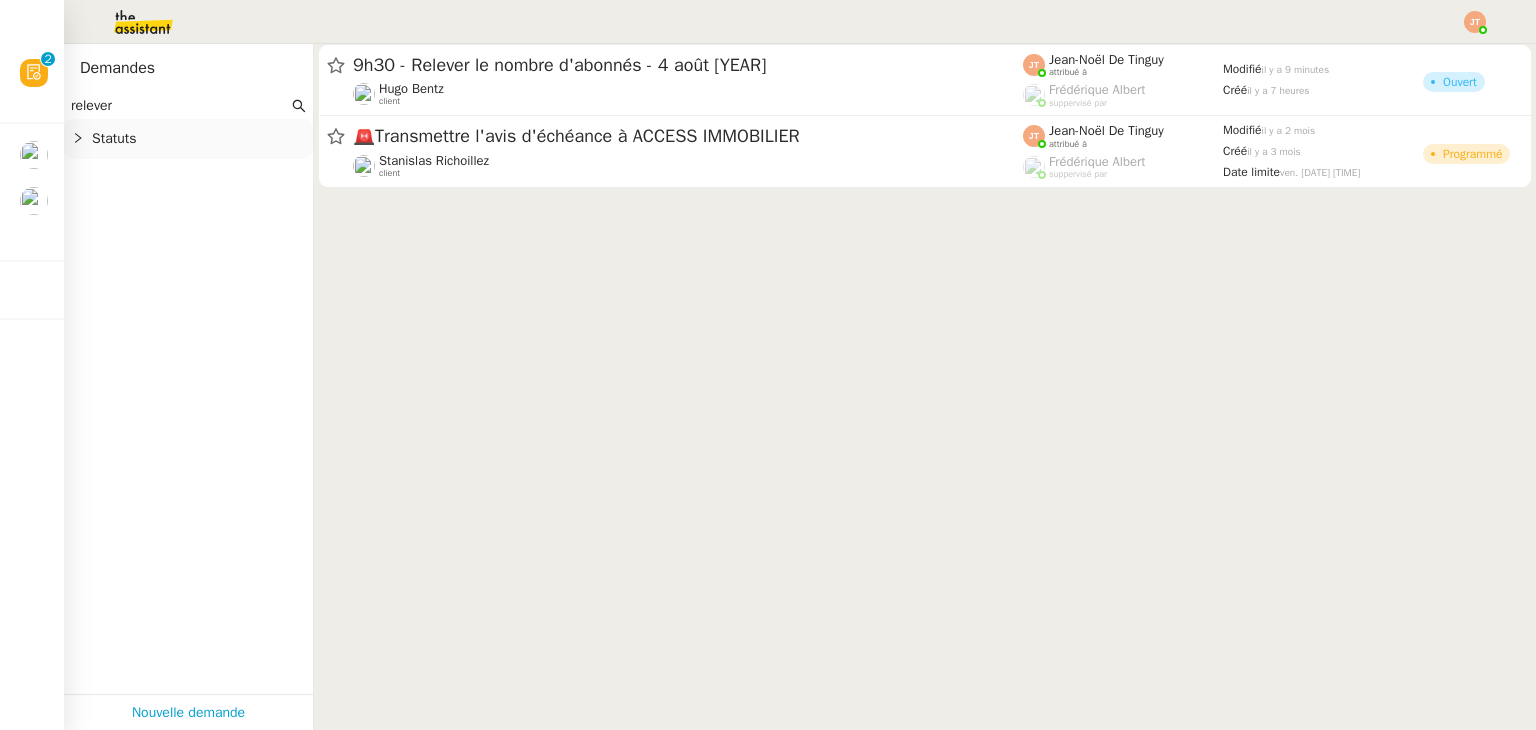 click on "Statuts" 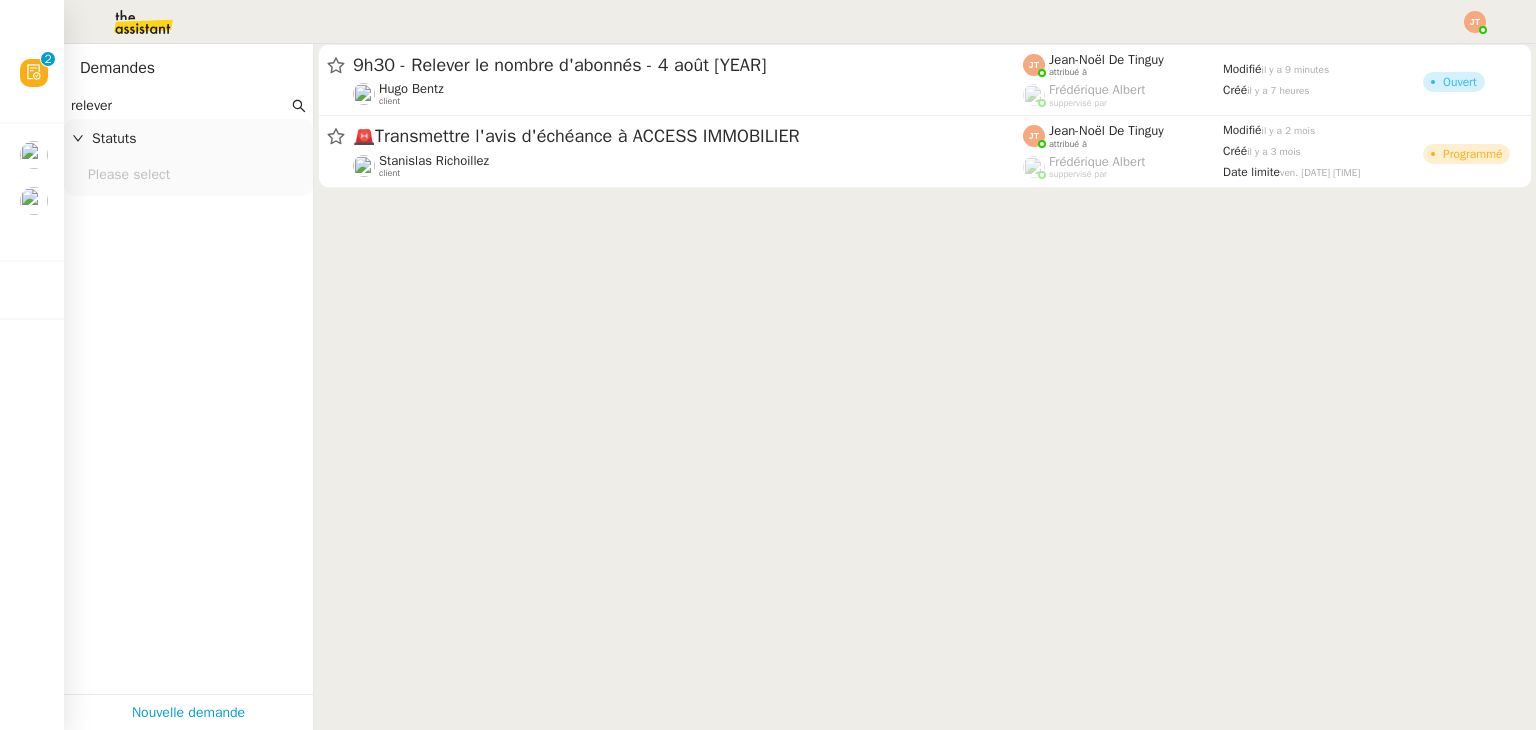 click on "Please select" 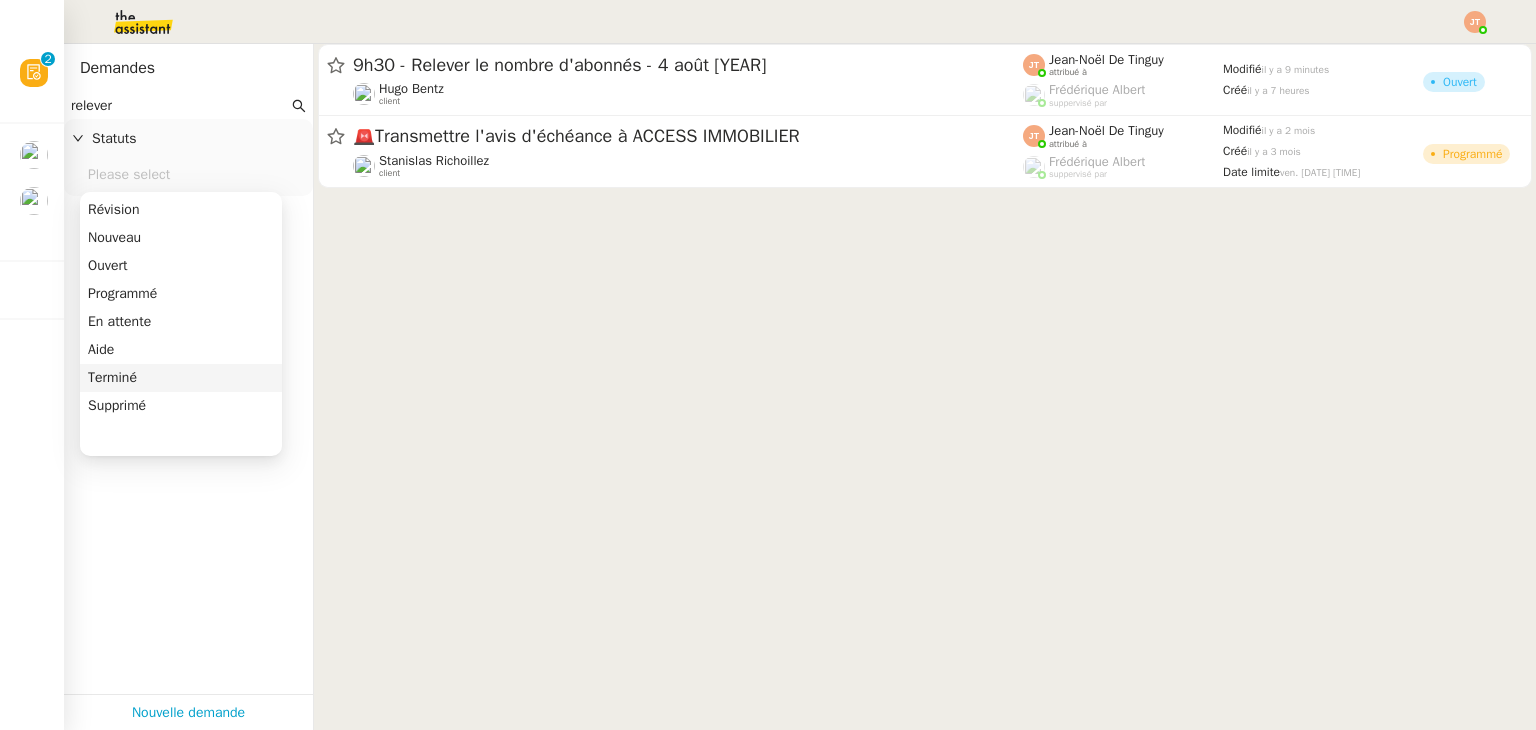 click on "Terminé" at bounding box center [181, 378] 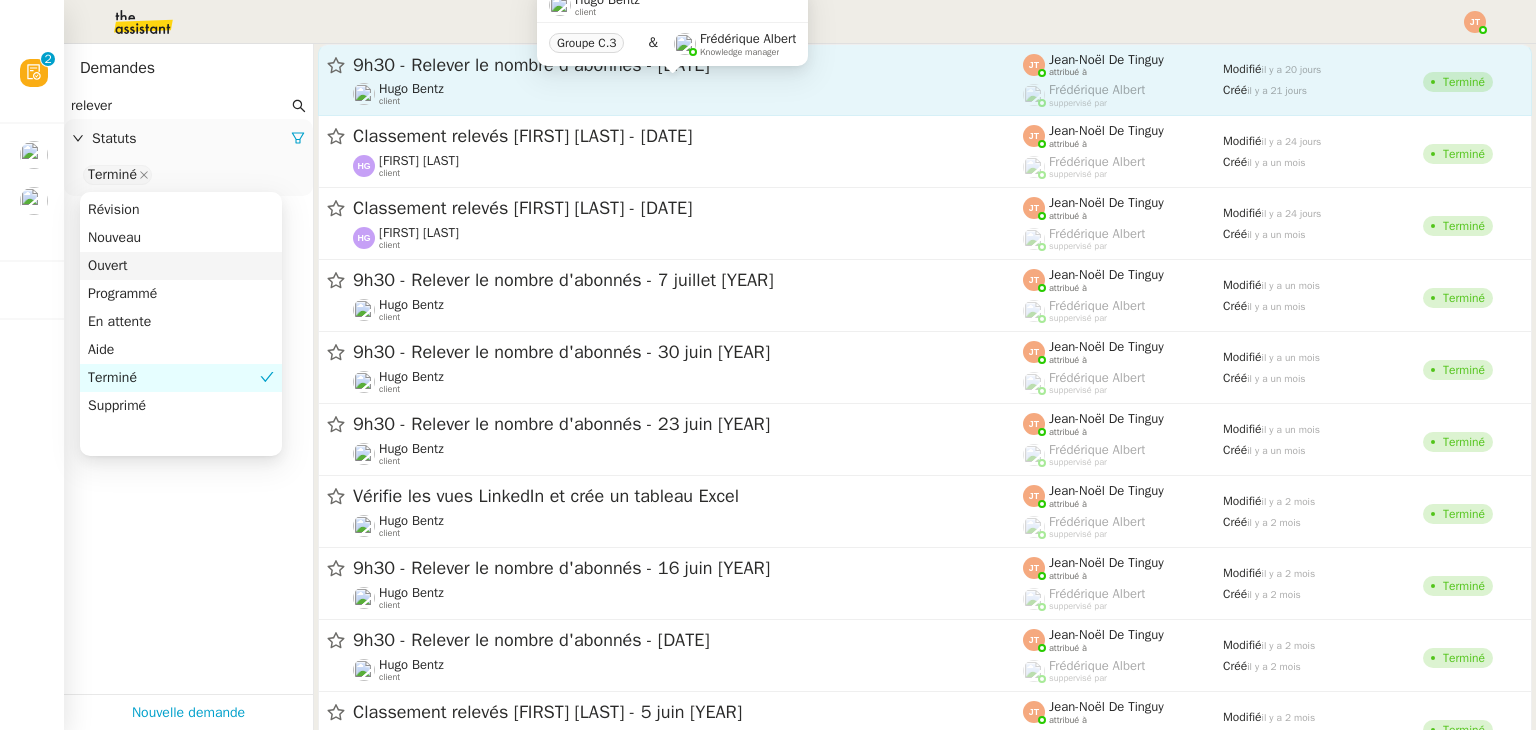 click on "[FIRST] [LAST] client" 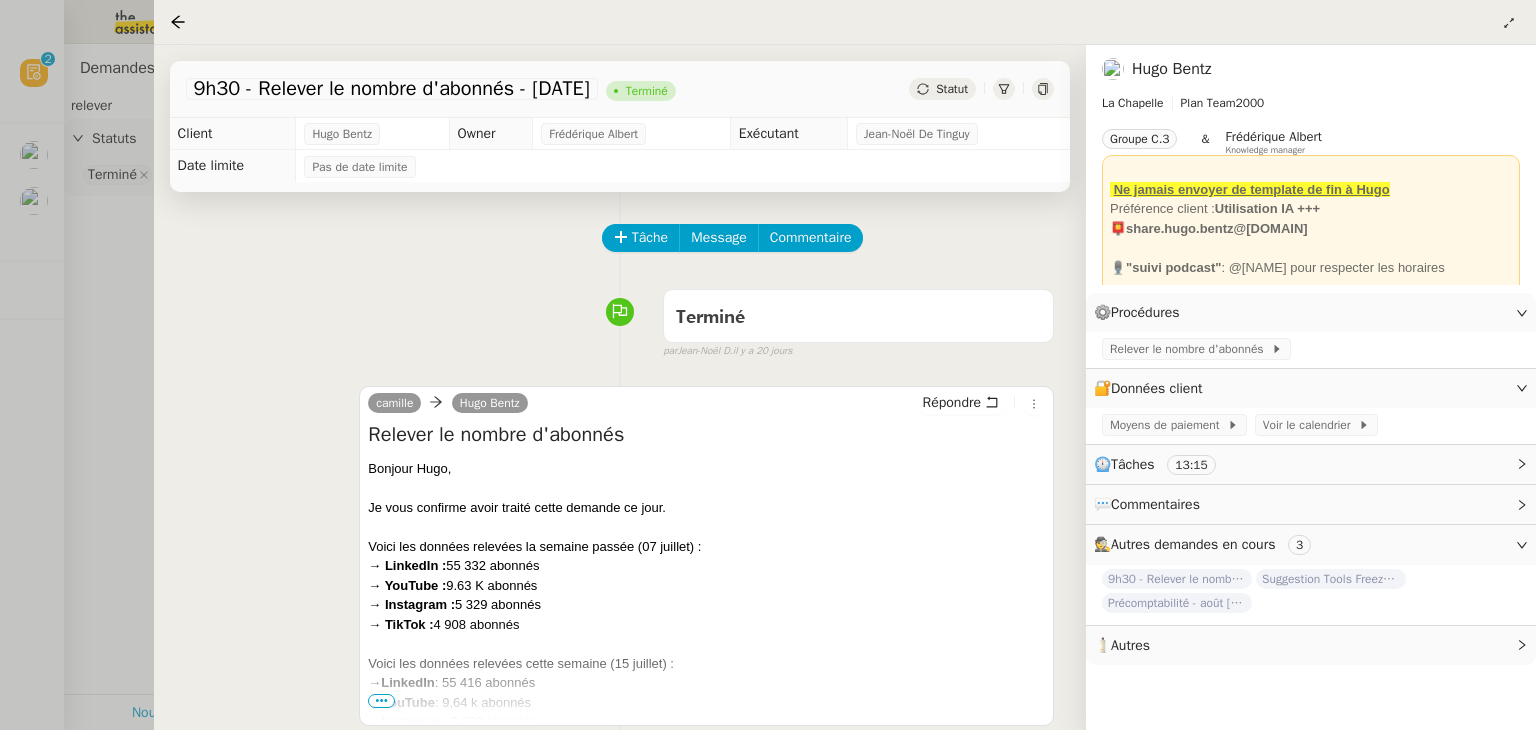click at bounding box center [768, 365] 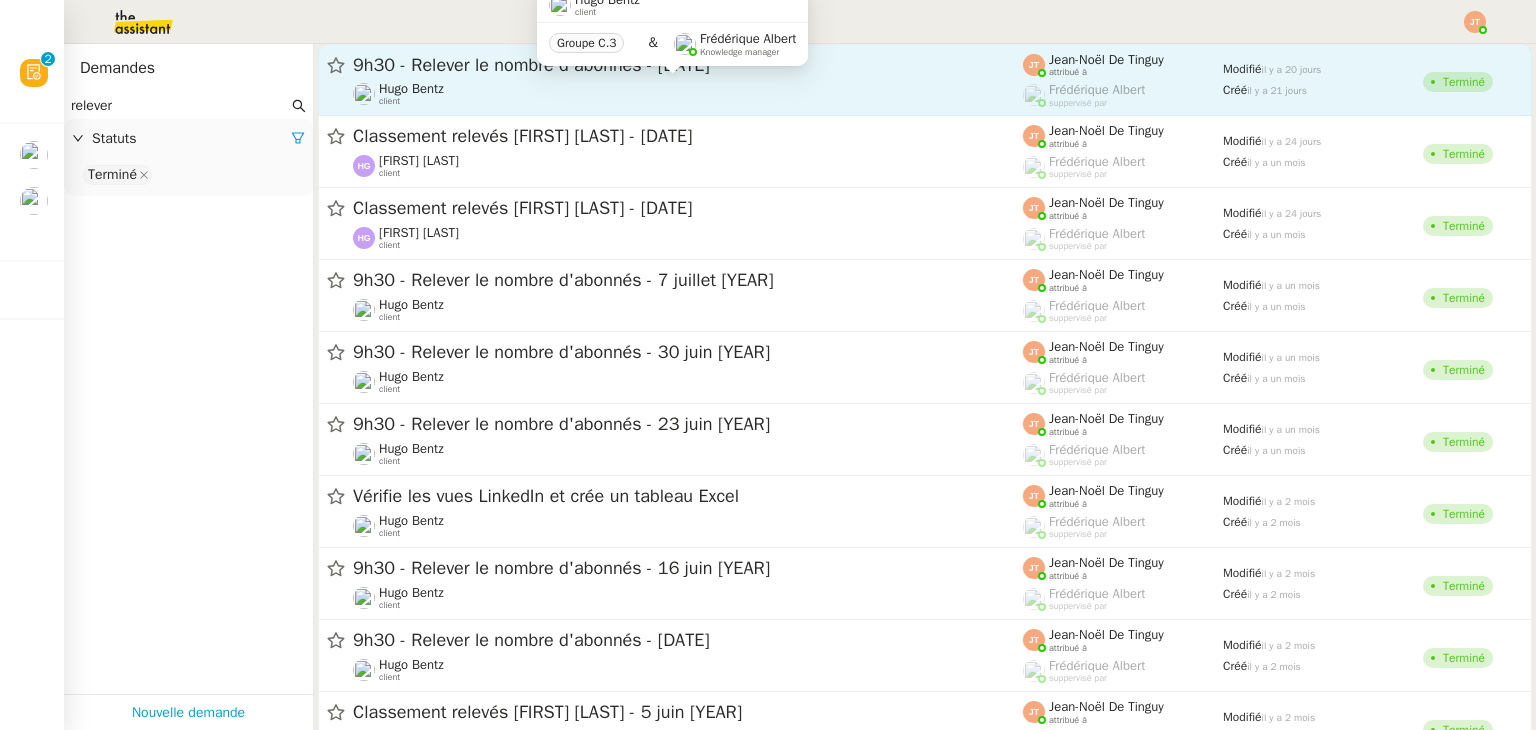 click on "[FIRST] [LAST] client" 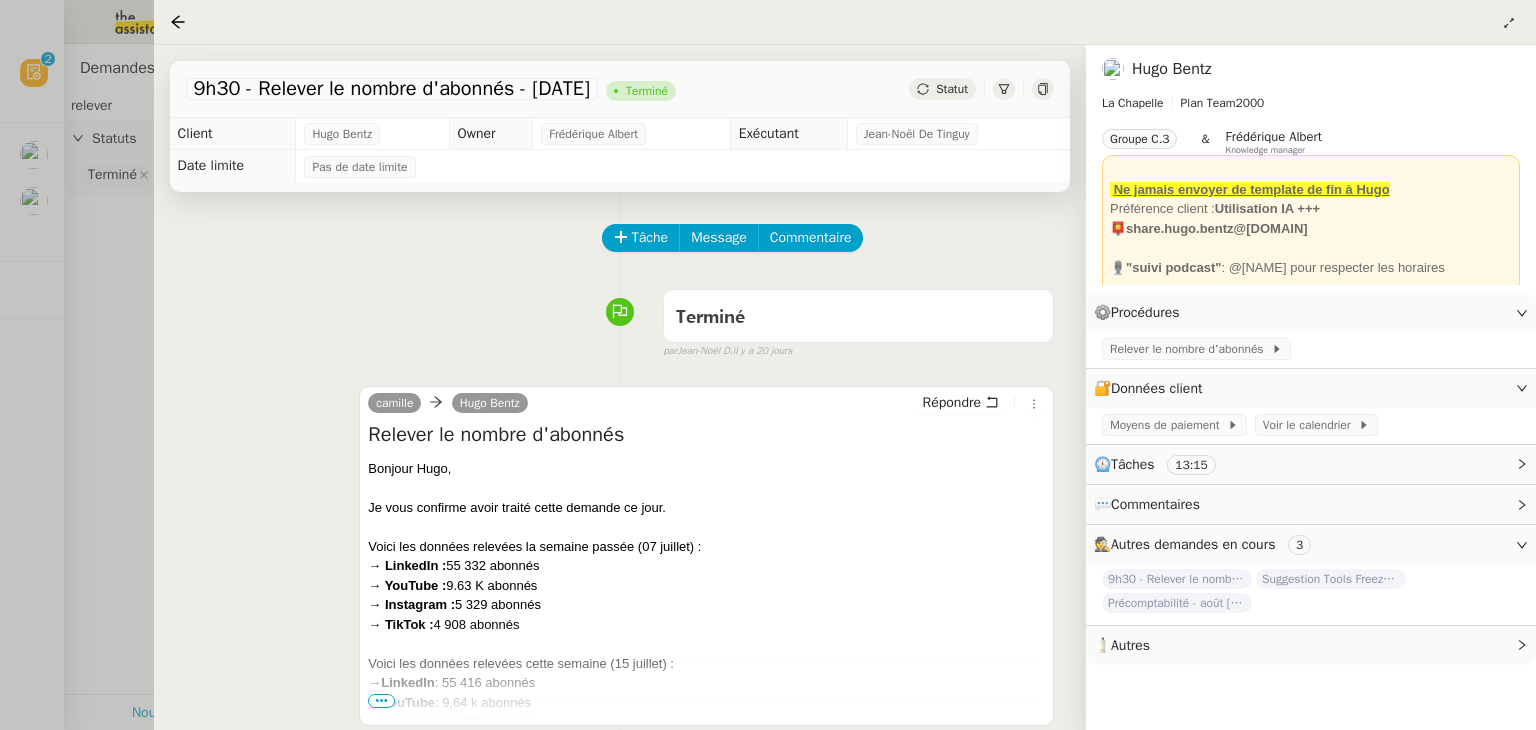 click on "•••" at bounding box center (381, 701) 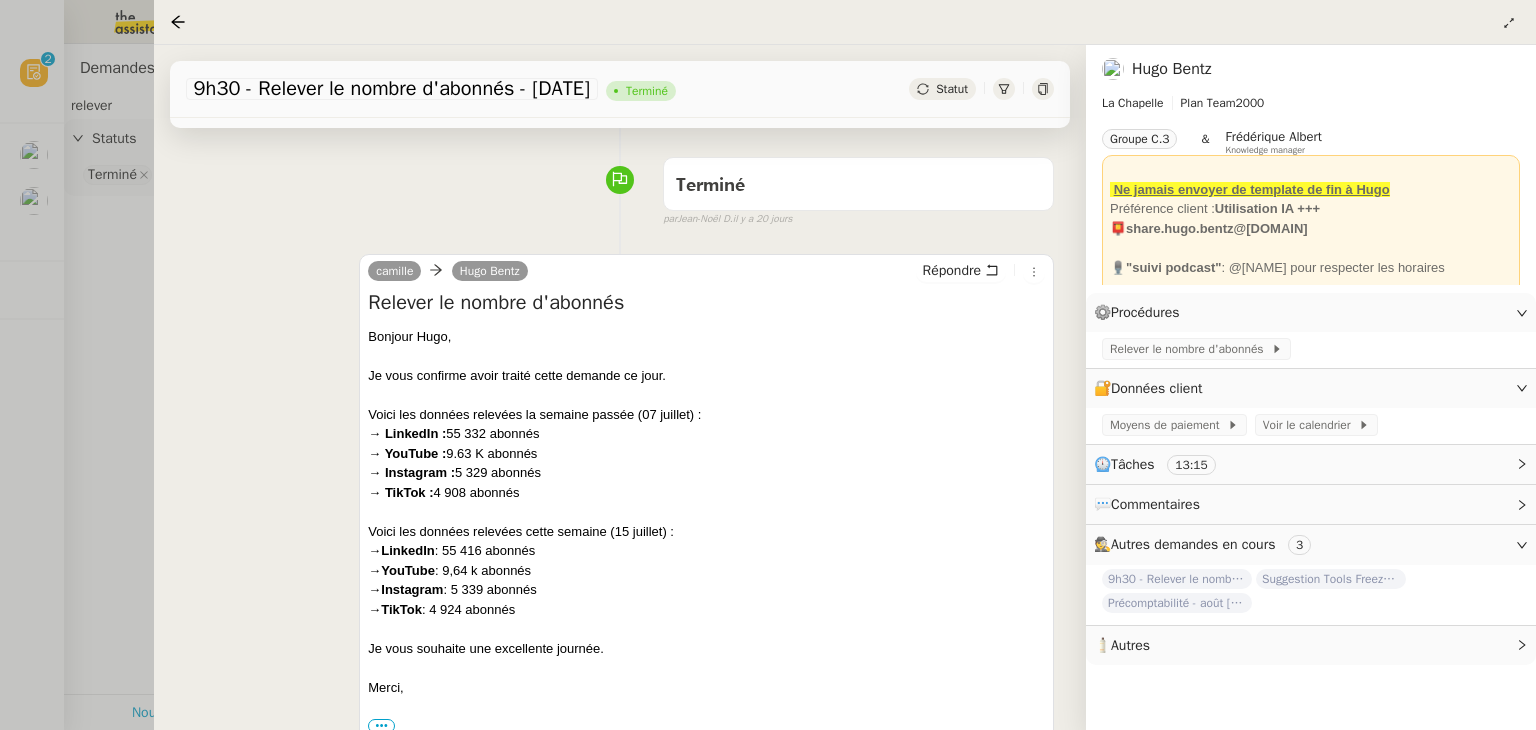 scroll, scrollTop: 144, scrollLeft: 0, axis: vertical 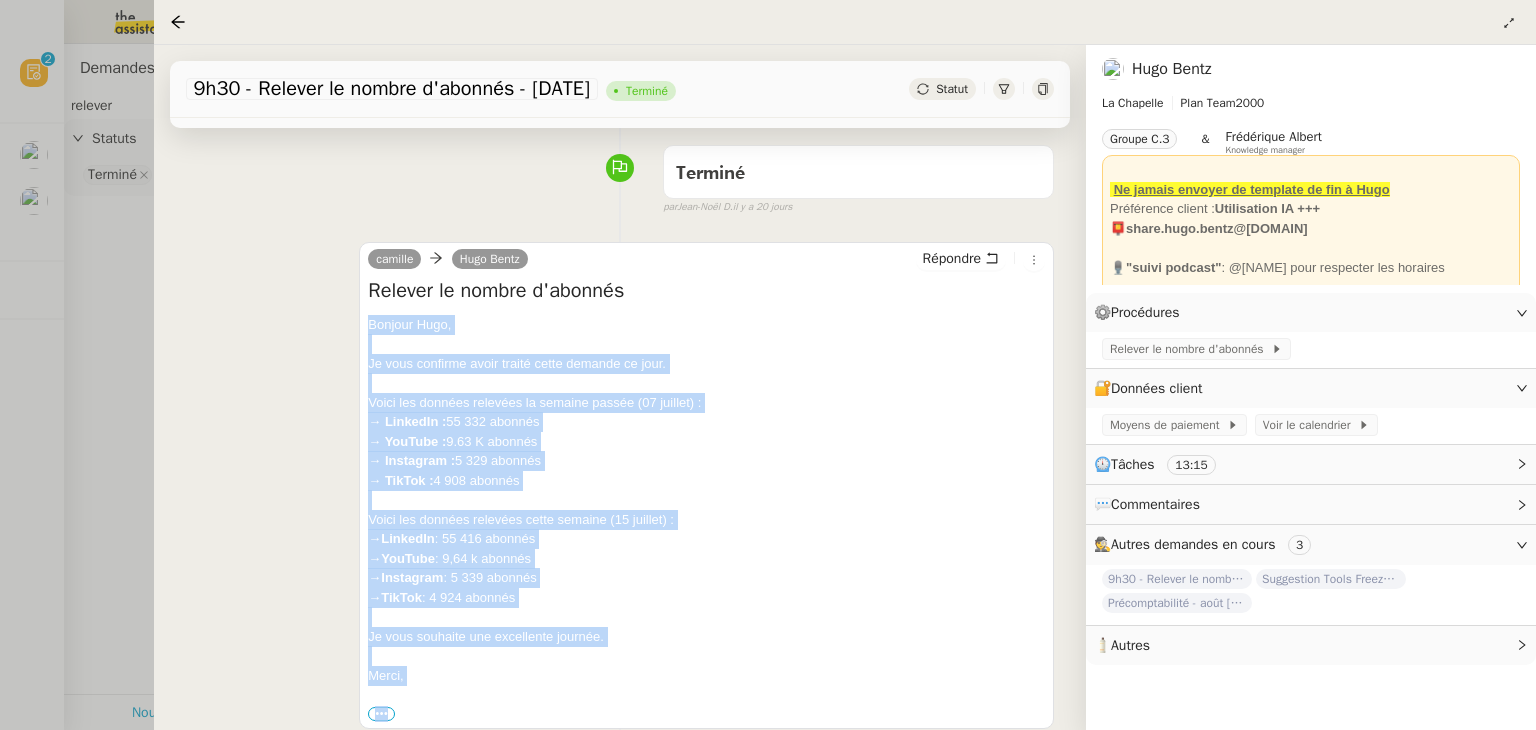drag, startPoint x: 367, startPoint y: 322, endPoint x: 456, endPoint y: 701, distance: 389.30963 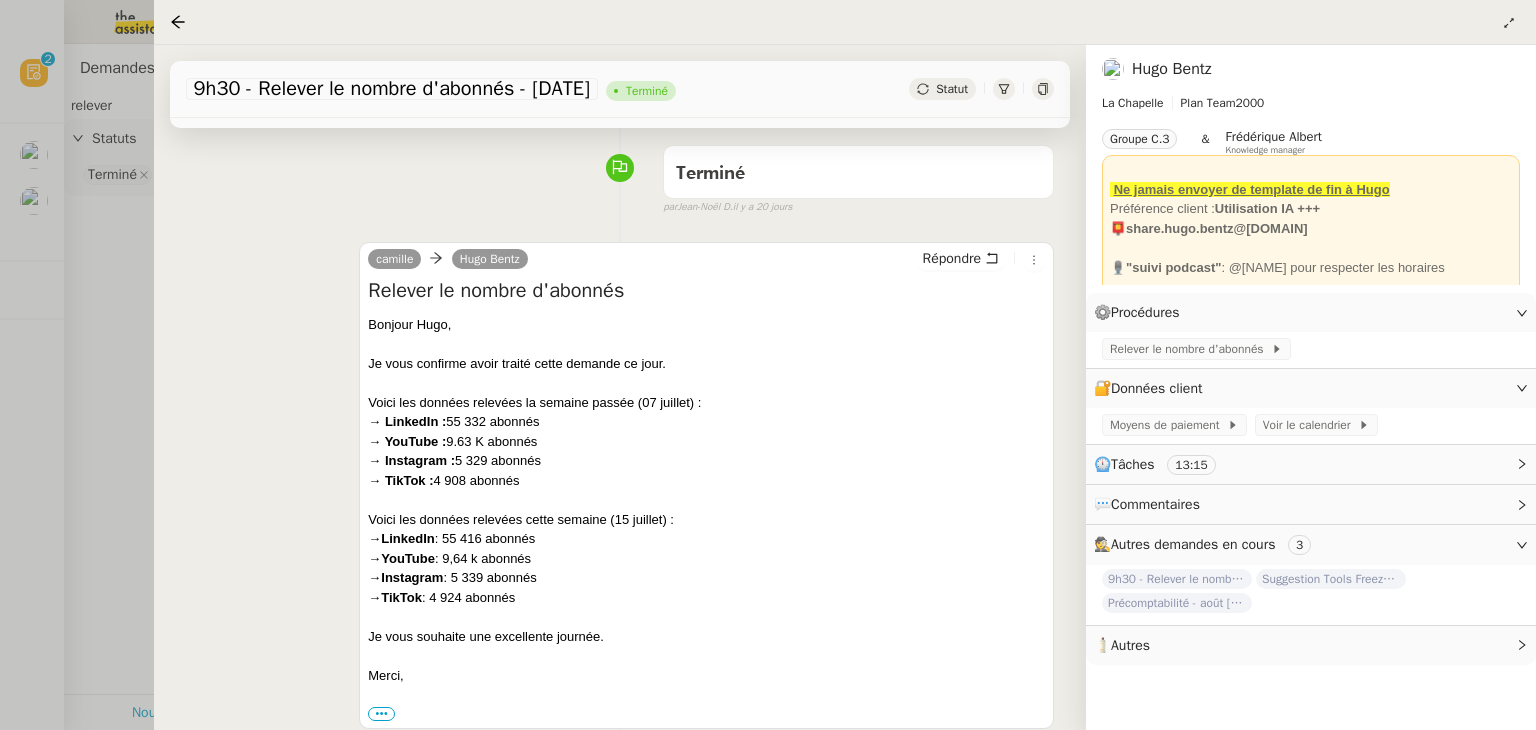 click at bounding box center (768, 365) 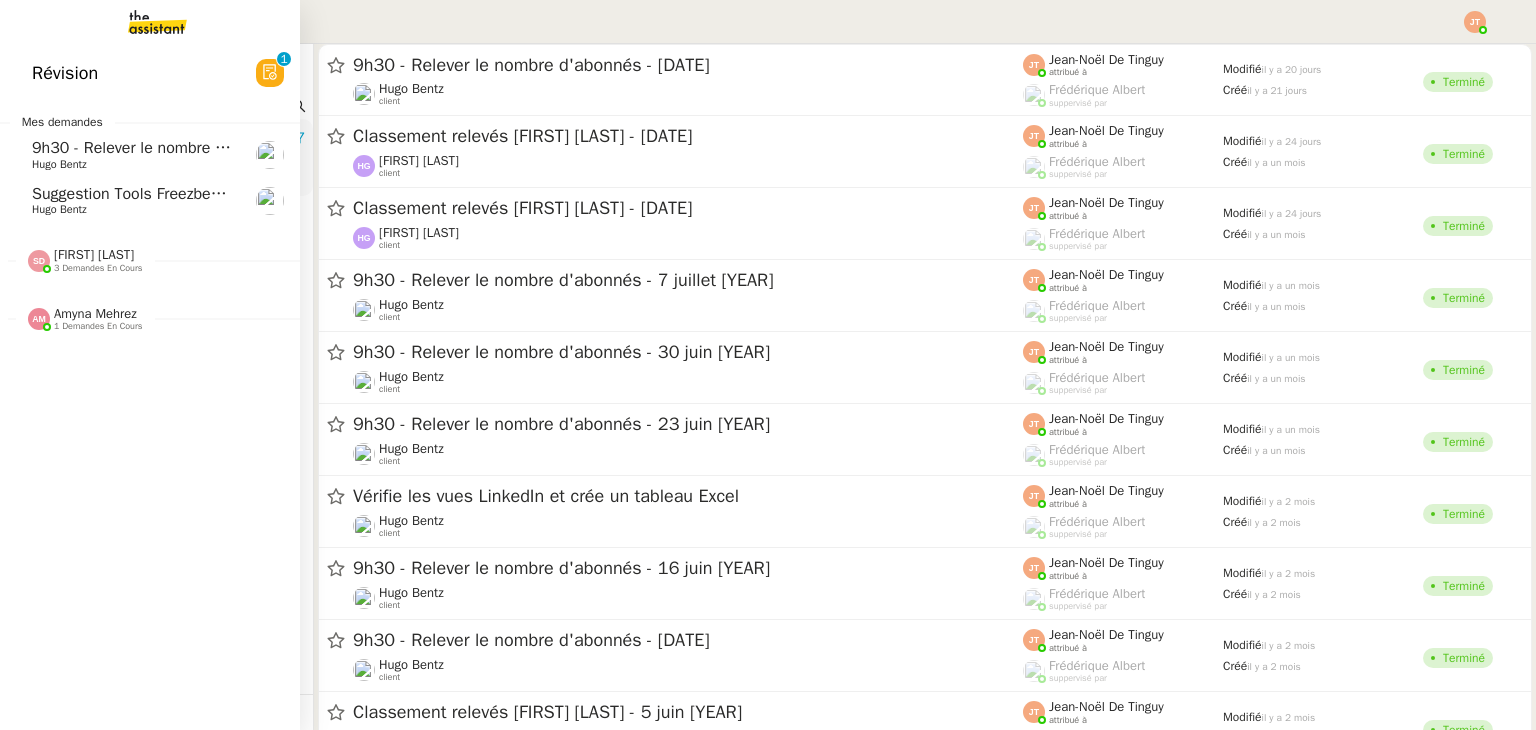 click on "9h30 - Relever le nombre d'abonnés - 4 août [YEAR]" 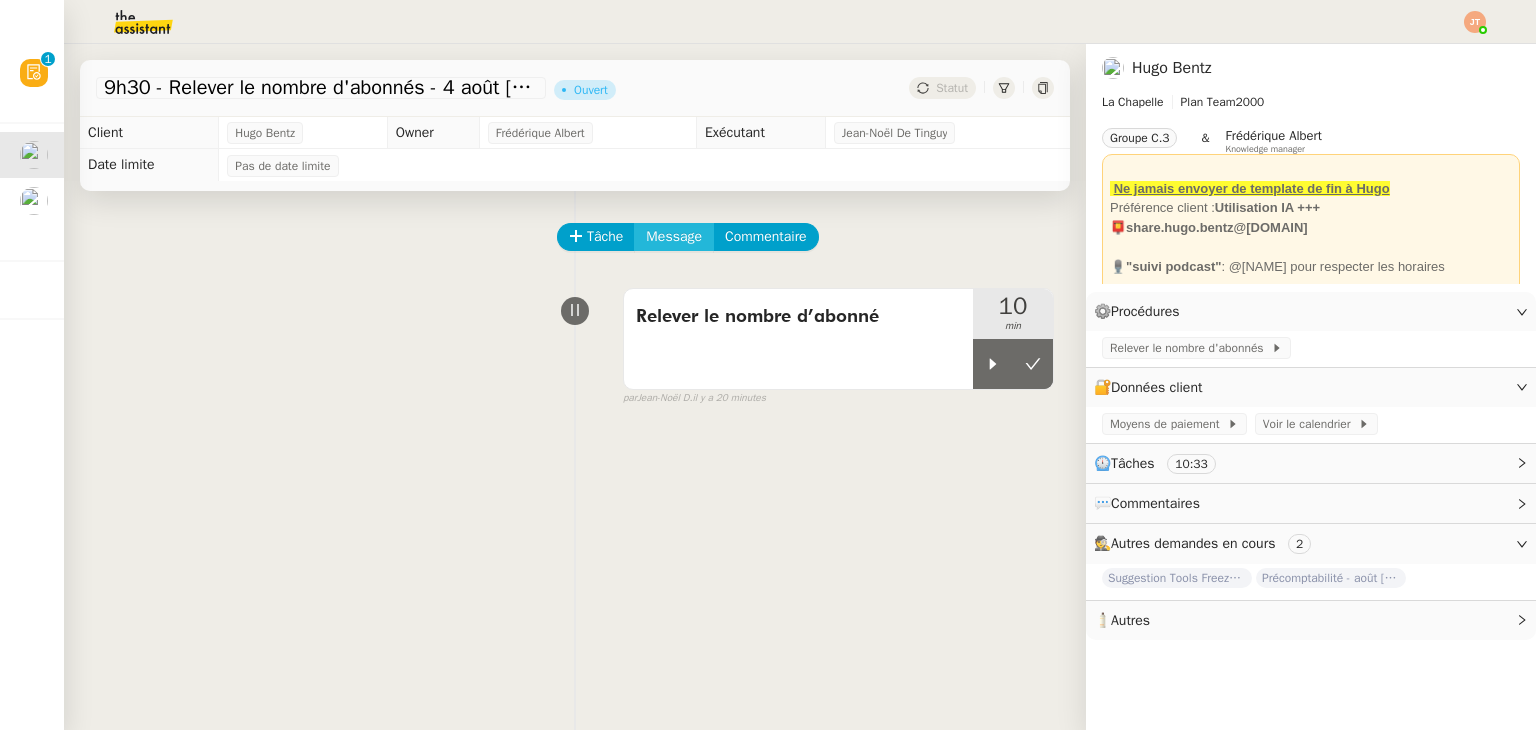 click on "Message" 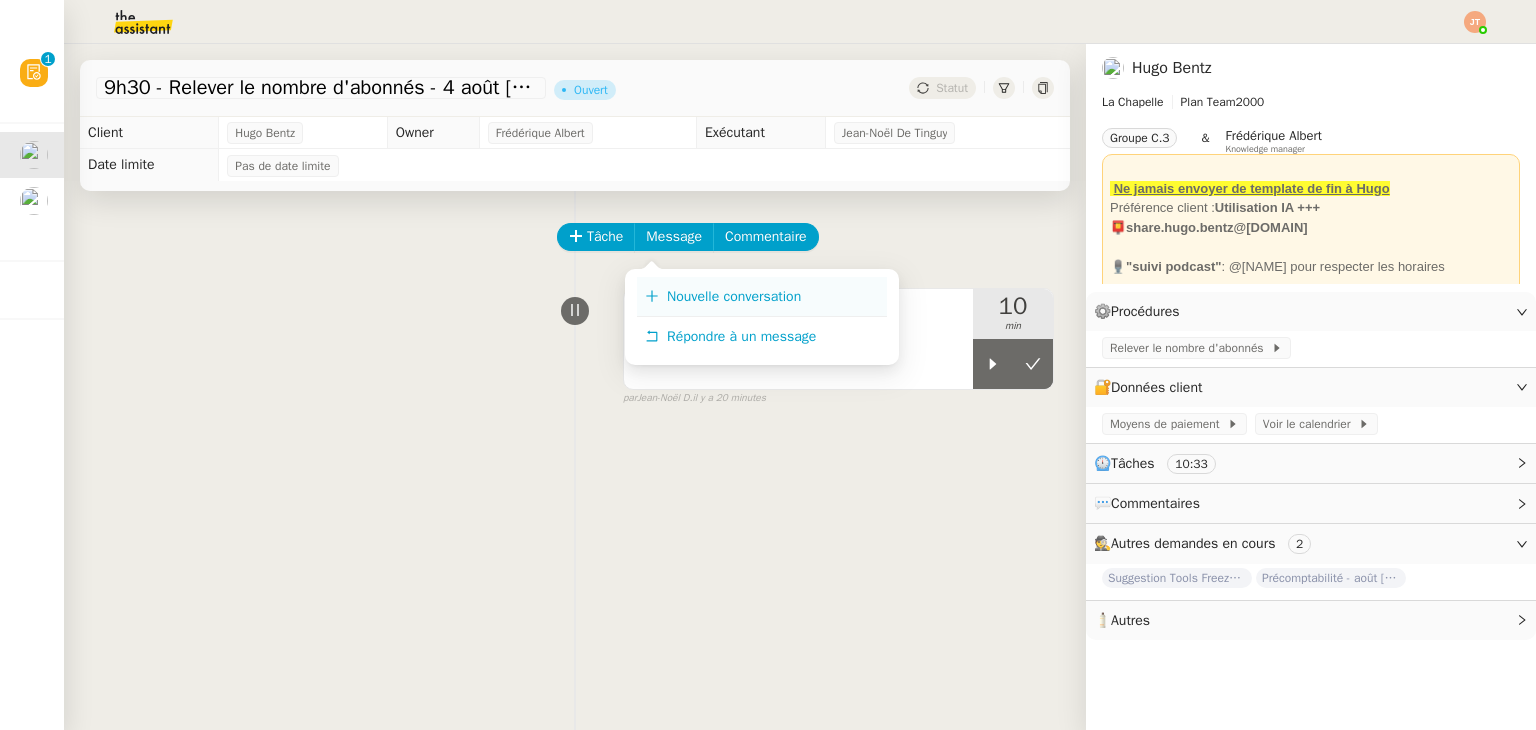 click on "Nouvelle conversation" at bounding box center [762, 297] 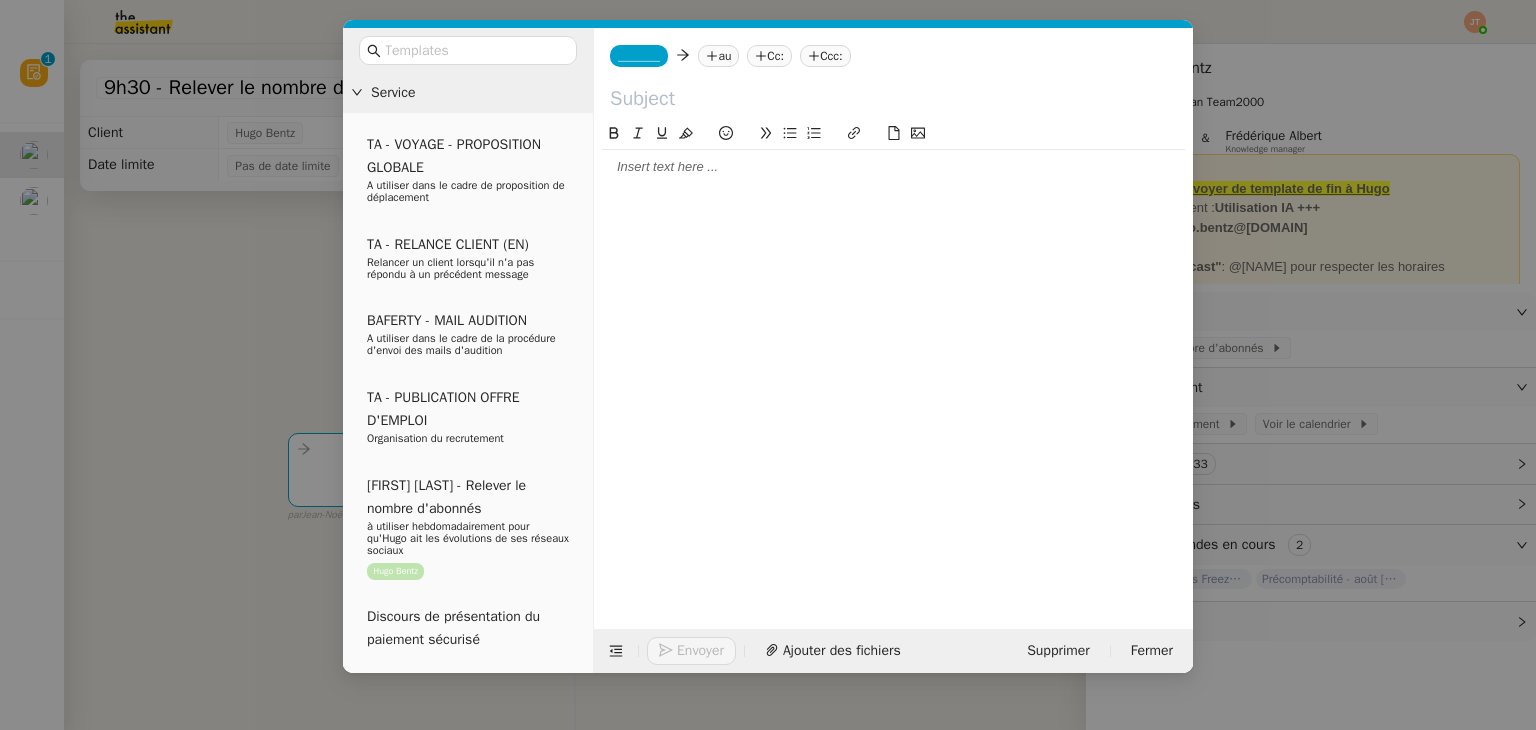 click 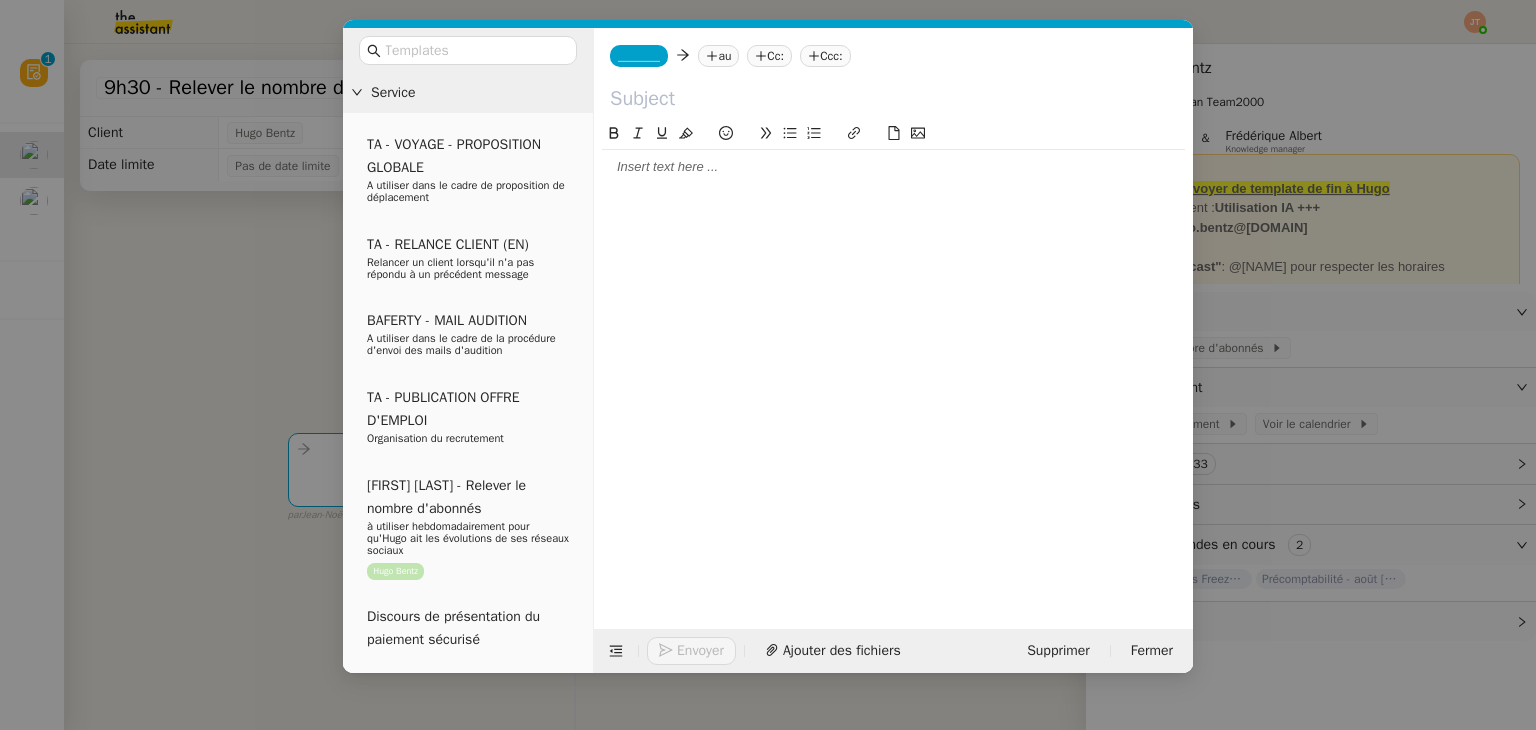 scroll, scrollTop: 0, scrollLeft: 0, axis: both 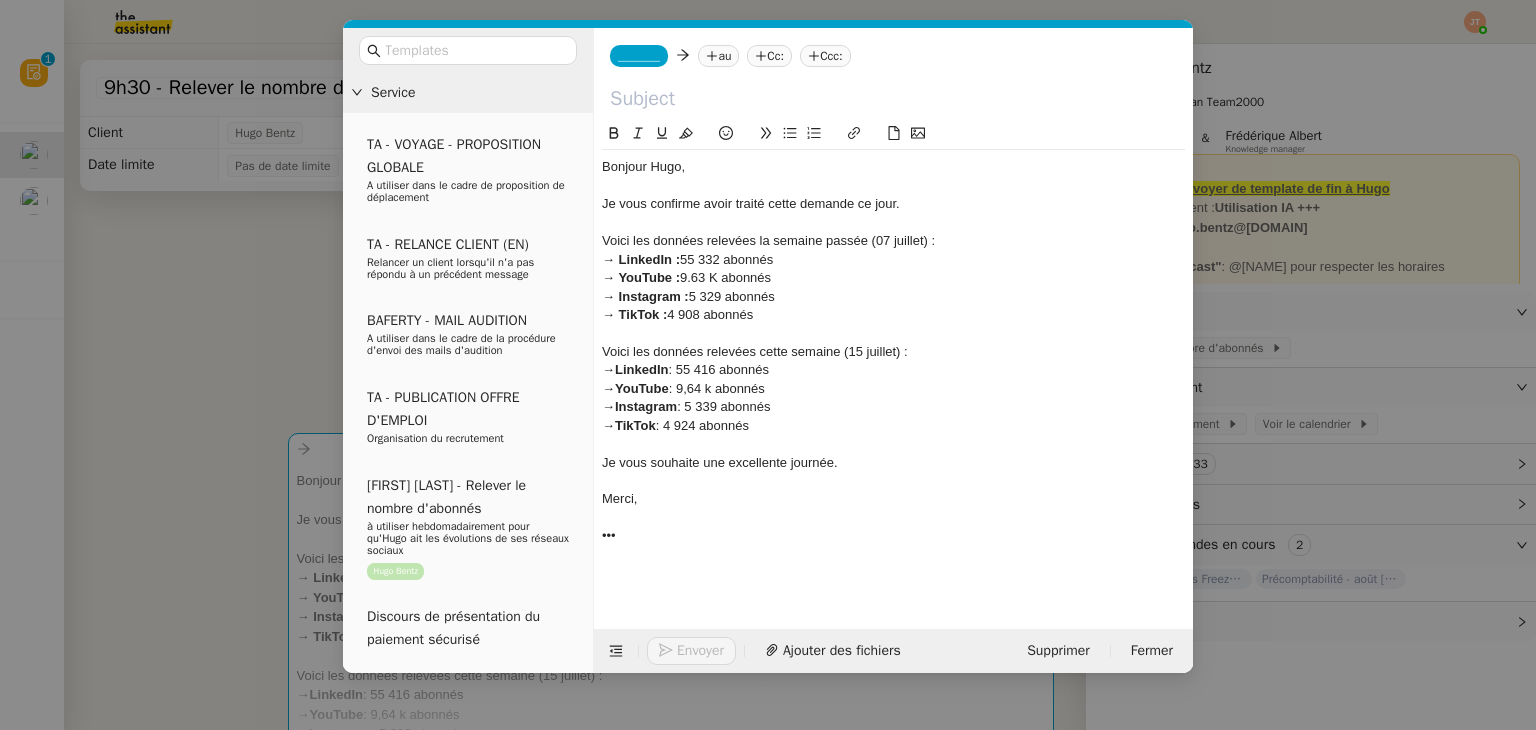 click on "Voici les données relevées la semaine passée (07 juillet) :" 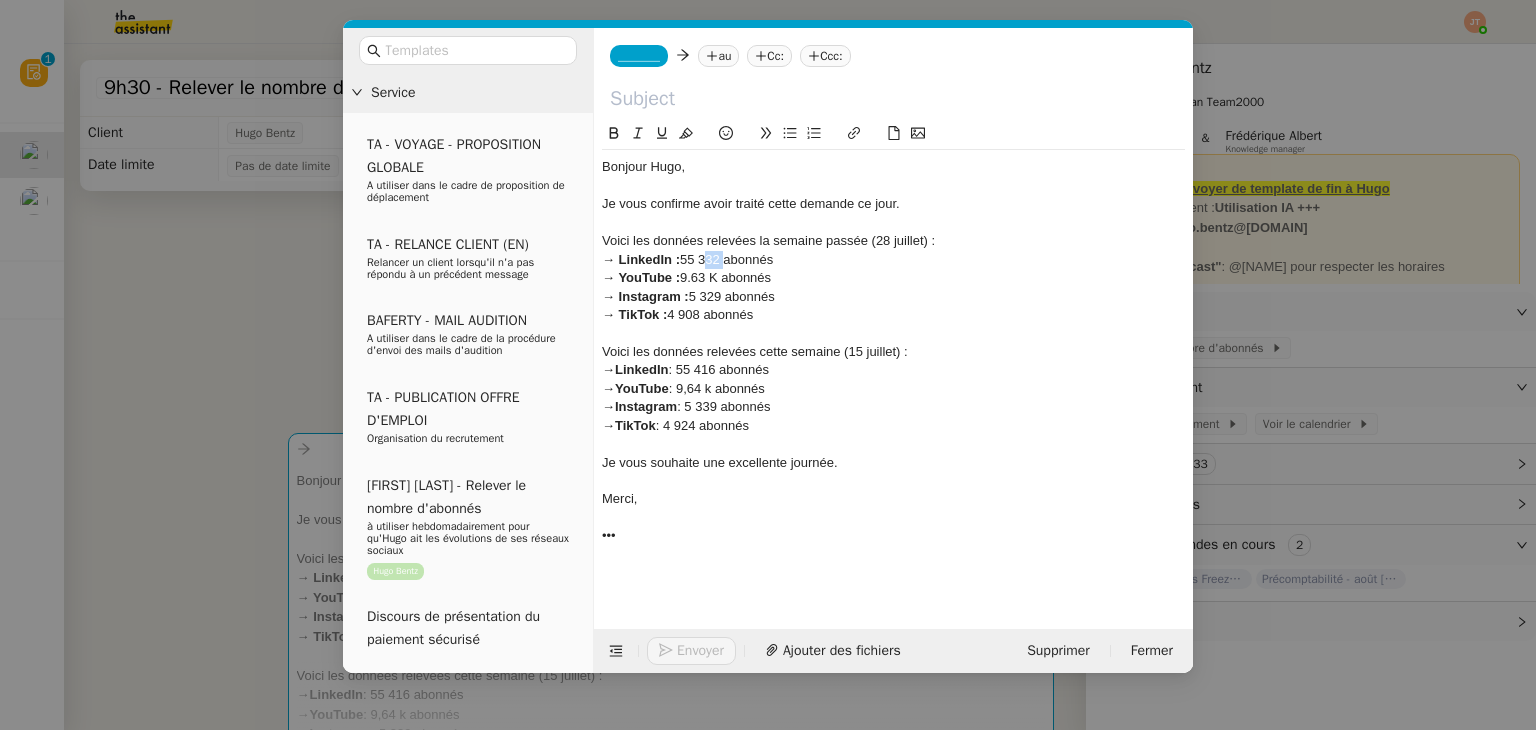 drag, startPoint x: 722, startPoint y: 254, endPoint x: 704, endPoint y: 254, distance: 18 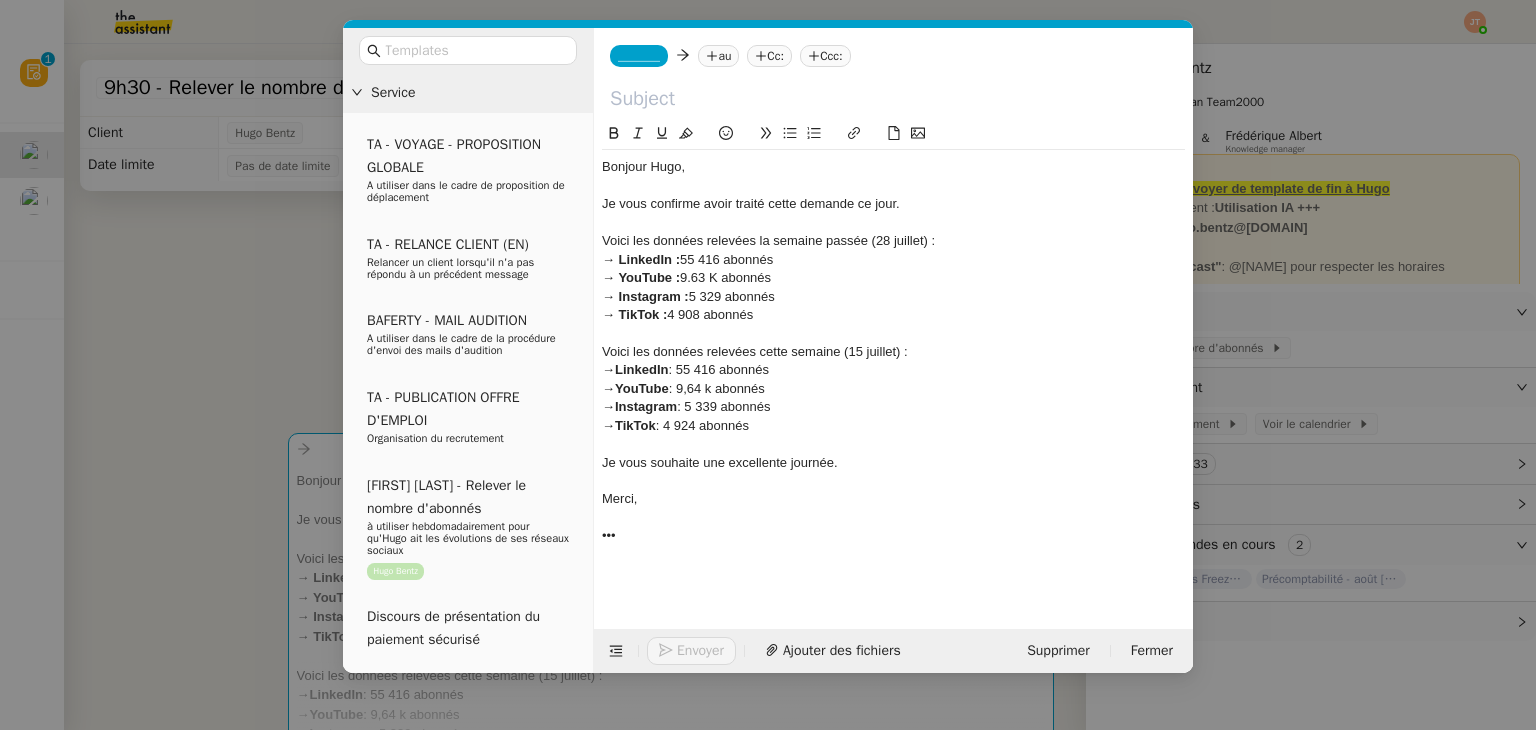 click on "→ YouTube :  9.63 K abonnés" 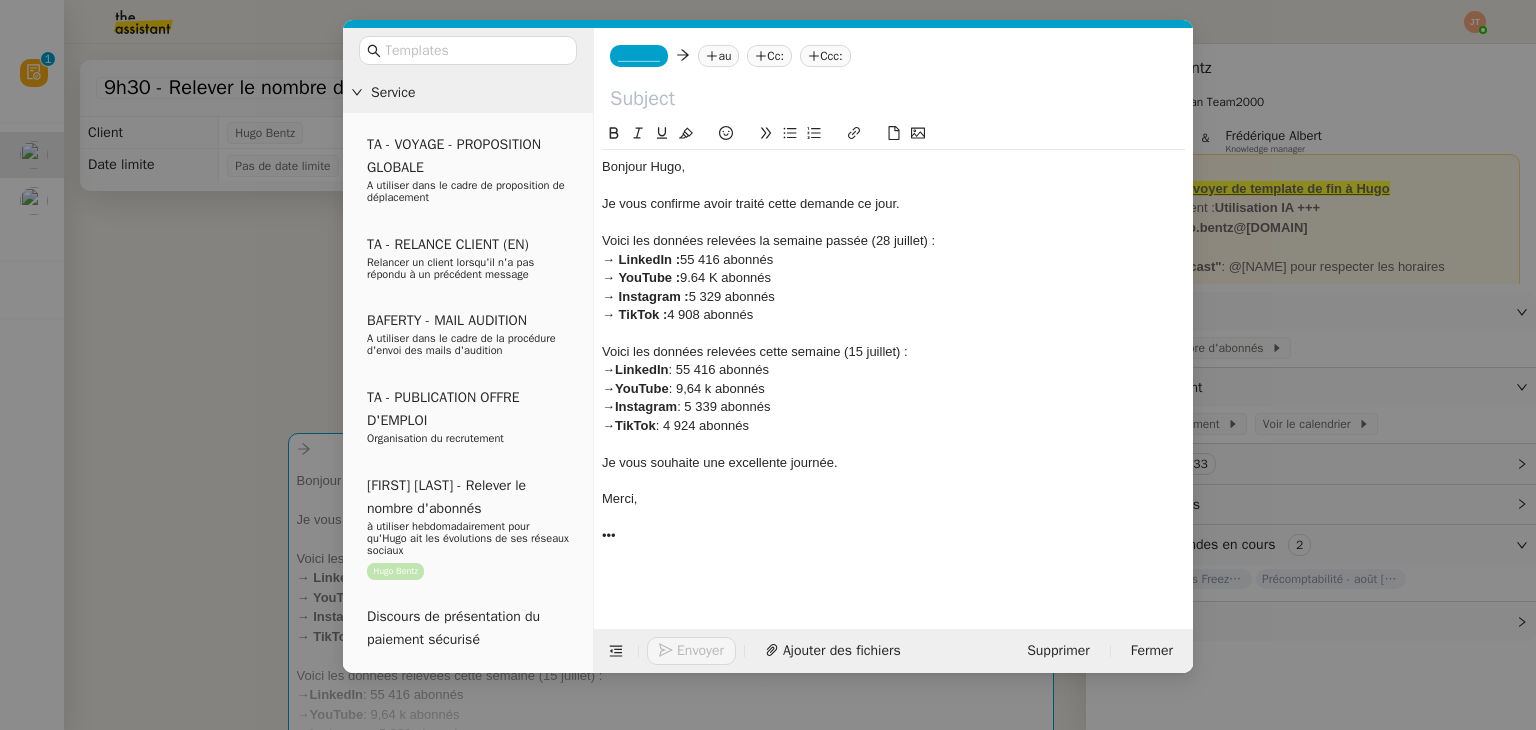 click on "→ Instagram : 5 329 abonnés" 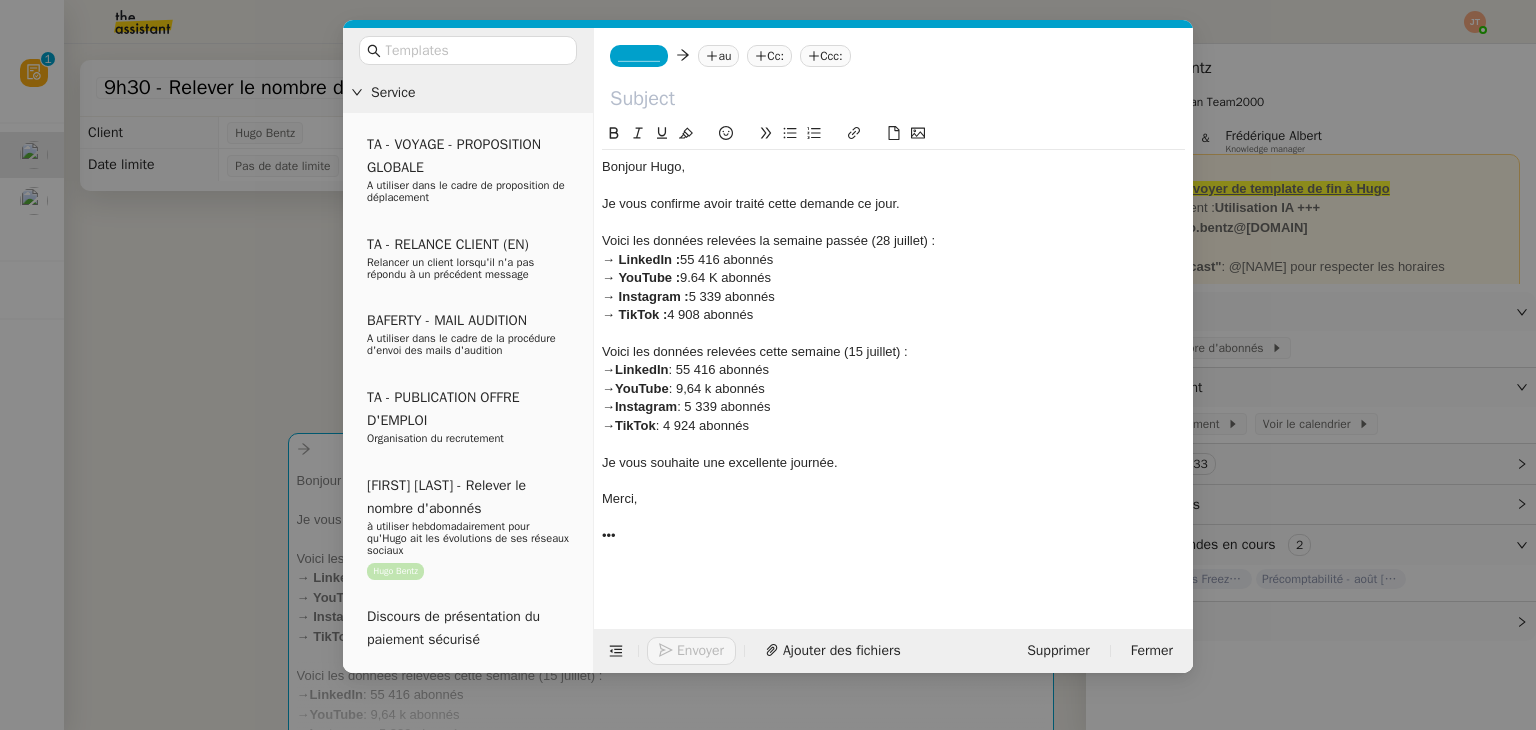 click on "→ TikTok : 4 908 abonnés" 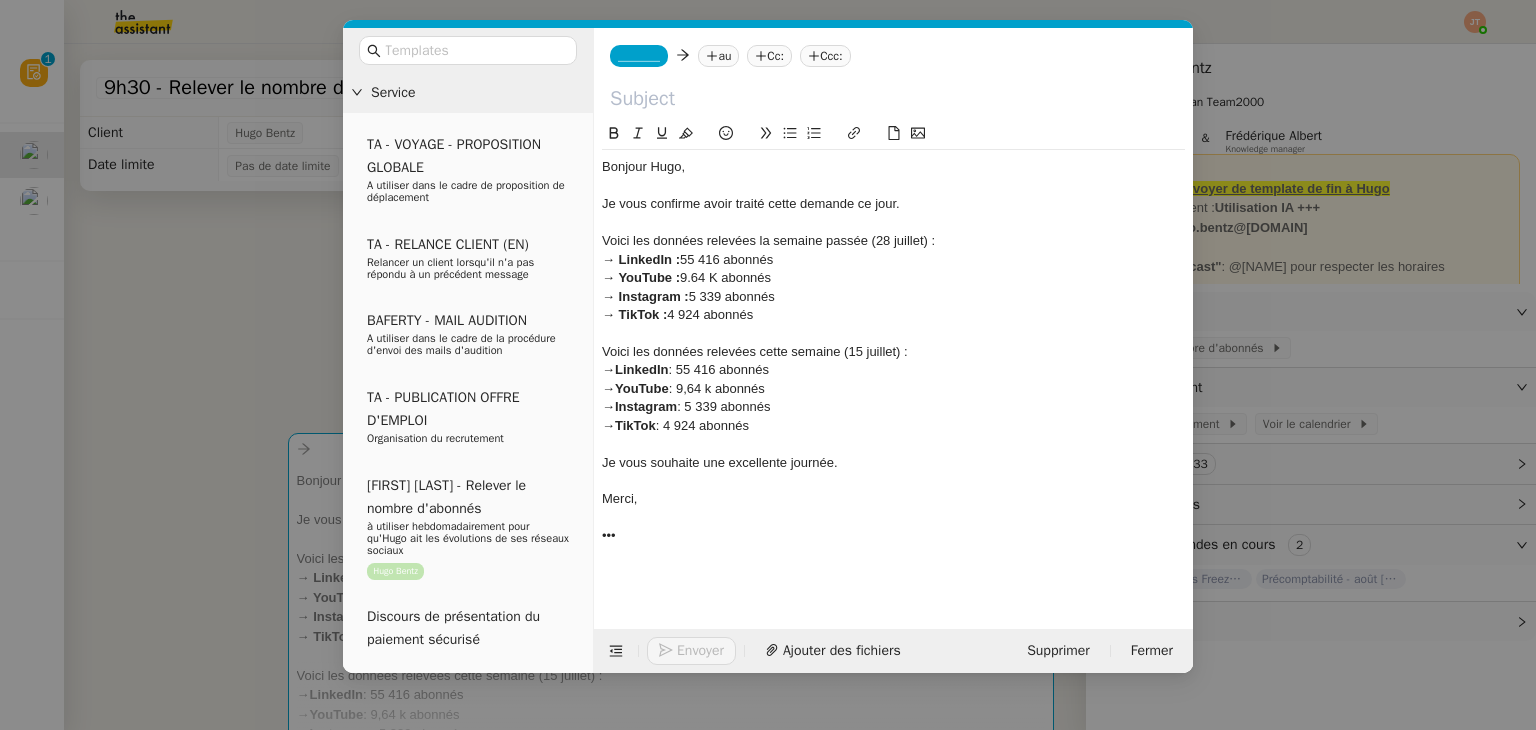 click on "Voici les données relevées cette semaine (15 juillet) :" 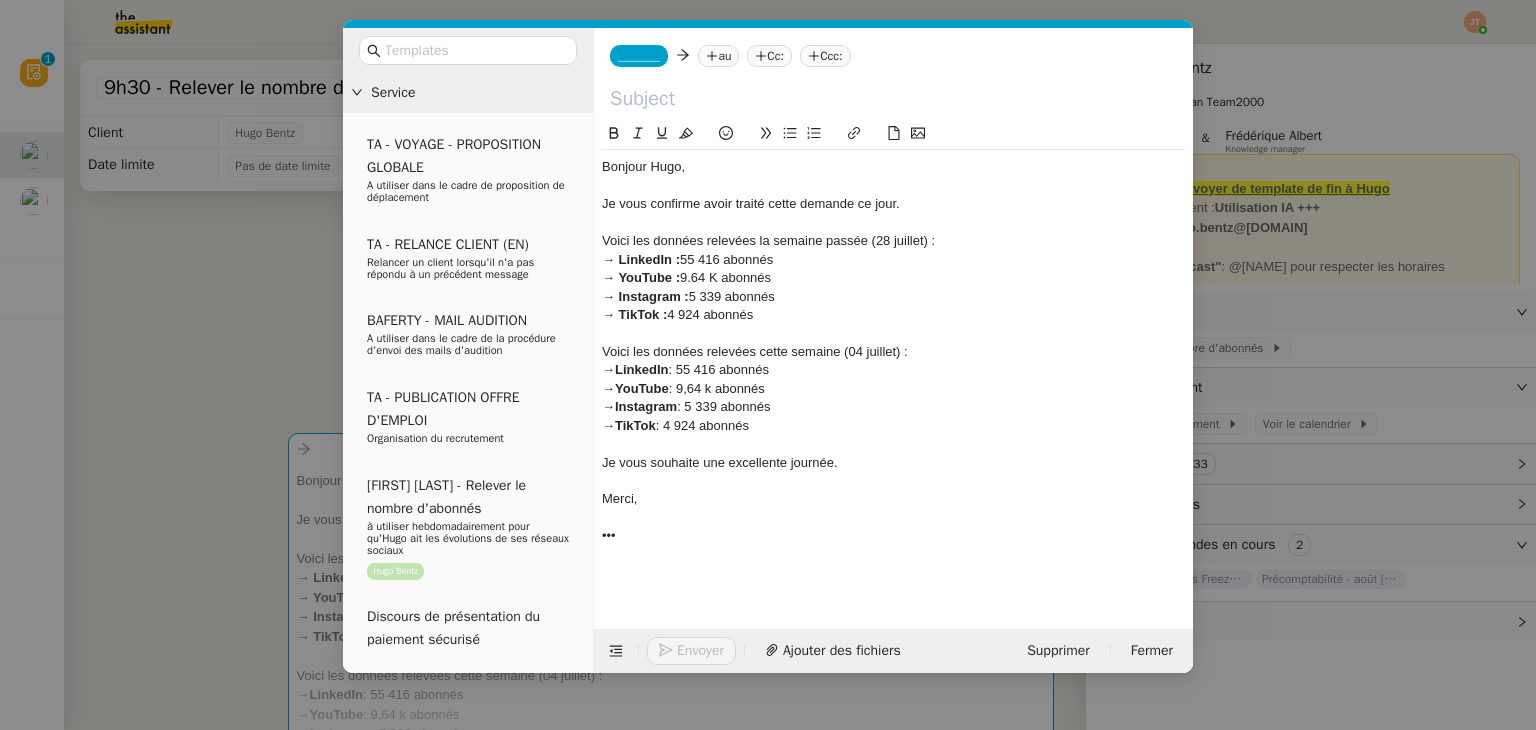 click on "Voici les données relevées cette semaine (04 juillet) :" 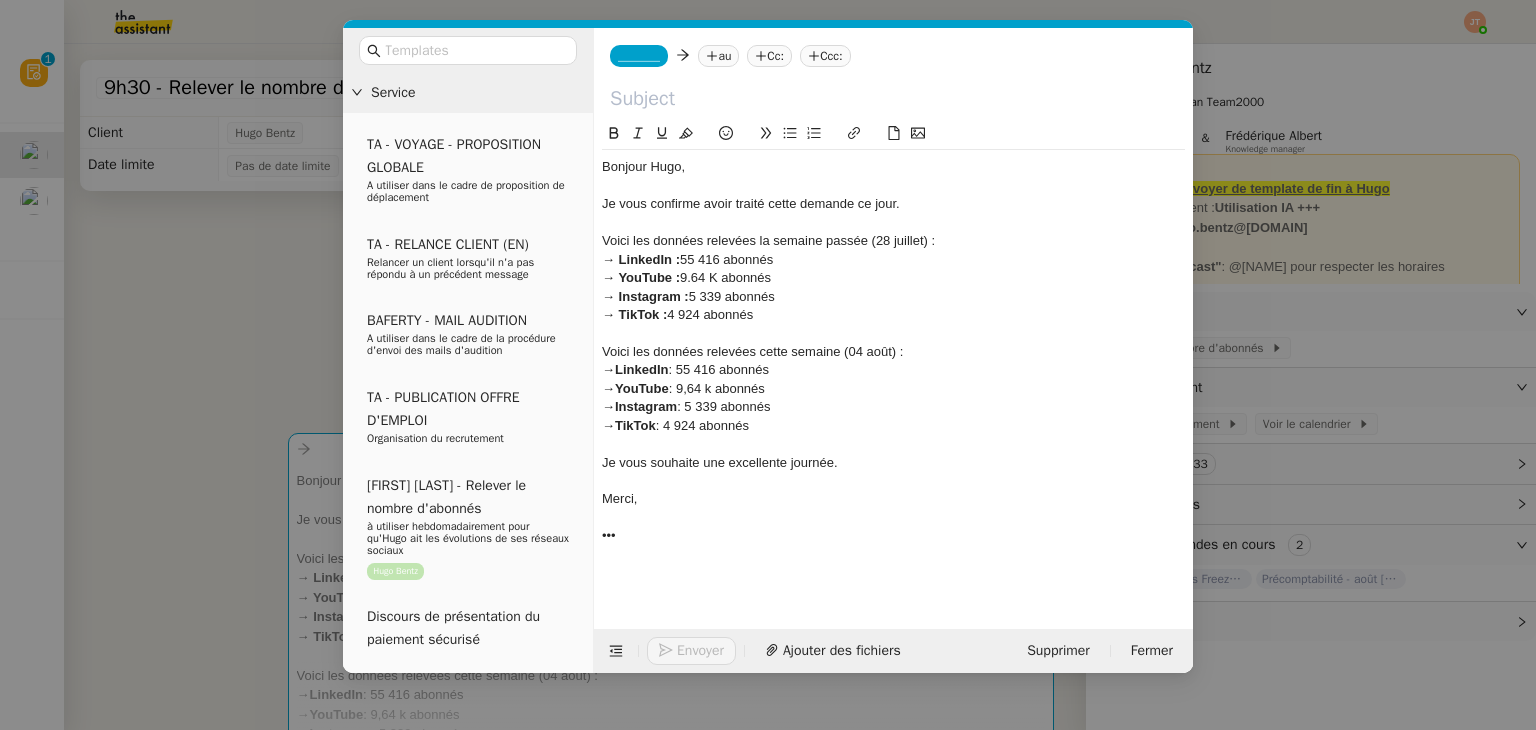 click on "Service TA - VOYAGE - PROPOSITION GLOBALE A utiliser dans le cadre de proposition de déplacement TA - RELANCE CLIENT (EN) Relancer un client lorsqu'il n'a pas répondu à un précédent message BAFERTY - MAIL AUDITION A utiliser dans le cadre de la procédure d'envoi des mails d'audition TA - PUBLICATION OFFRE D'EMPLOI Organisation du recrutement [FIRST] [LAST] - Relever le nombre d'abonnés à utiliser hebdomadairement pour qu'[FIRST] ait les évolutions de ses réseaux sociaux [FIRST] [LAST] Discours de présentation du paiement sécurisé TA - VOYAGES - PROPOSITION ITINERAIRE Soumettre les résultats d'une recherche TA - CONFIRMATION PAIEMENT (EN) Confirmer avec le client de modèle de transaction - Attention Plan Pro nécessaire. TA - COURRIER EXPEDIE (recommandé) A utiliser dans le cadre de l'envoi d'un courrier recommandé TA - PARTAGE DE CALENDRIER (EN) A utiliser pour demander au client de partager son calendrier afin de faciliter l'accès et la gestion" at bounding box center (768, 365) 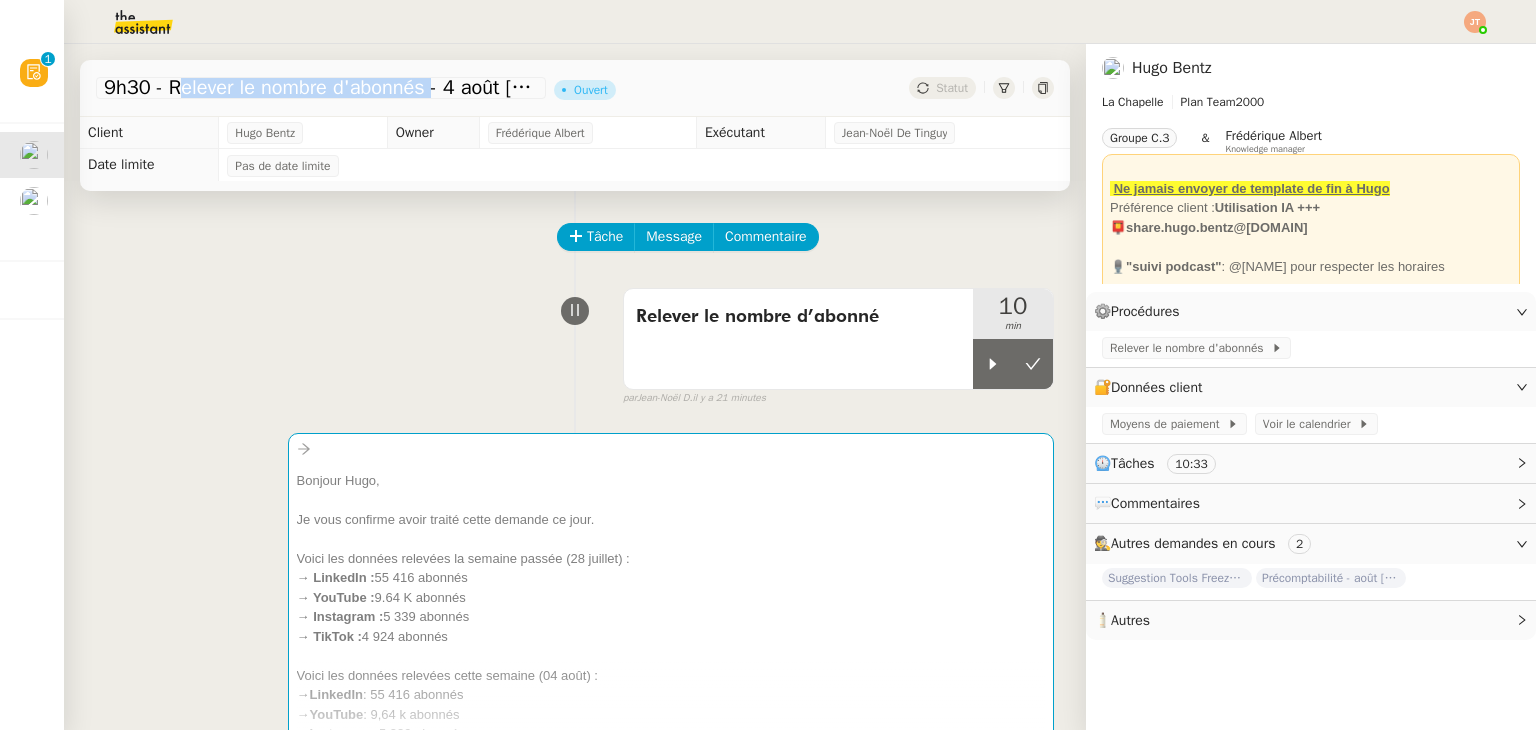 drag, startPoint x: 168, startPoint y: 90, endPoint x: 431, endPoint y: 87, distance: 263.01712 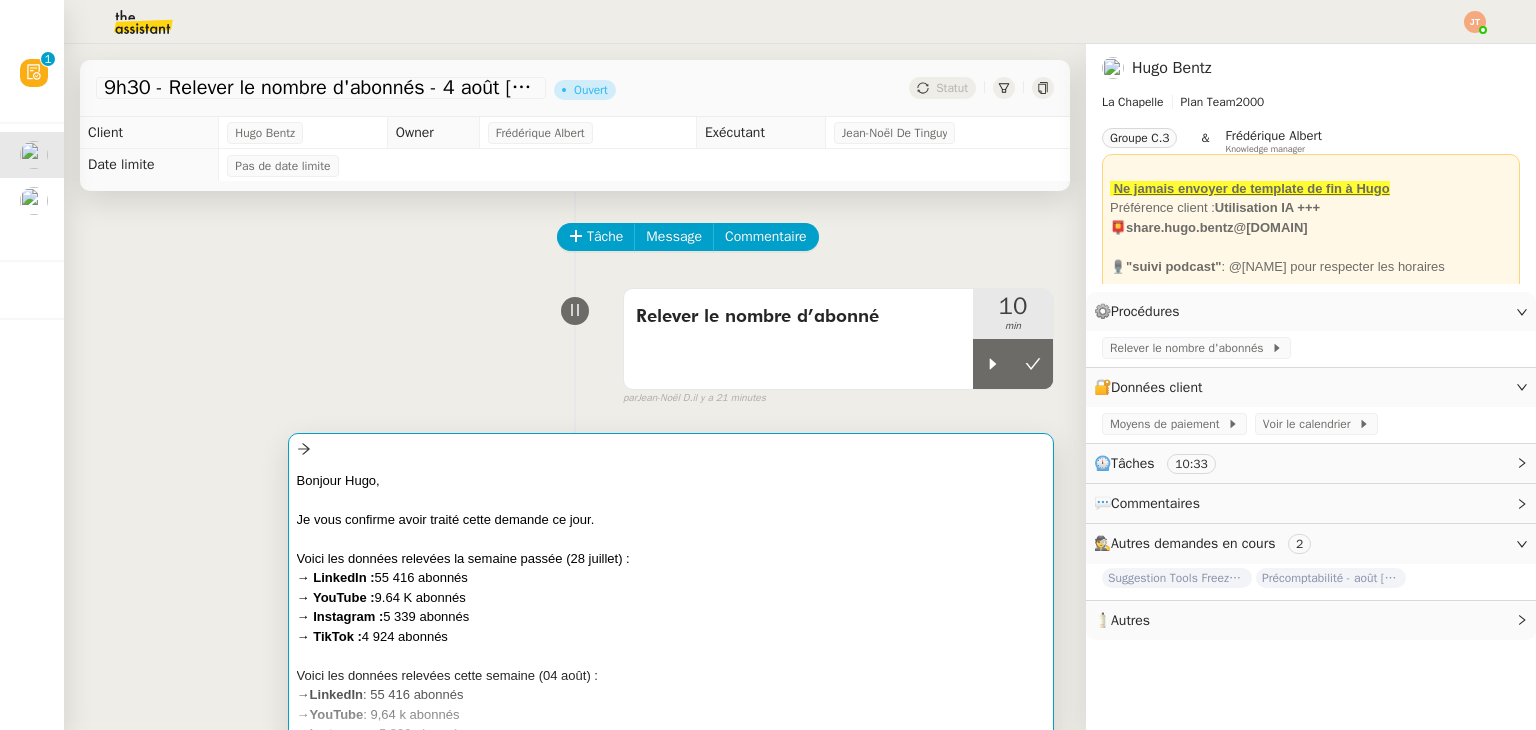 click on "→ YouTube : 9.64 K abonnés" at bounding box center [671, 598] 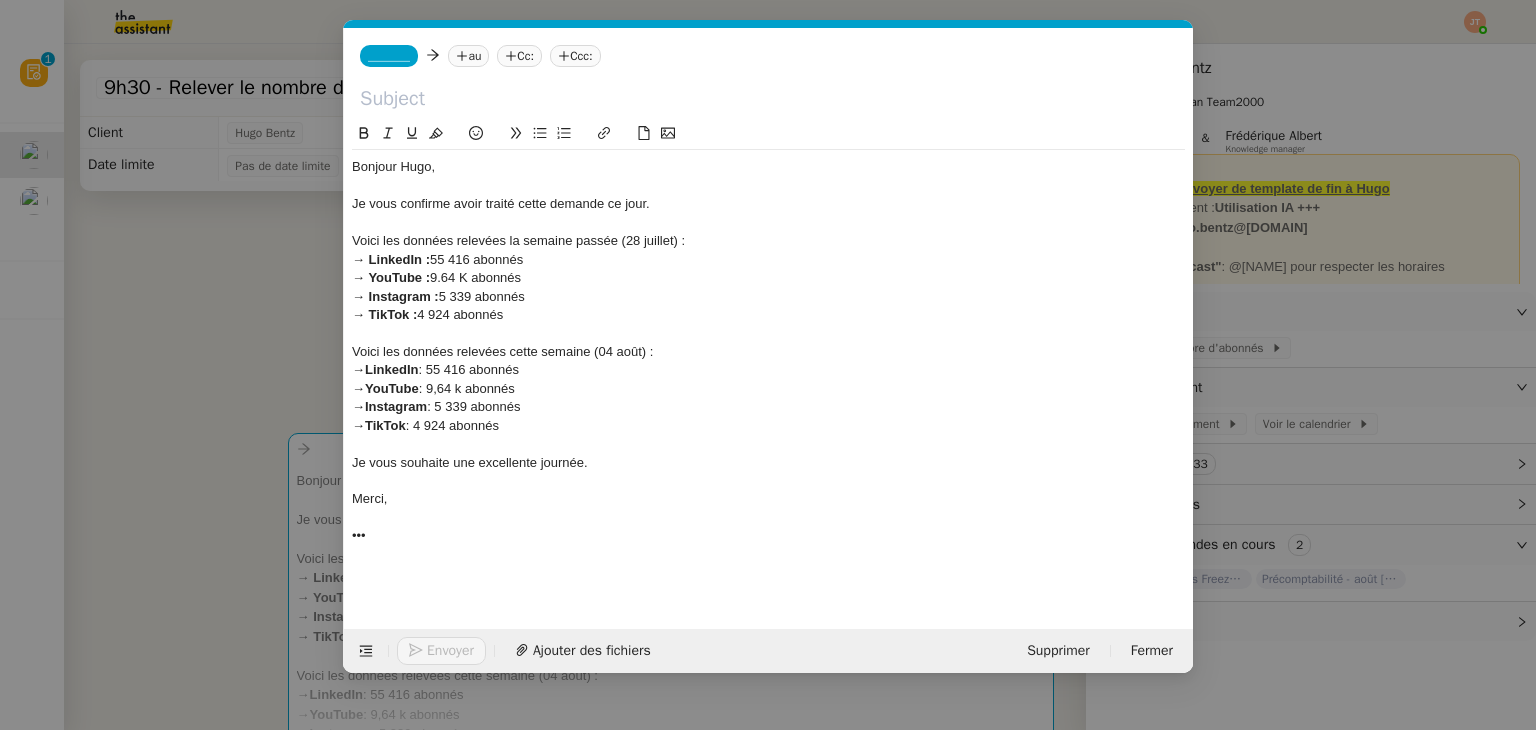 scroll, scrollTop: 0, scrollLeft: 42, axis: horizontal 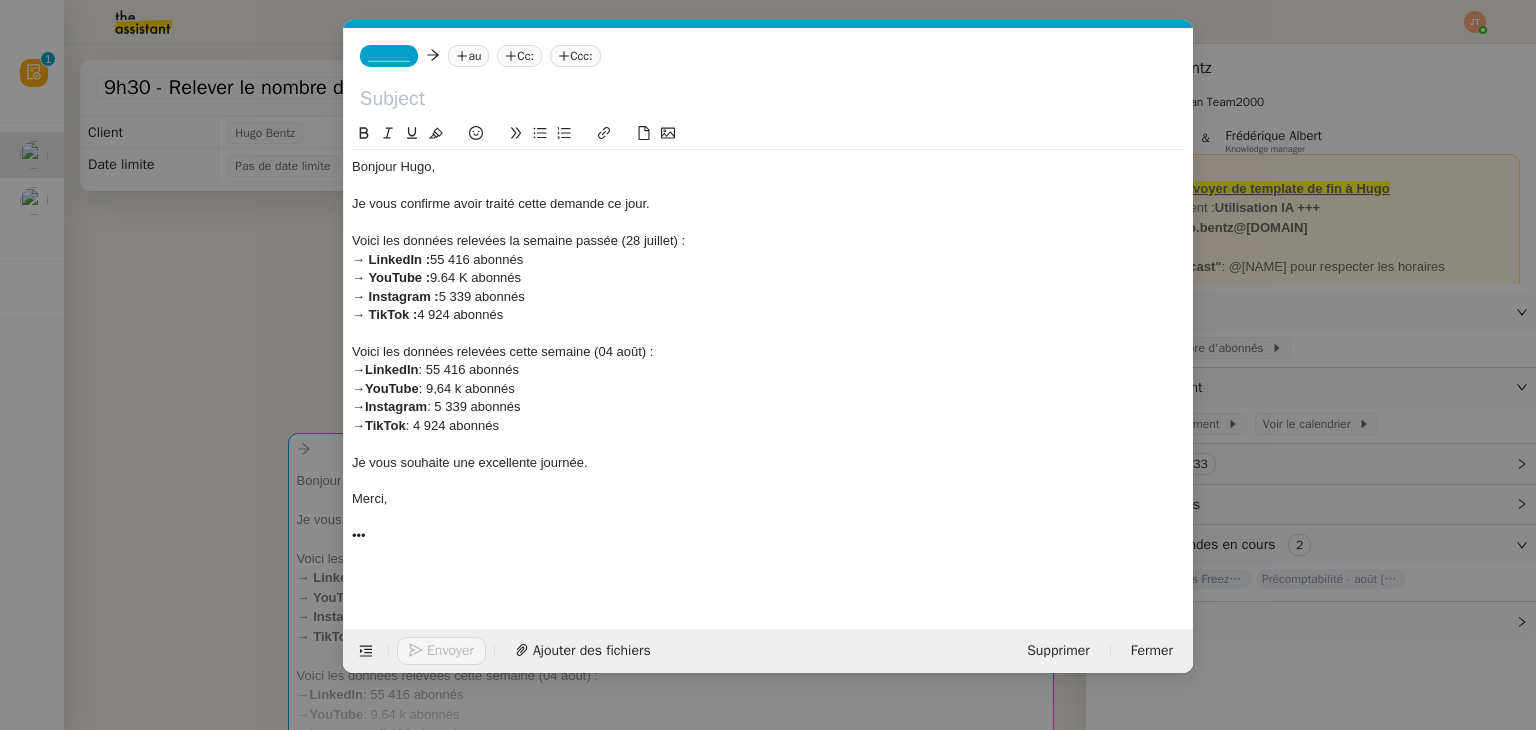 click 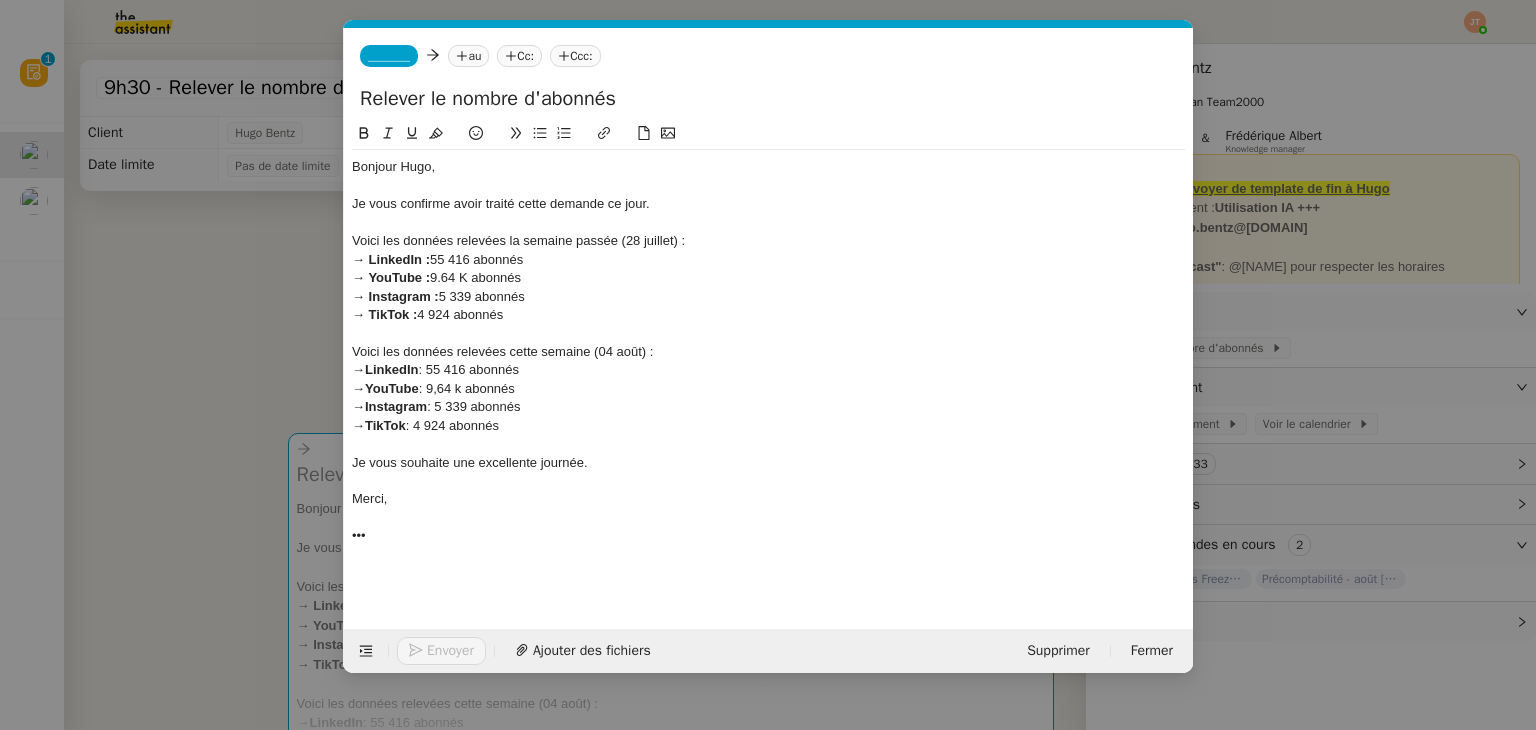 type on "Relever le nombre d'abonnés" 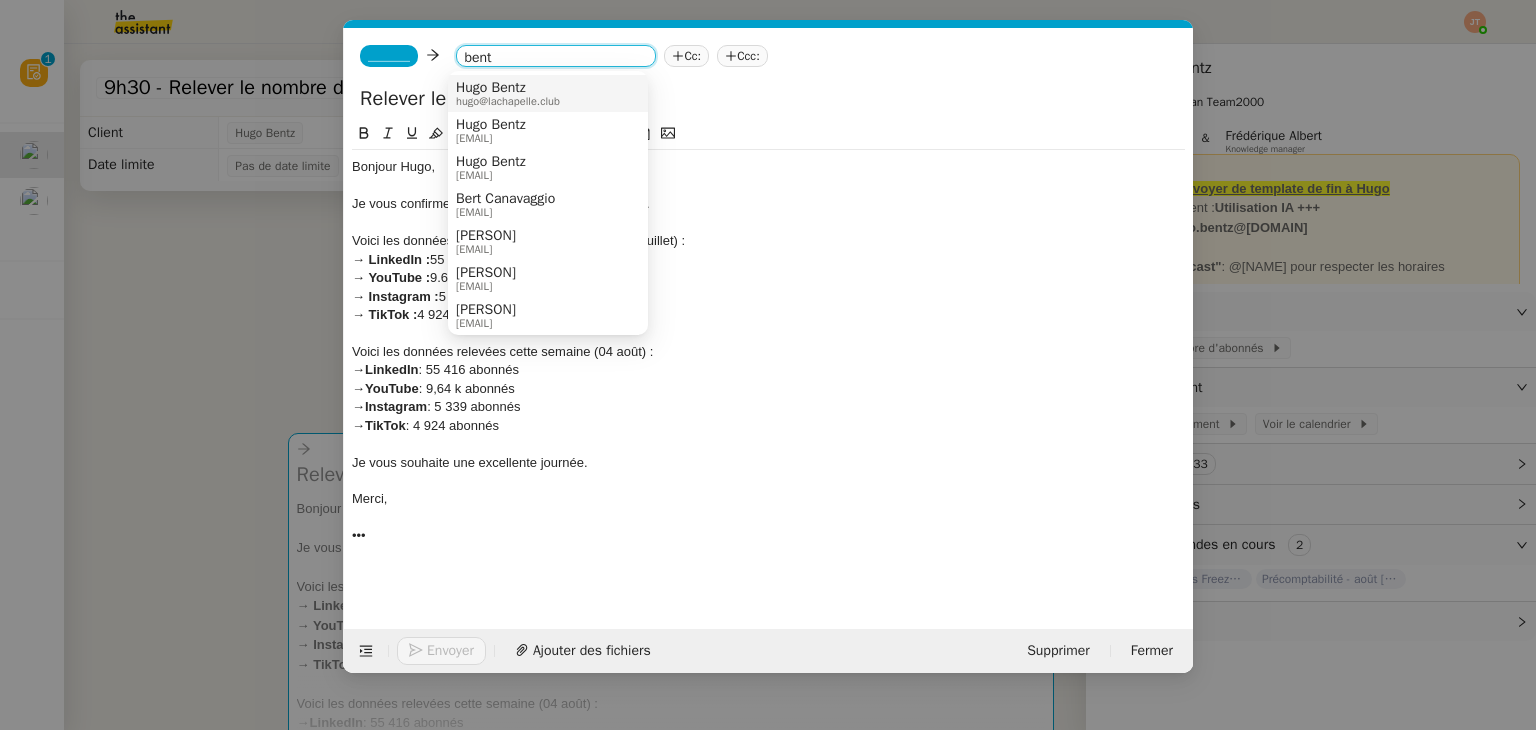 type on "bent" 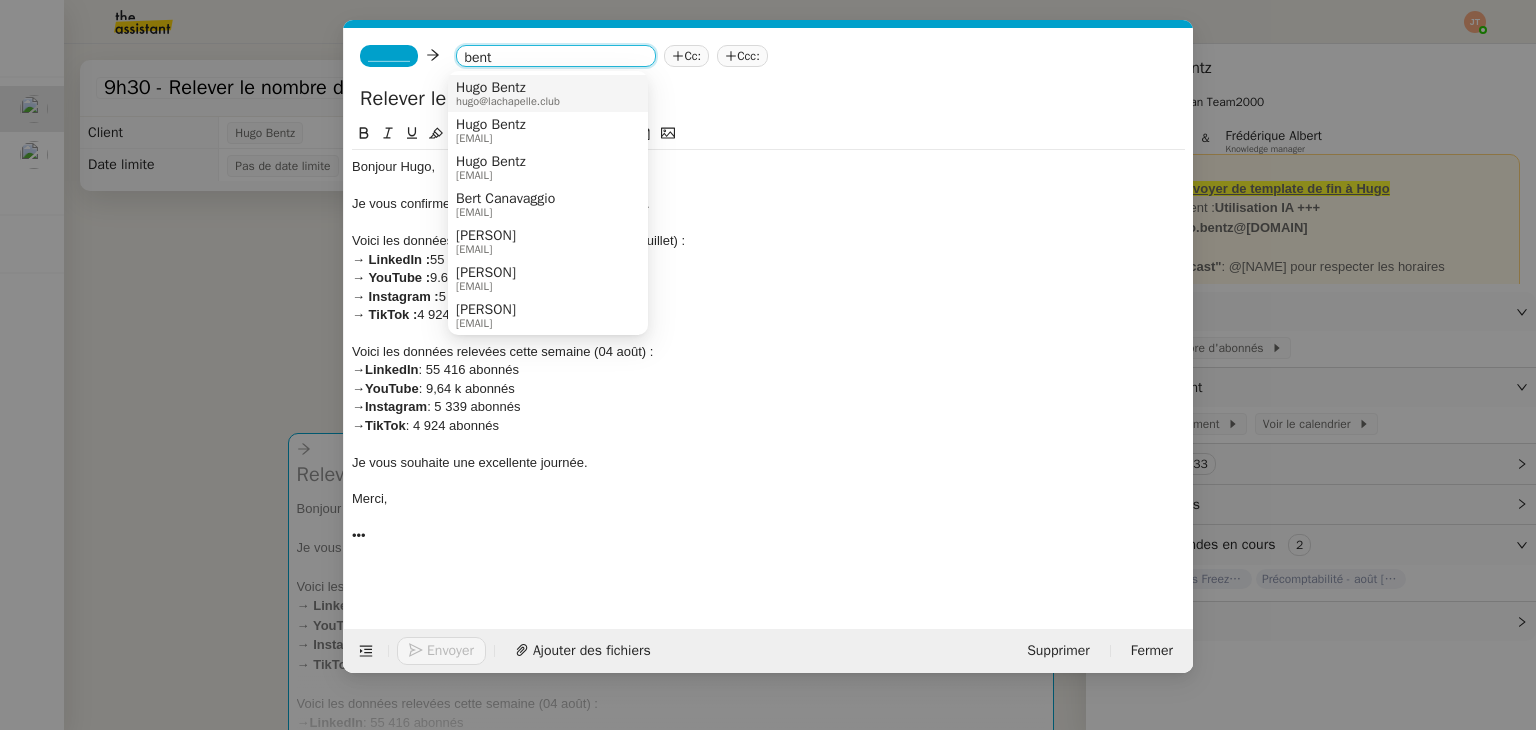 click on "hugo@lachapelle.club" at bounding box center (508, 101) 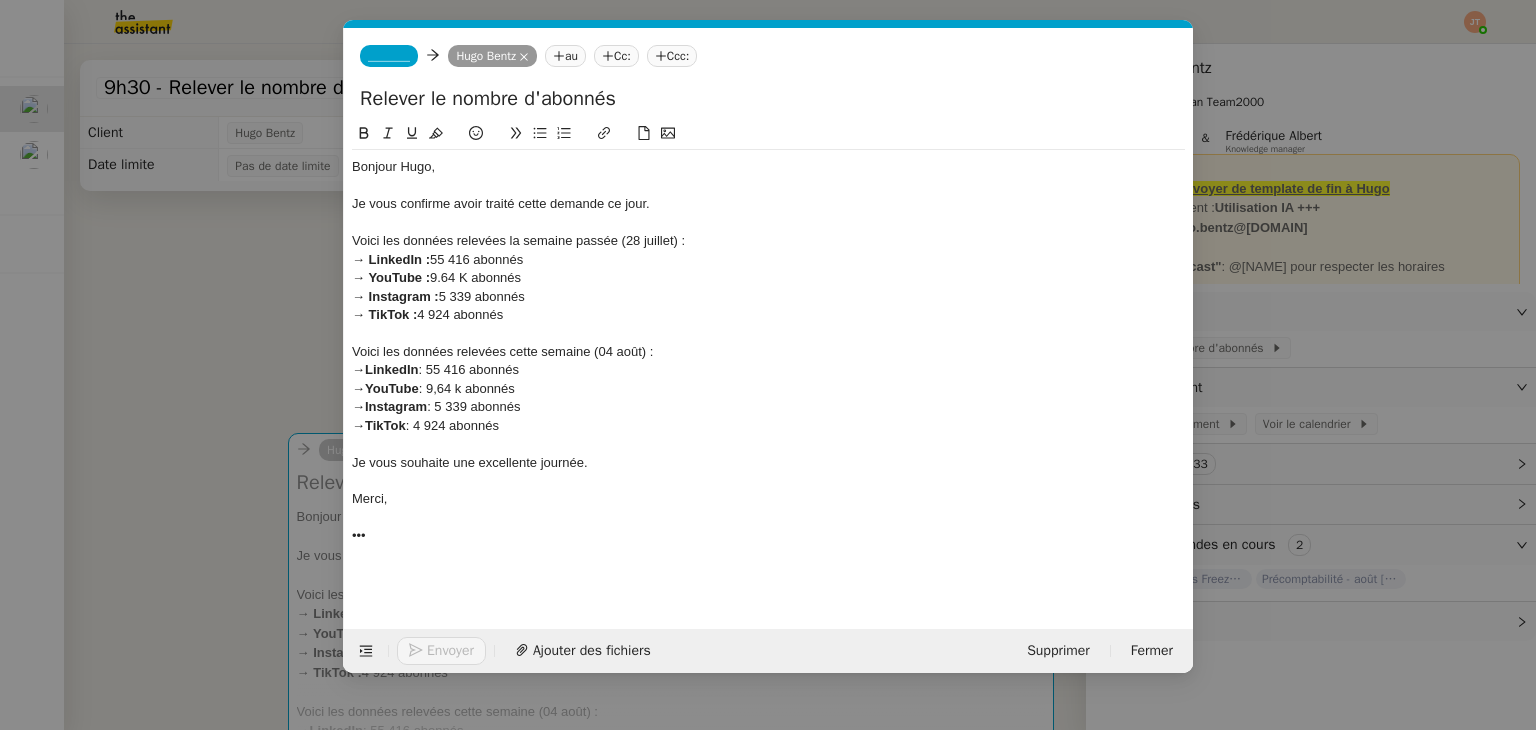 click on "_______" 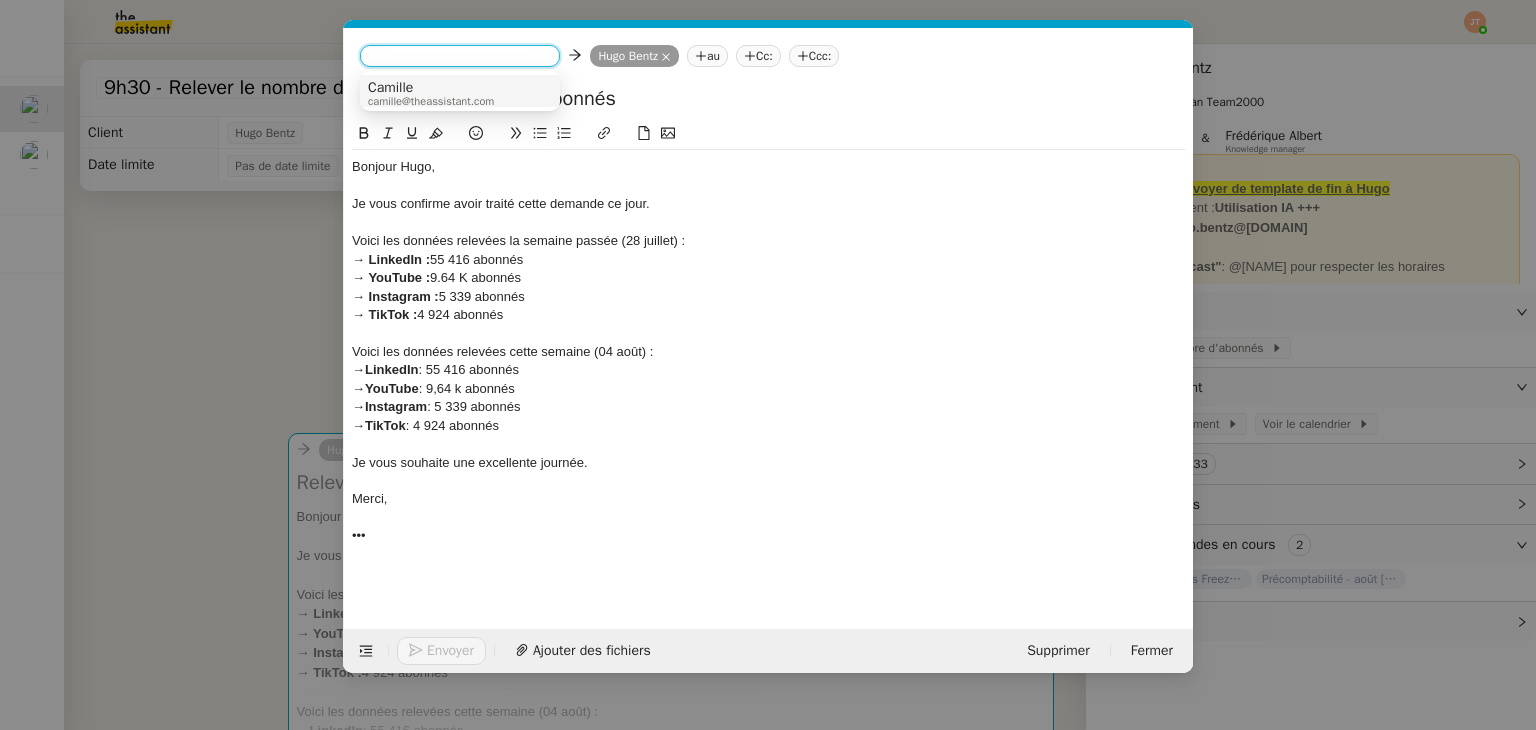 click on "Camille" at bounding box center [431, 88] 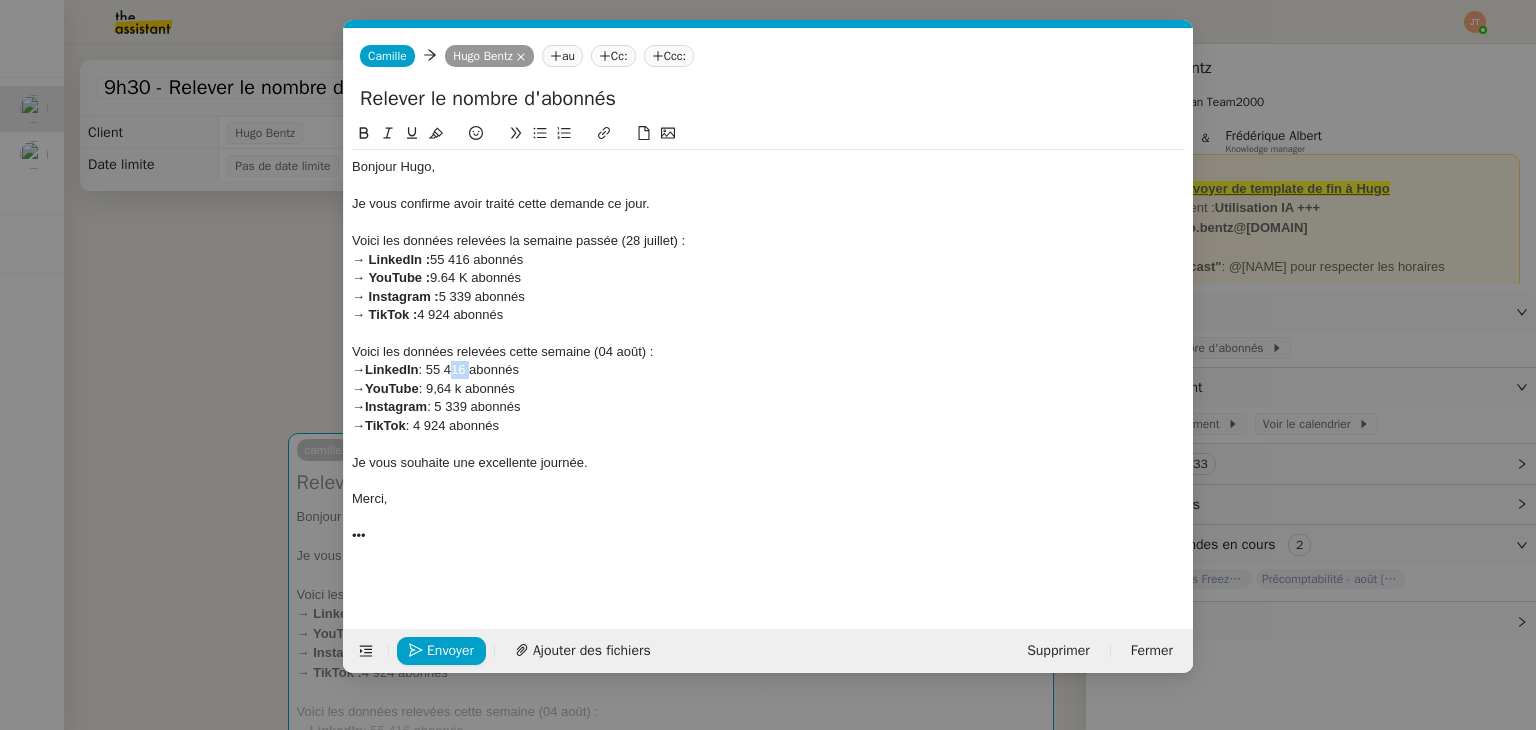drag, startPoint x: 469, startPoint y: 369, endPoint x: 453, endPoint y: 369, distance: 16 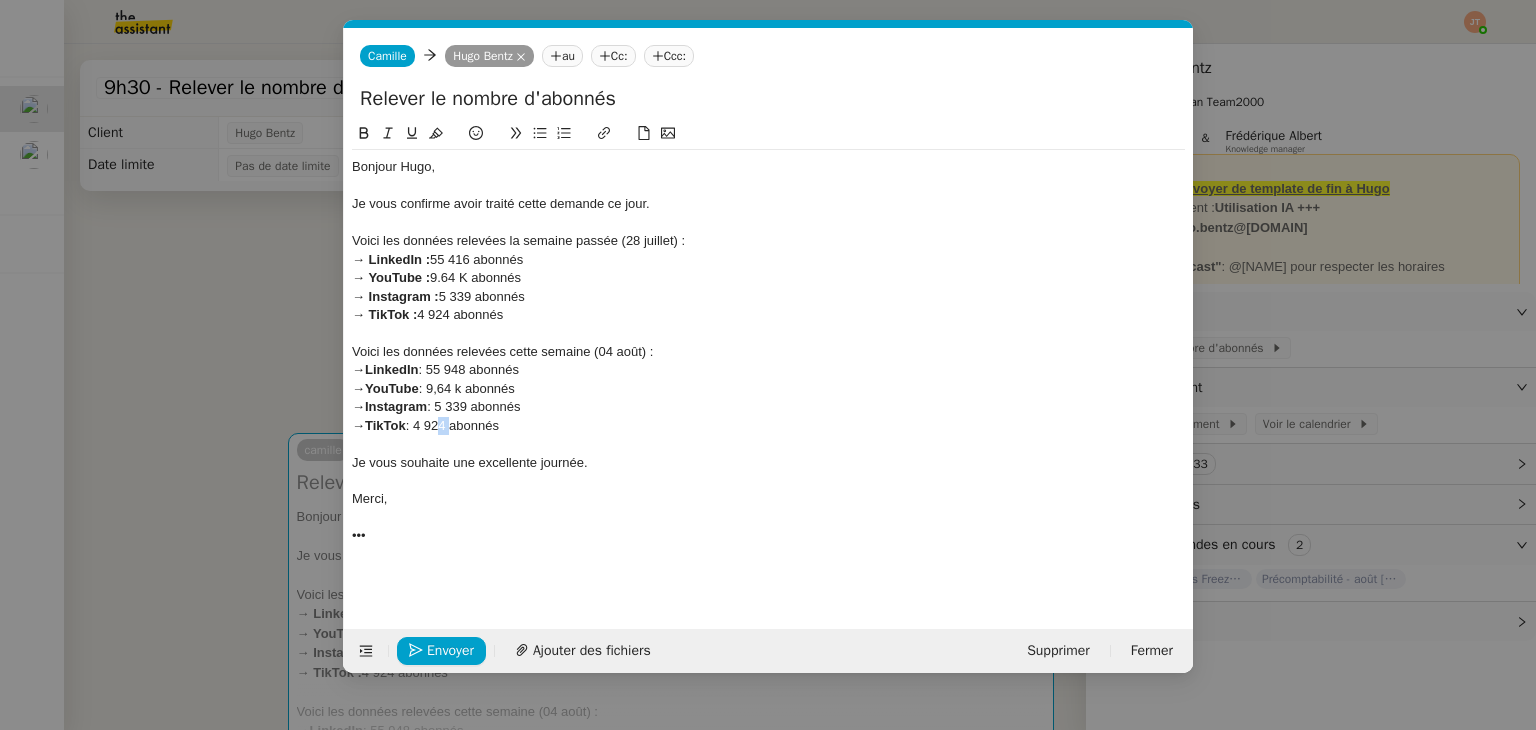 drag, startPoint x: 451, startPoint y: 425, endPoint x: 440, endPoint y: 425, distance: 11 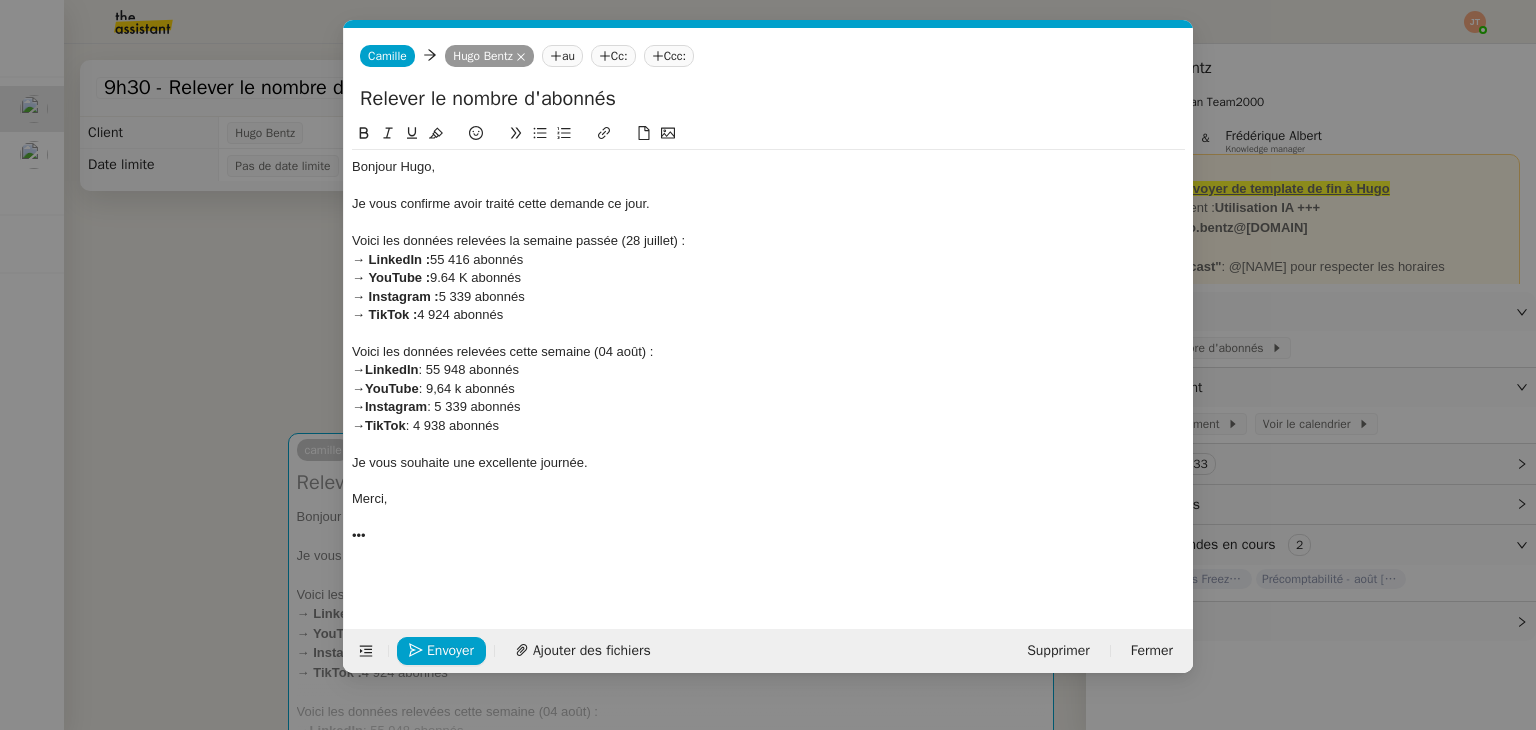 click on "→  YouTube  : 9,64 k abonnés" 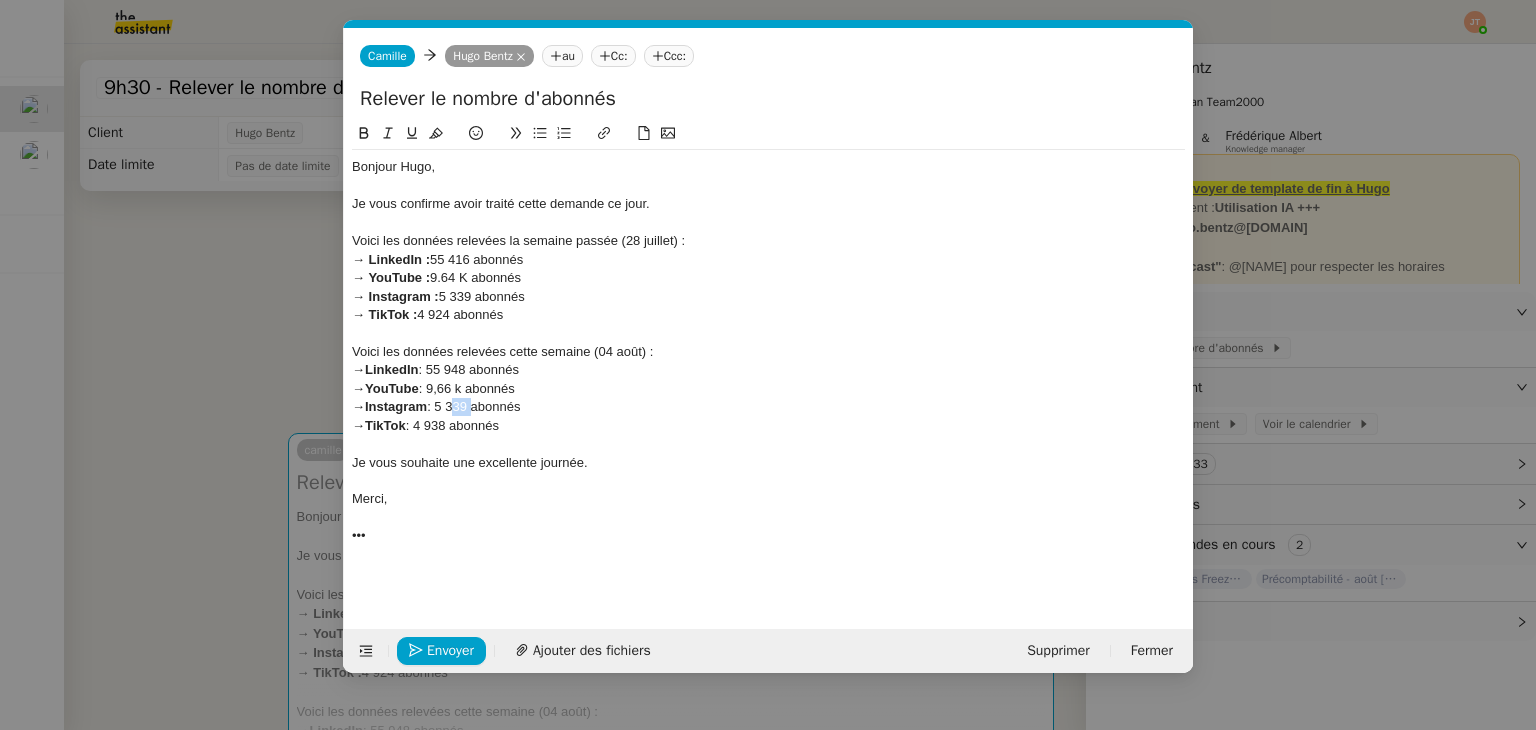 drag, startPoint x: 472, startPoint y: 406, endPoint x: 453, endPoint y: 404, distance: 19.104973 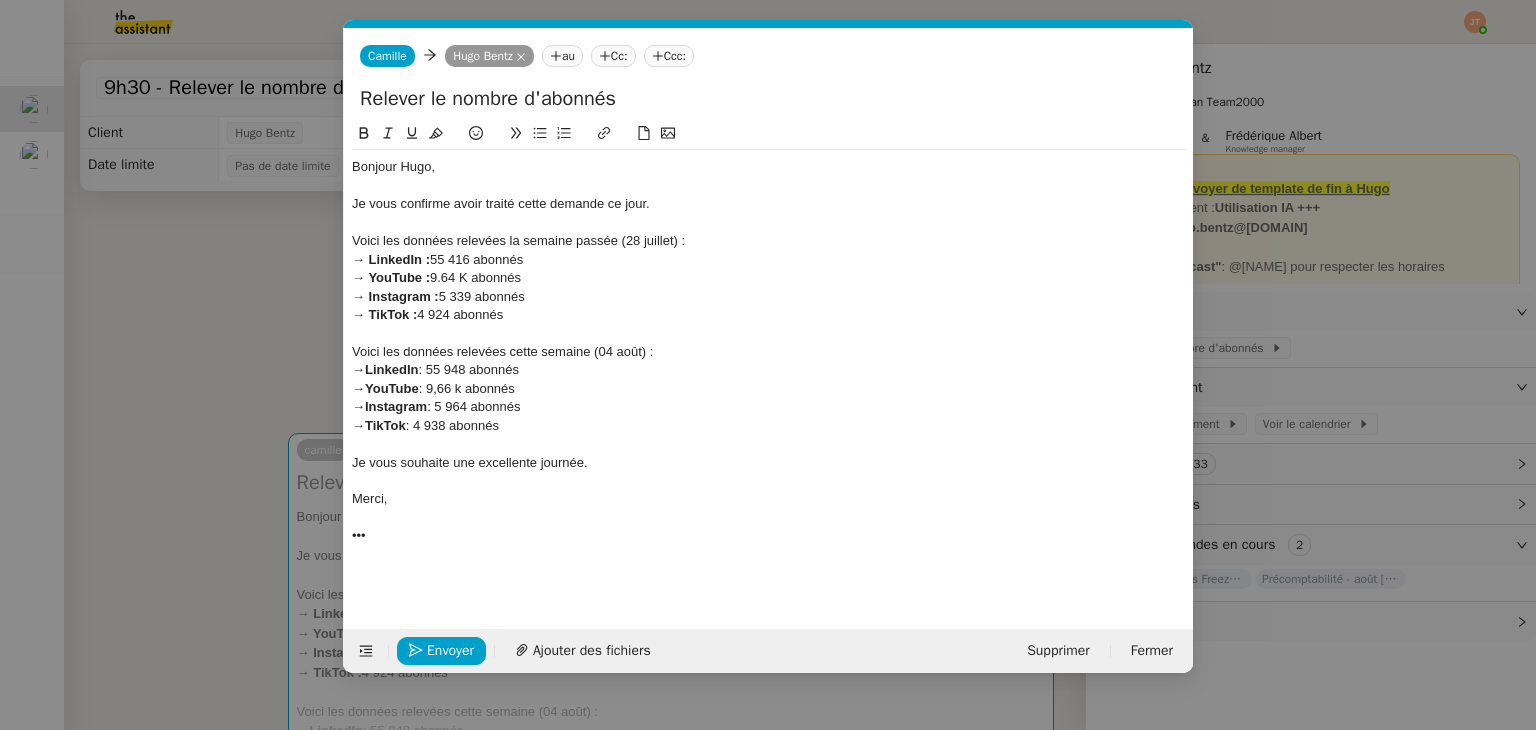 click on "•••" 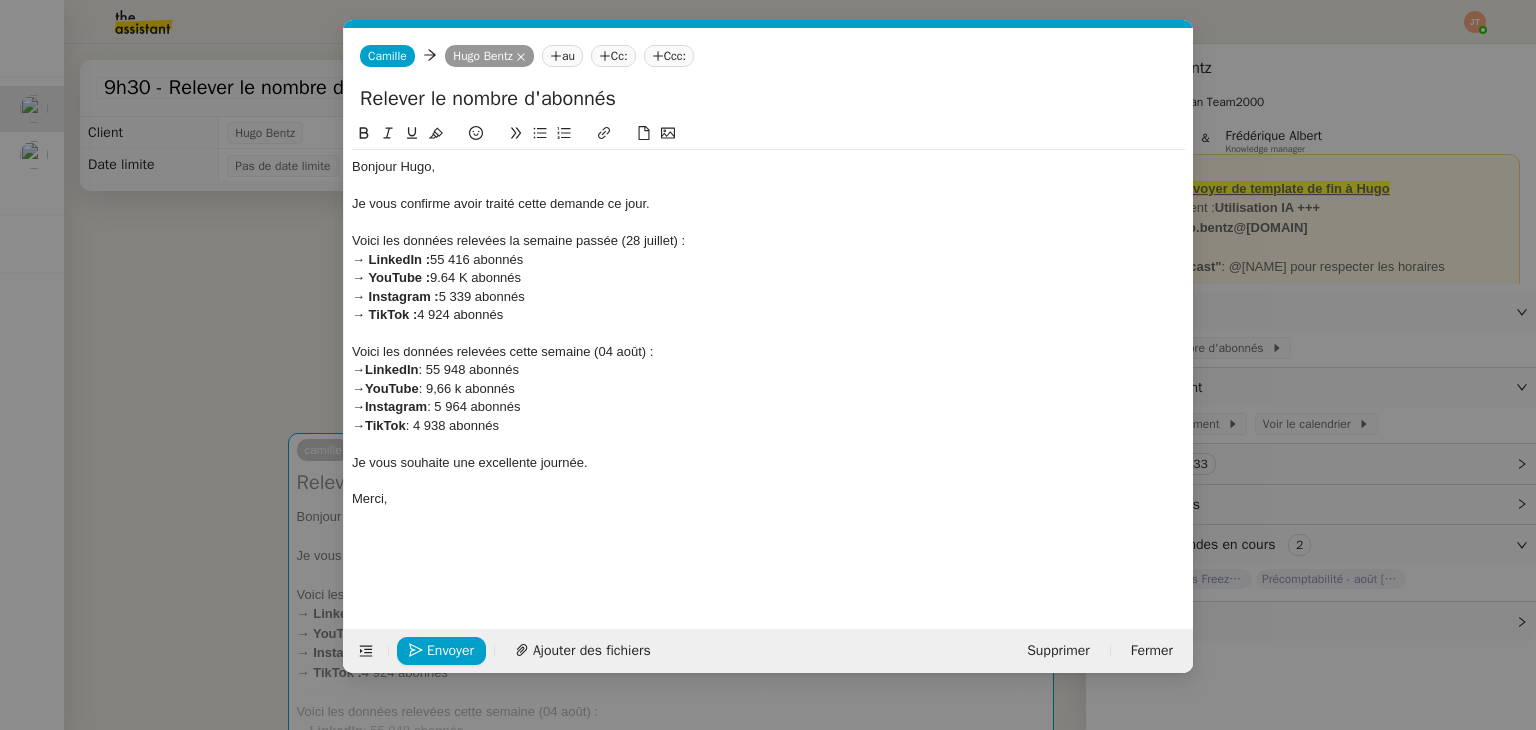 click on "Service TA - VOYAGE - PROPOSITION GLOBALE A utiliser dans le cadre de proposition de déplacement TA - RELANCE CLIENT (EN) Relancer un client lorsqu'il n'a pas répondu à un précédent message BAFERTY - MAIL AUDITION A utiliser dans le cadre de la procédure d'envoi des mails d'audition TA - PUBLICATION OFFRE D'EMPLOI Organisation du recrutement [FIRST] [LAST] - Relever le nombre d'abonnés à utiliser hebdomadairement pour qu'[FIRST] ait les évolutions de ses réseaux sociaux [FIRST] [LAST] Discours de présentation du paiement sécurisé TA - VOYAGES - PROPOSITION ITINERAIRE Soumettre les résultats d'une recherche TA - CONFIRMATION PAIEMENT (EN) Confirmer avec le client de modèle de transaction - Attention Plan Pro nécessaire. TA - COURRIER EXPEDIE (recommandé) A utiliser dans le cadre de l'envoi d'un courrier recommandé TA - PARTAGE DE CALENDRIER (EN) A utiliser pour demander au client de partager son calendrier afin de faciliter l'accès et la gestion" at bounding box center [768, 365] 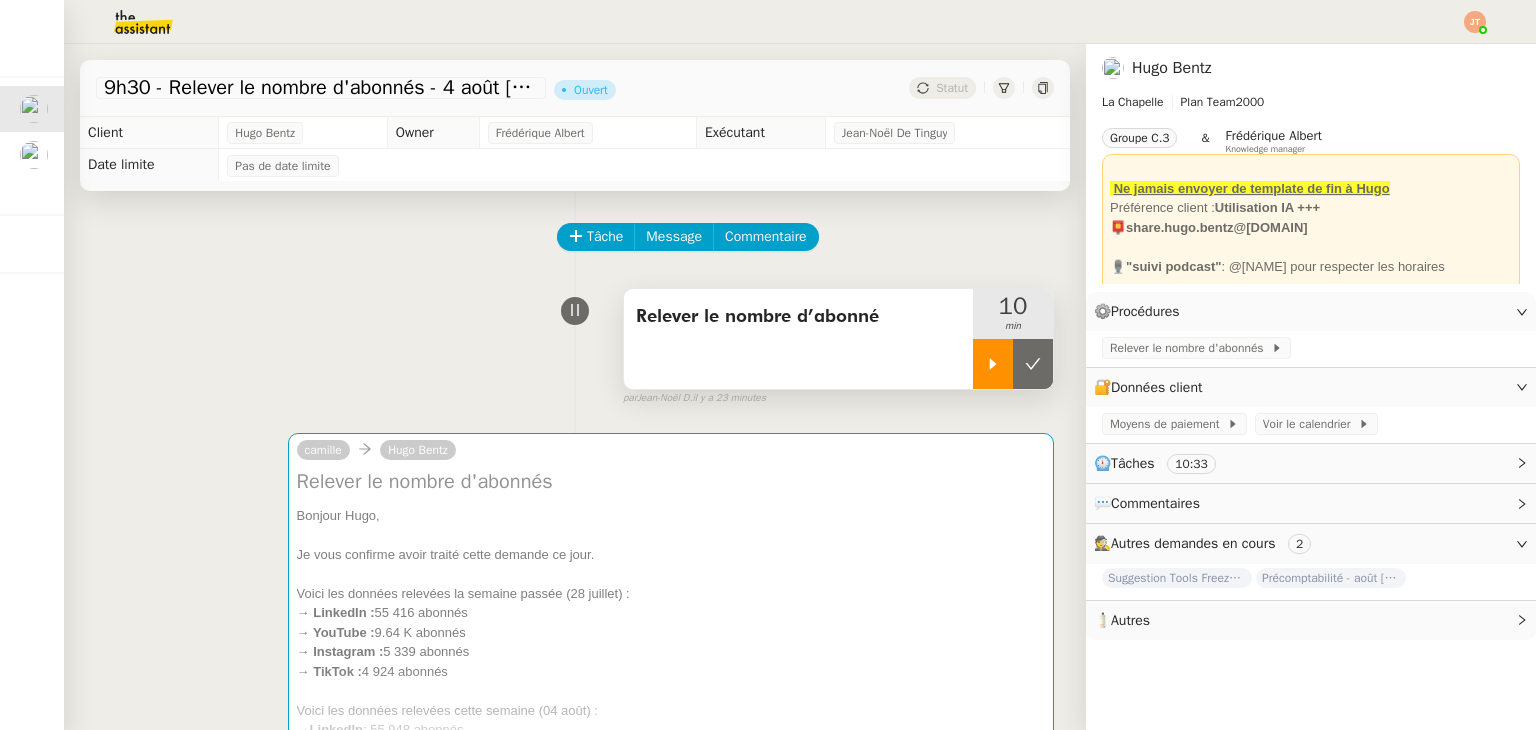 click at bounding box center [993, 364] 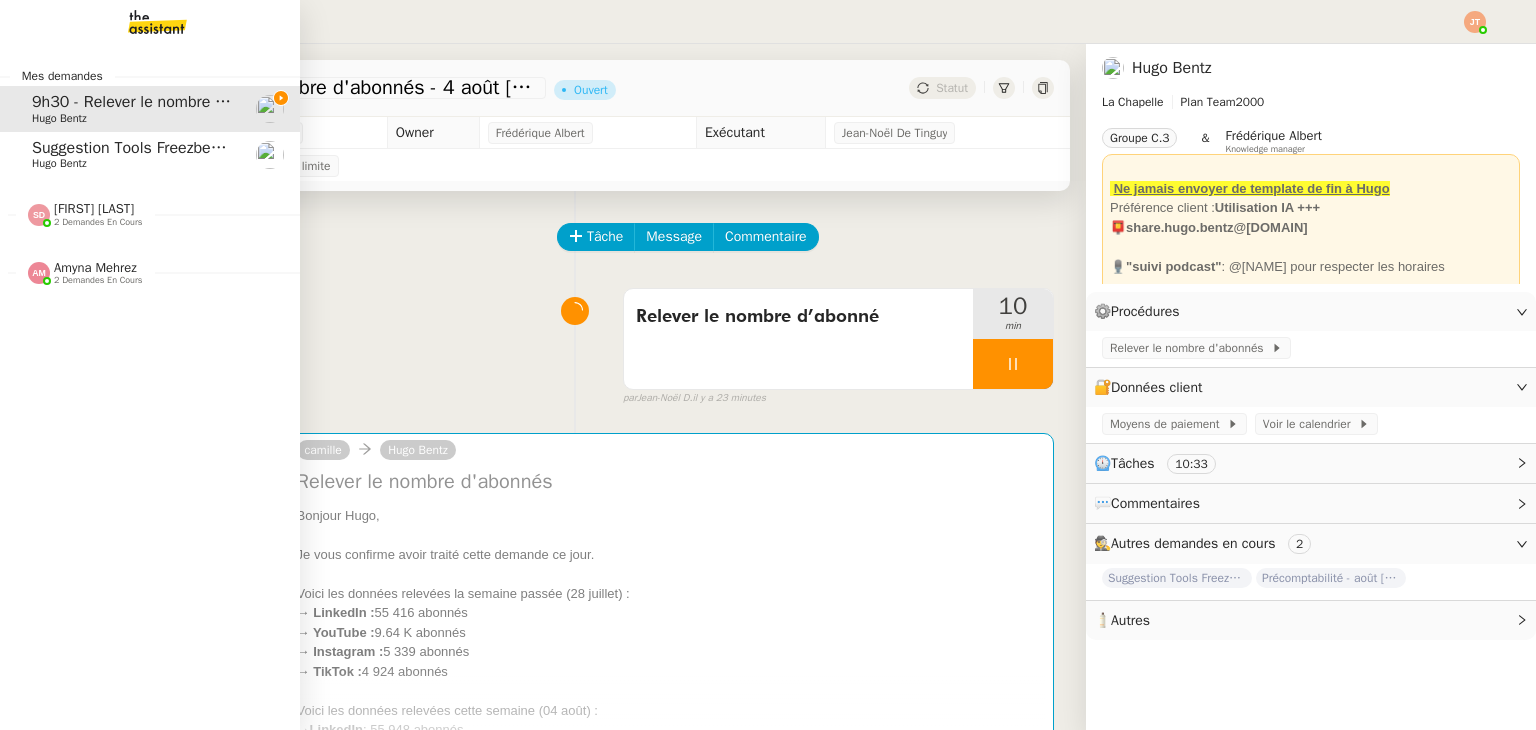 click on "Suggestion Tools Freezbee - [DATE]" 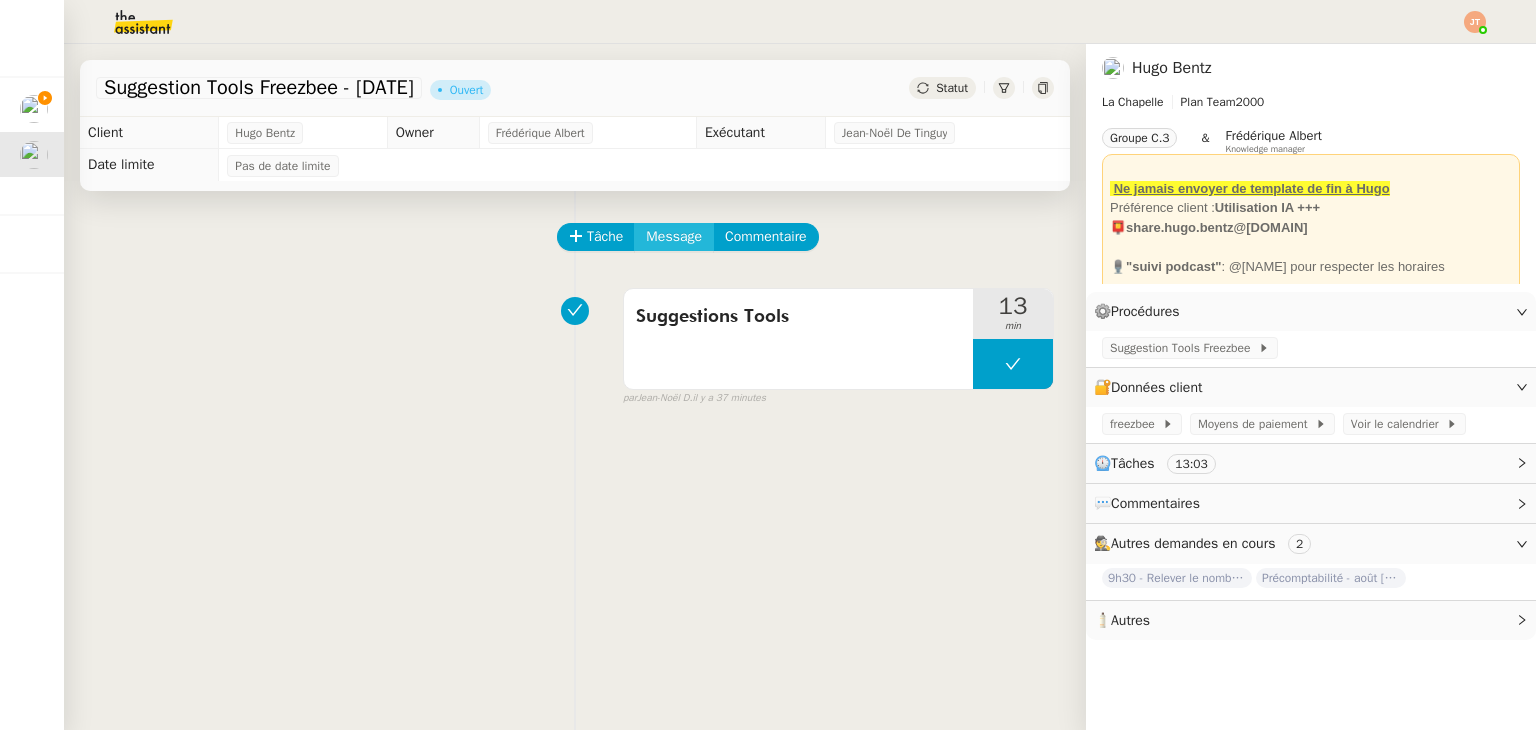 click on "Message" 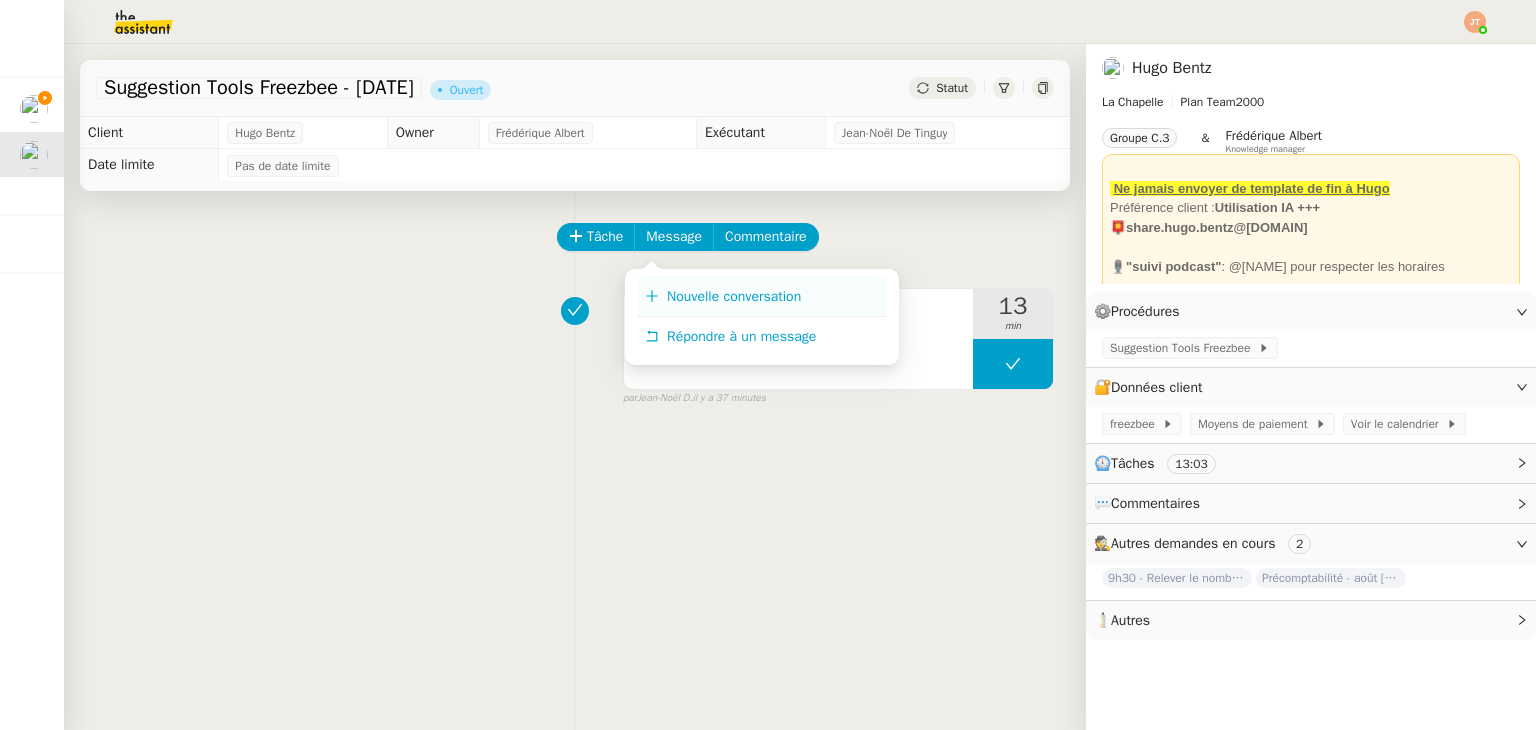click on "Nouvelle conversation" at bounding box center (734, 296) 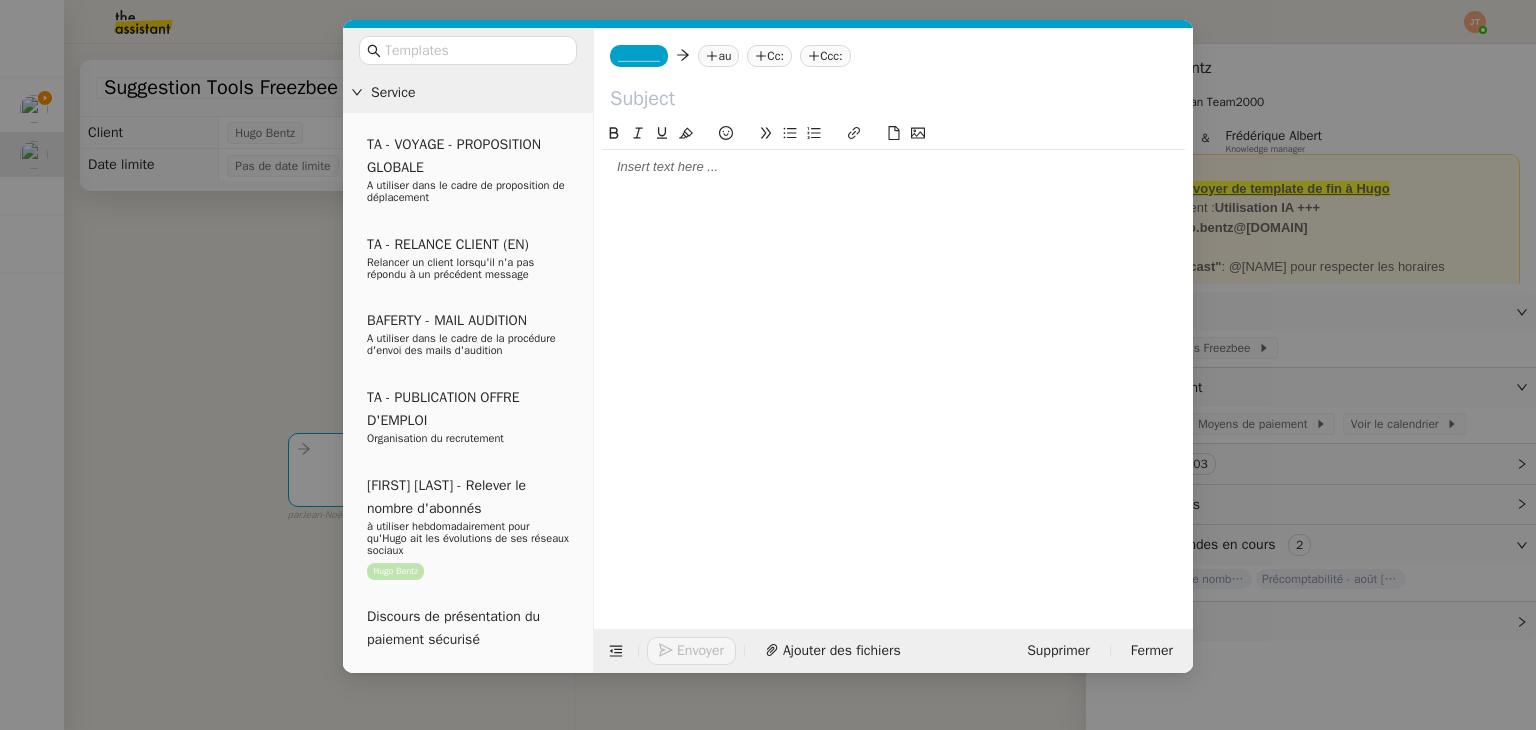 click 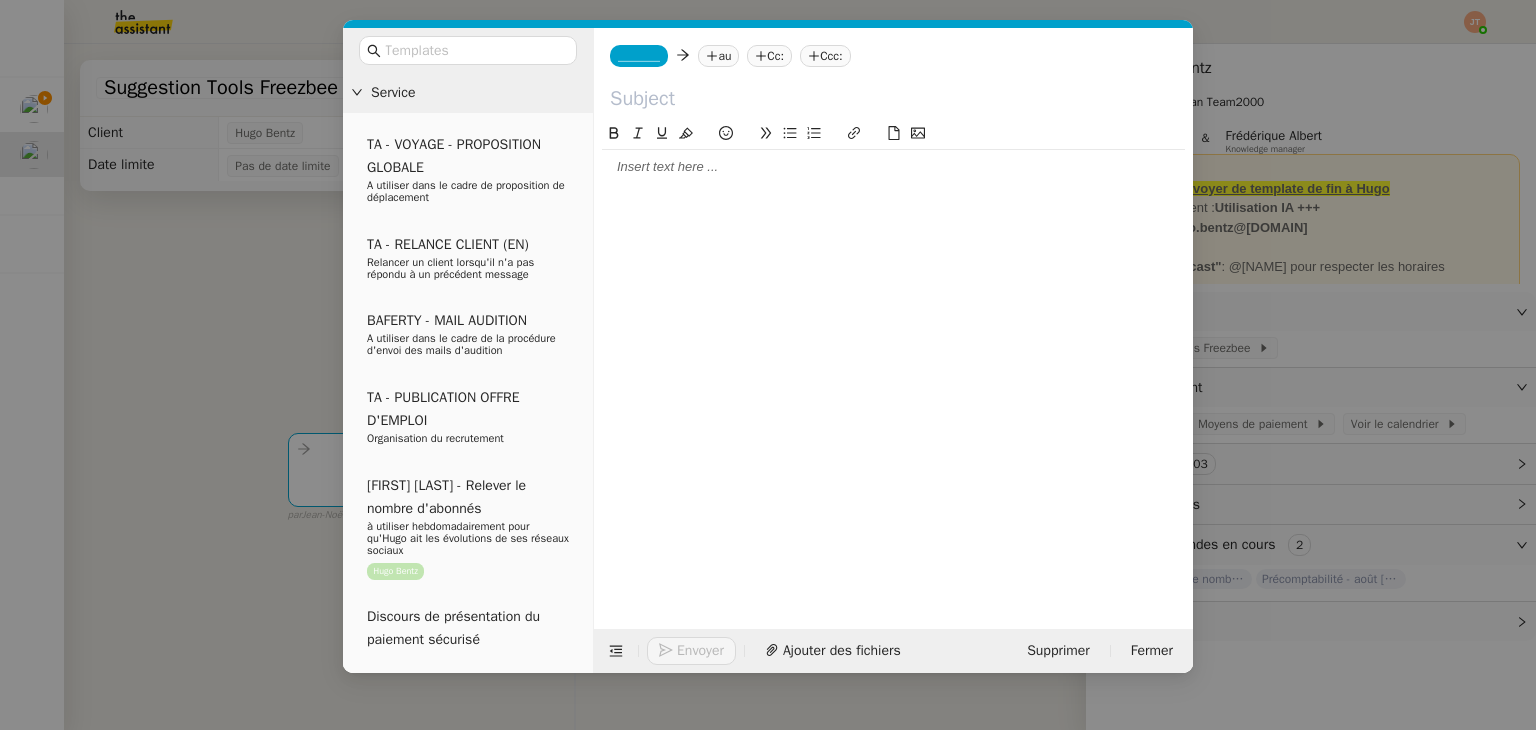 type 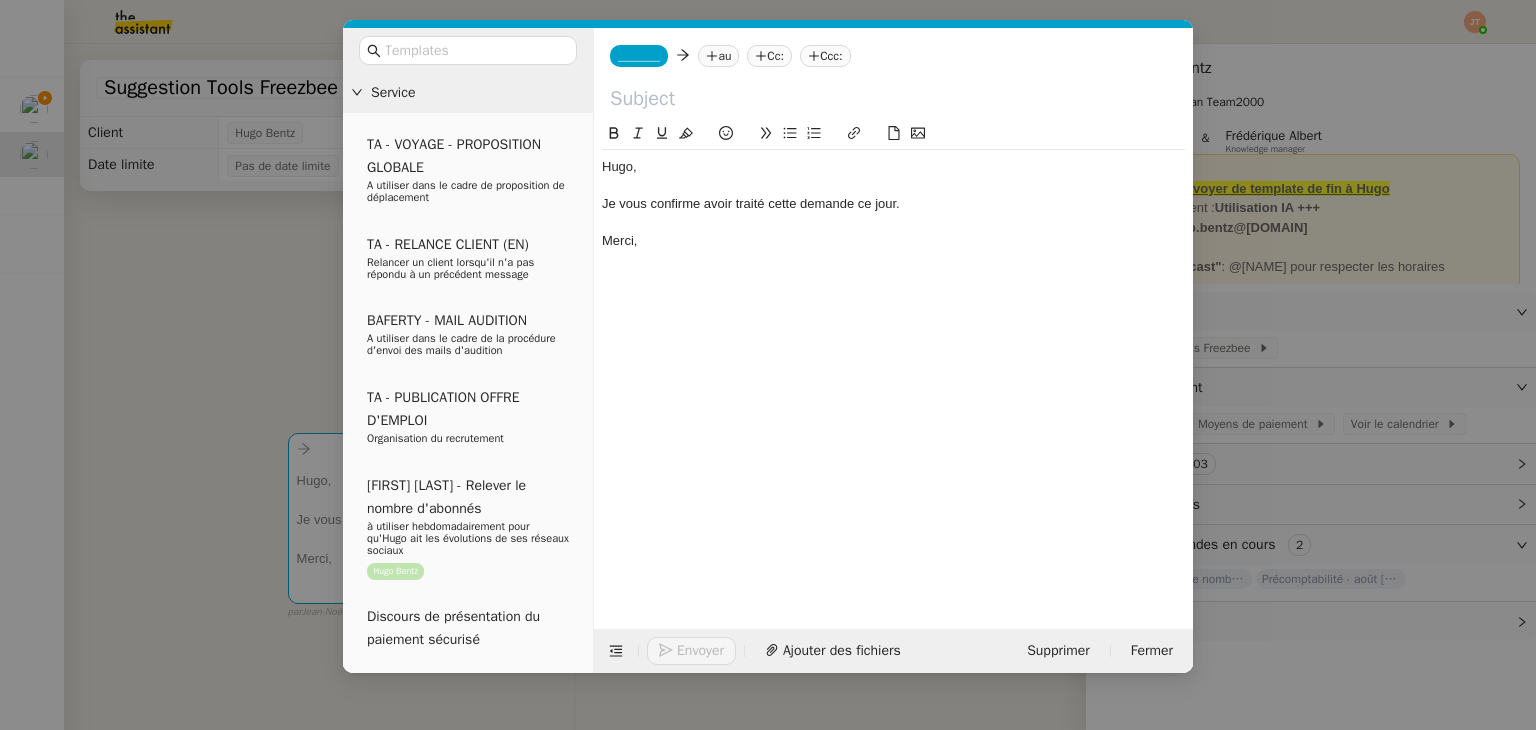 click on "Service TA - VOYAGE - PROPOSITION GLOBALE A utiliser dans le cadre de proposition de déplacement TA - RELANCE CLIENT (EN) Relancer un client lorsqu'il n'a pas répondu à un précédent message BAFERTY - MAIL AUDITION A utiliser dans le cadre de la procédure d'envoi des mails d'audition TA - PUBLICATION OFFRE D'EMPLOI Organisation du recrutement [FIRST] [LAST] - Relever le nombre d'abonnés à utiliser hebdomadairement pour qu'[FIRST] ait les évolutions de ses réseaux sociaux [FIRST] [LAST] Discours de présentation du paiement sécurisé TA - VOYAGES - PROPOSITION ITINERAIRE Soumettre les résultats d'une recherche TA - CONFIRMATION PAIEMENT (EN) Confirmer avec le client de modèle de transaction - Attention Plan Pro nécessaire. TA - COURRIER EXPEDIE (recommandé) A utiliser dans le cadre de l'envoi d'un courrier recommandé TA - PARTAGE DE CALENDRIER (EN) A utiliser pour demander au client de partager son calendrier afin de faciliter l'accès et la gestion TA - RELANCE CLIENT" at bounding box center [468, 1028] 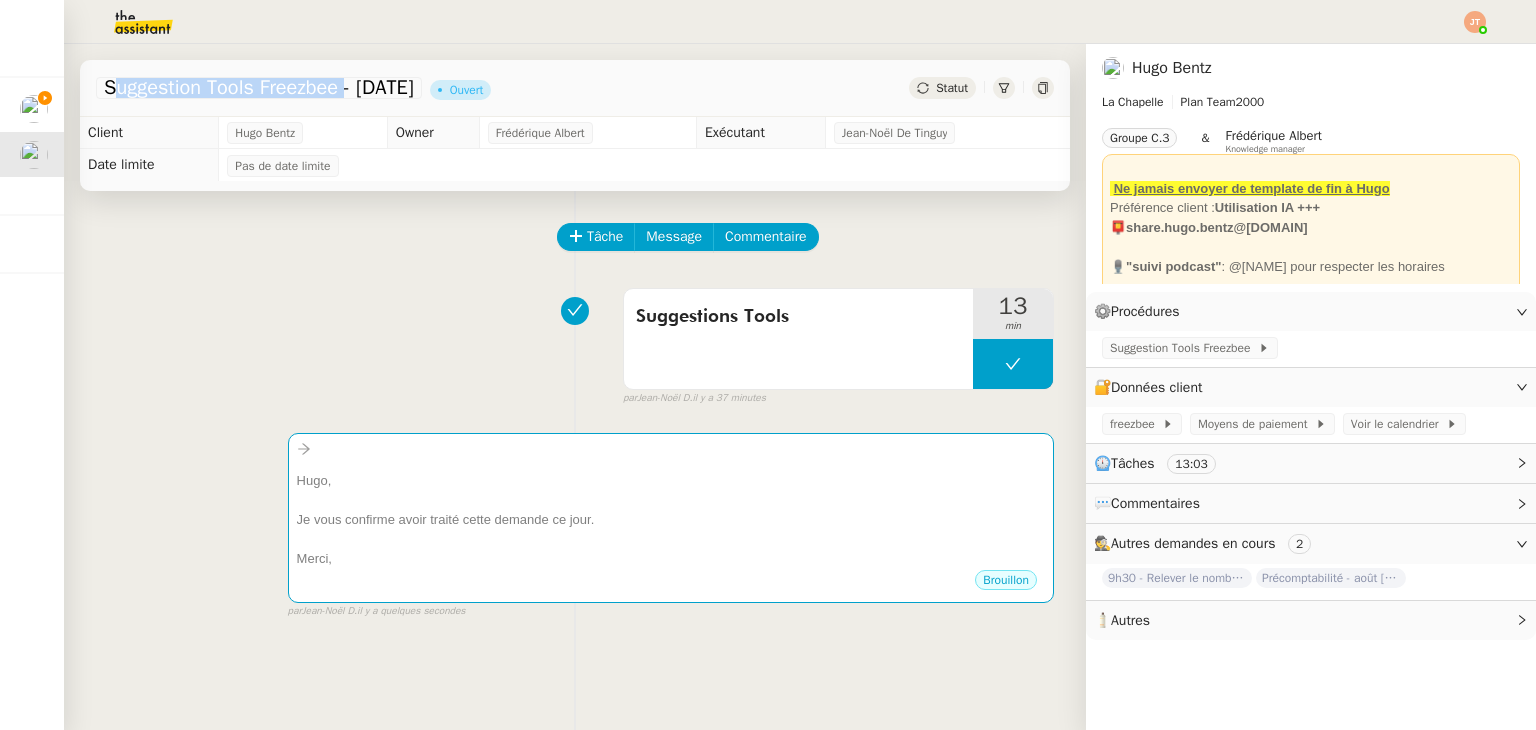 drag, startPoint x: 105, startPoint y: 89, endPoint x: 347, endPoint y: 88, distance: 242.00206 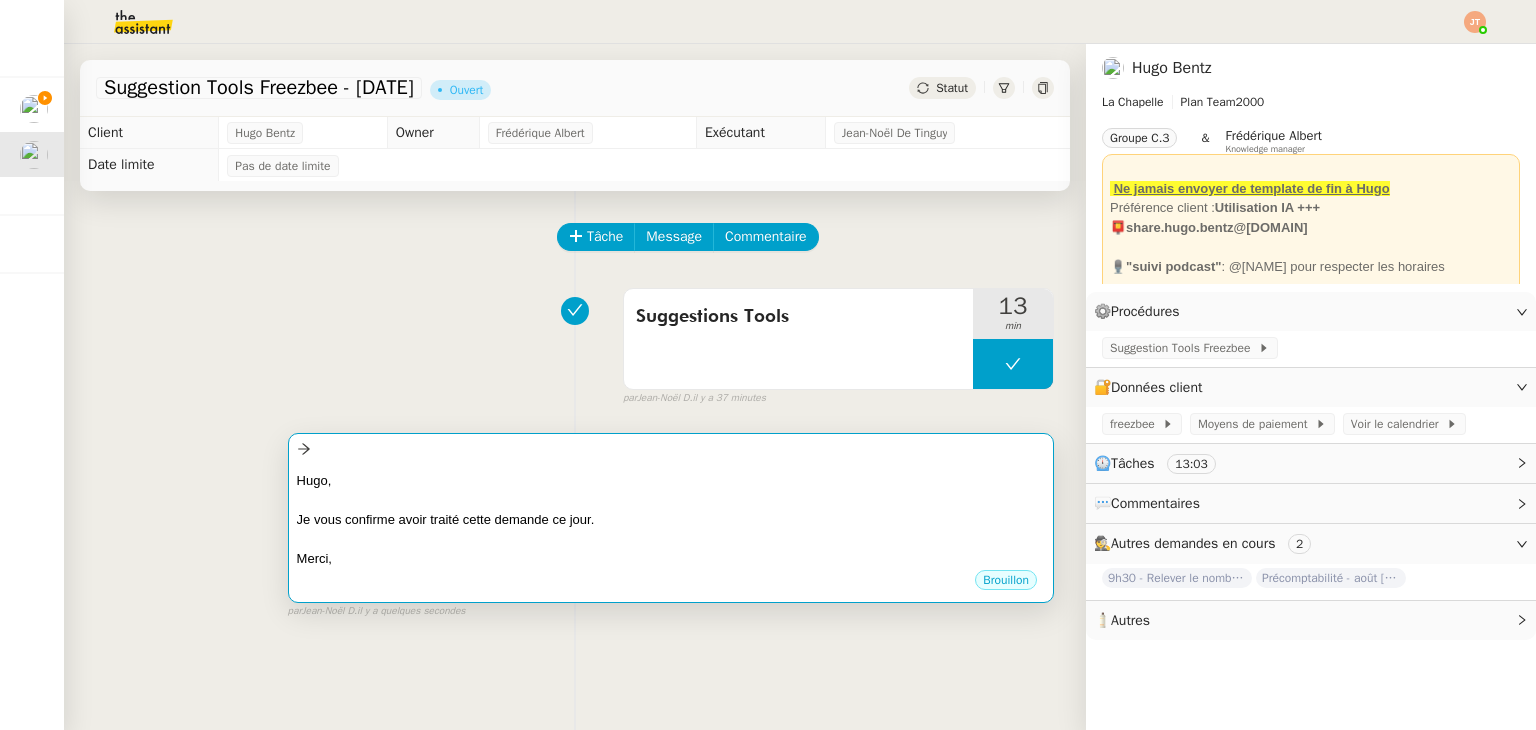 click at bounding box center [671, 500] 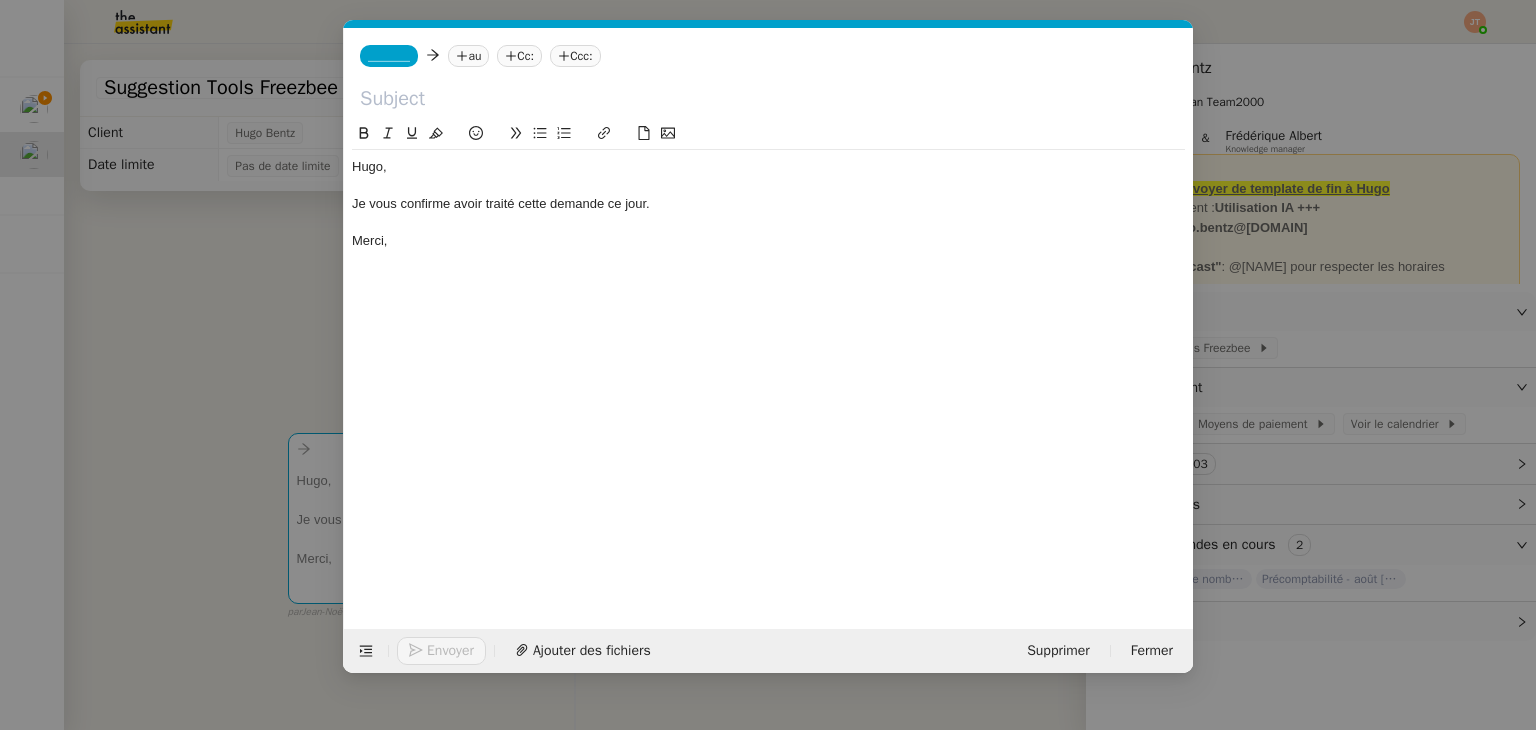 scroll, scrollTop: 0, scrollLeft: 42, axis: horizontal 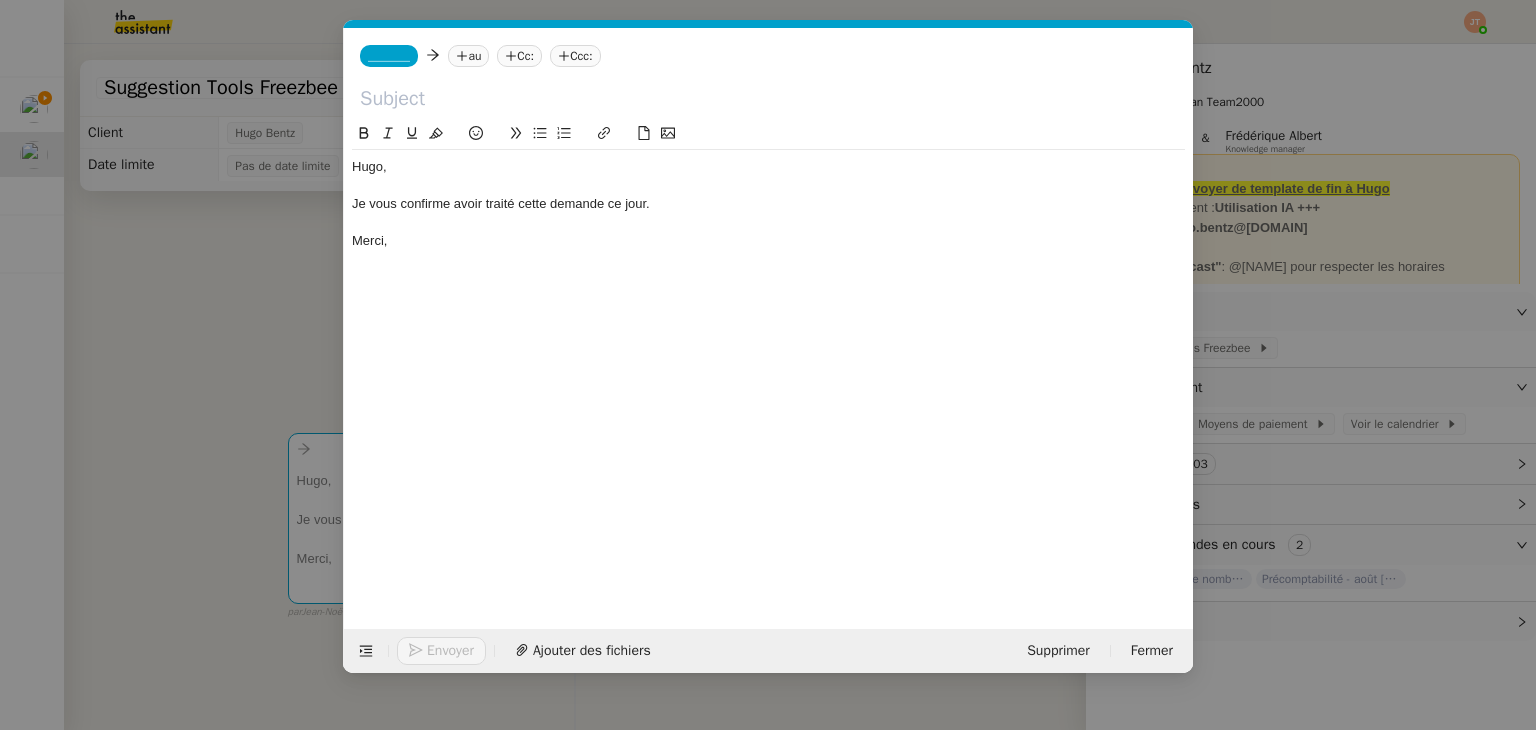 click 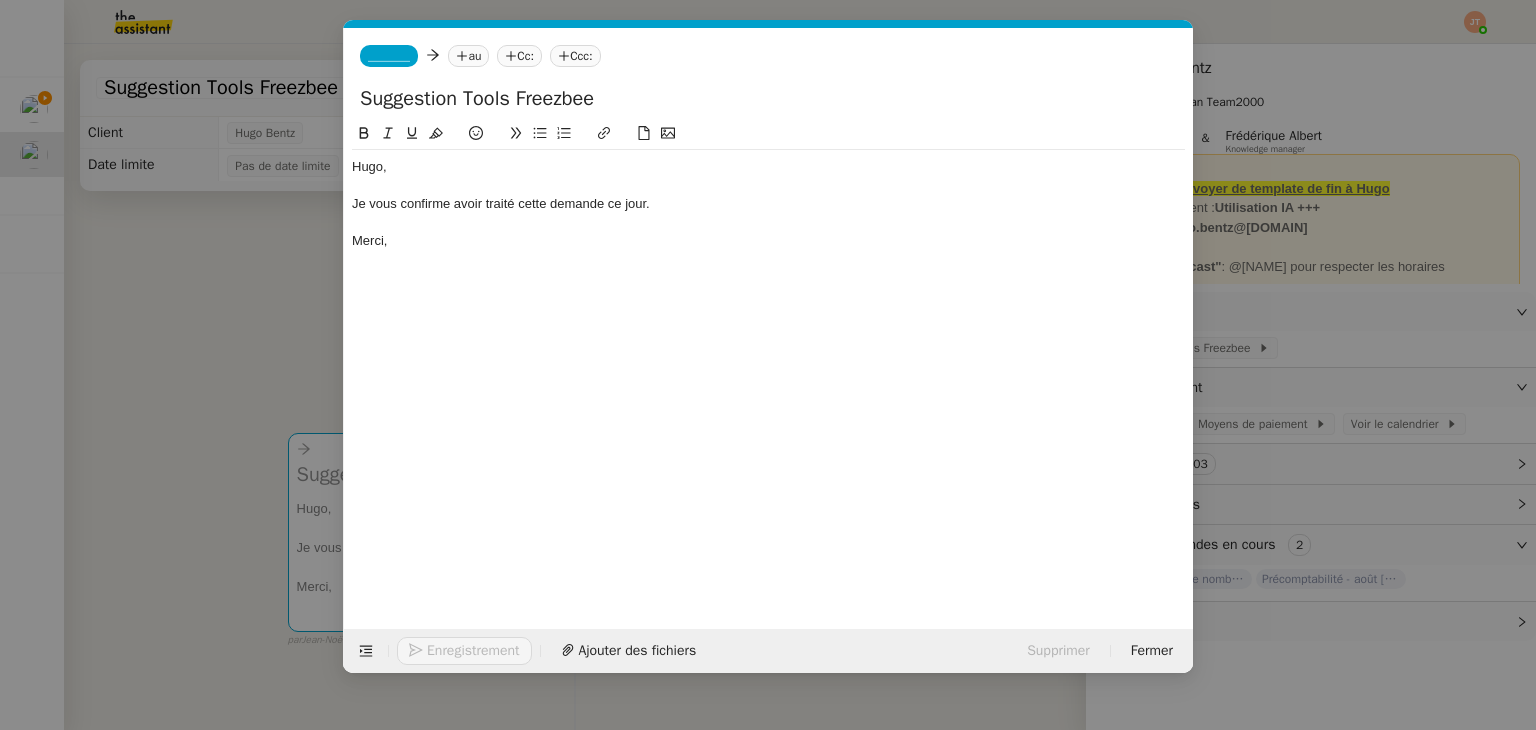type on "Suggestion Tools Freezbee" 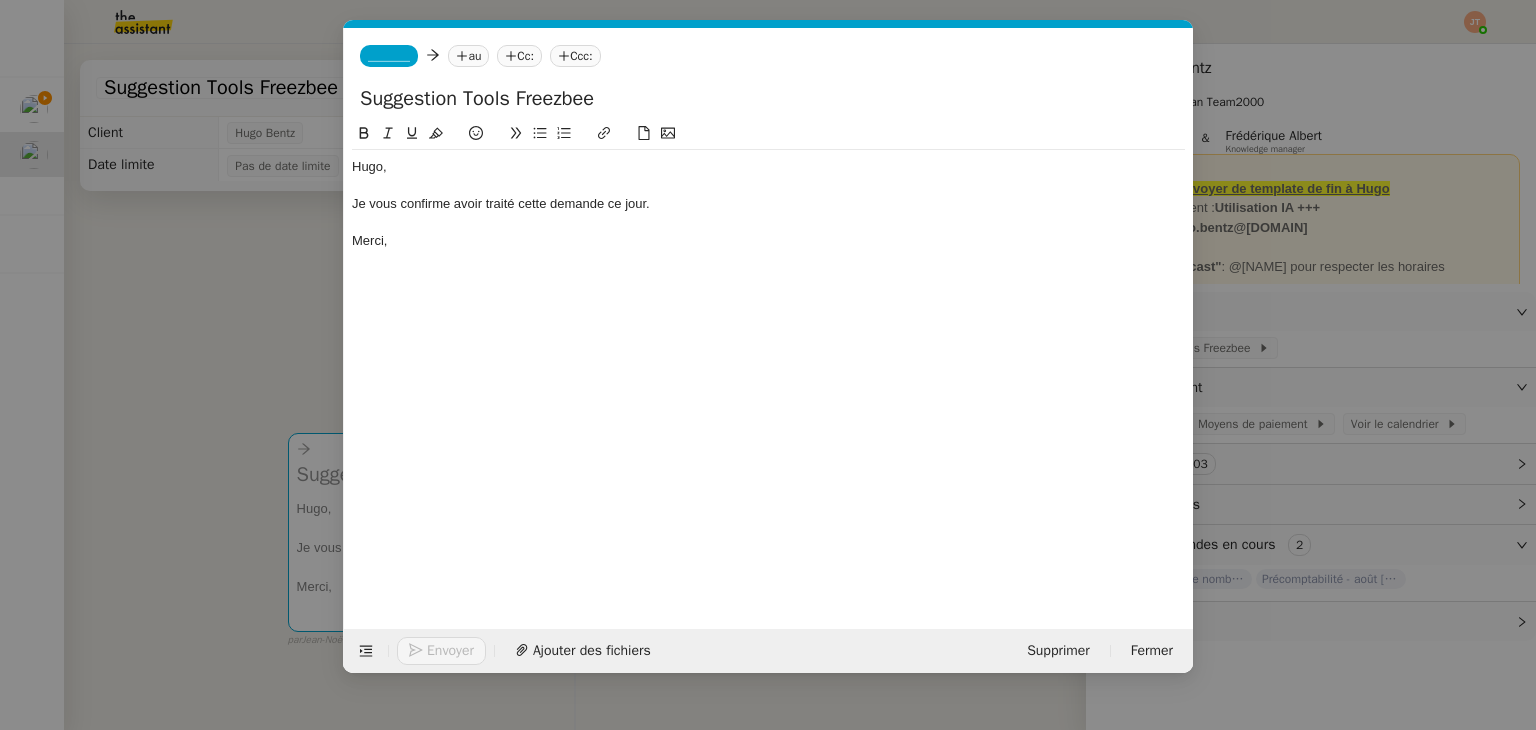 click on "au" 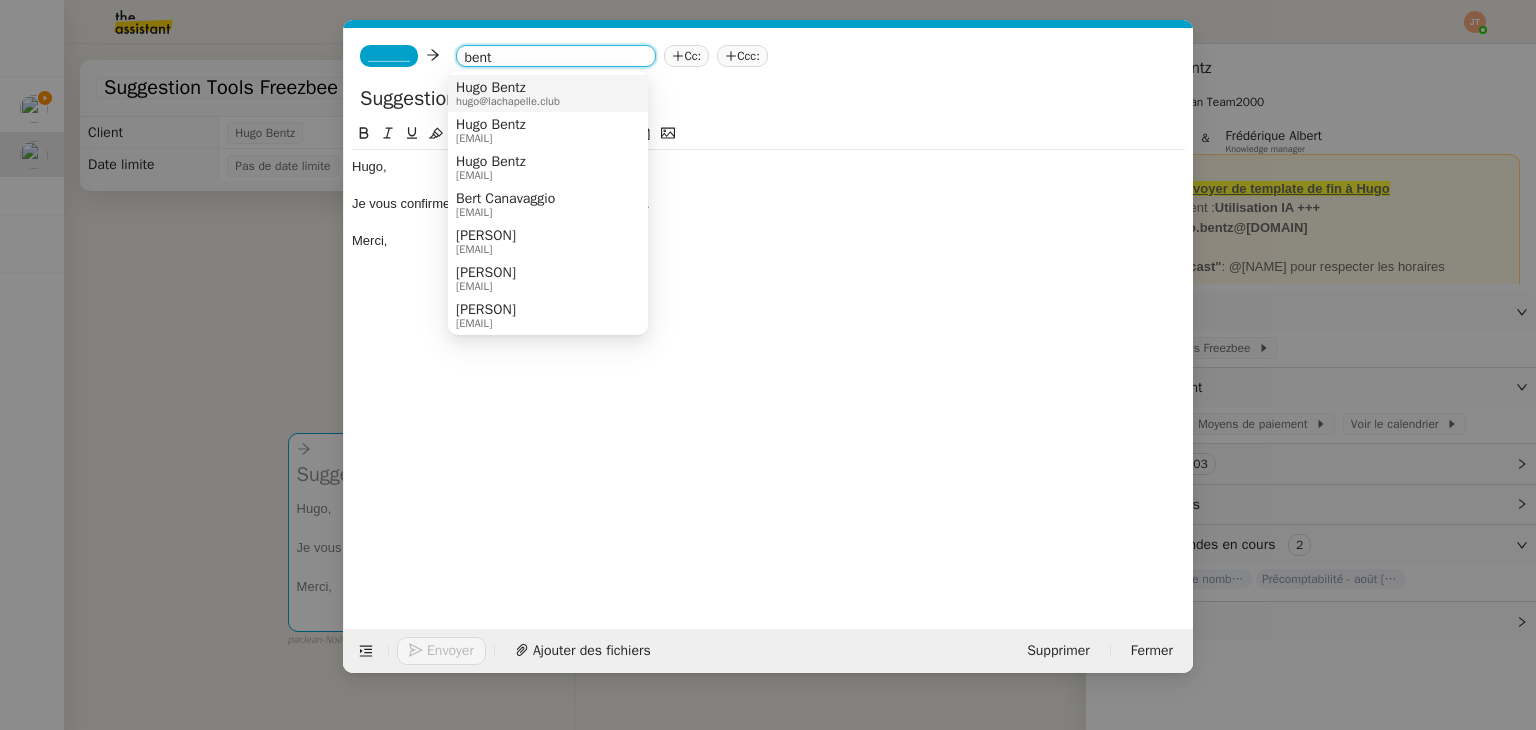 type on "bent" 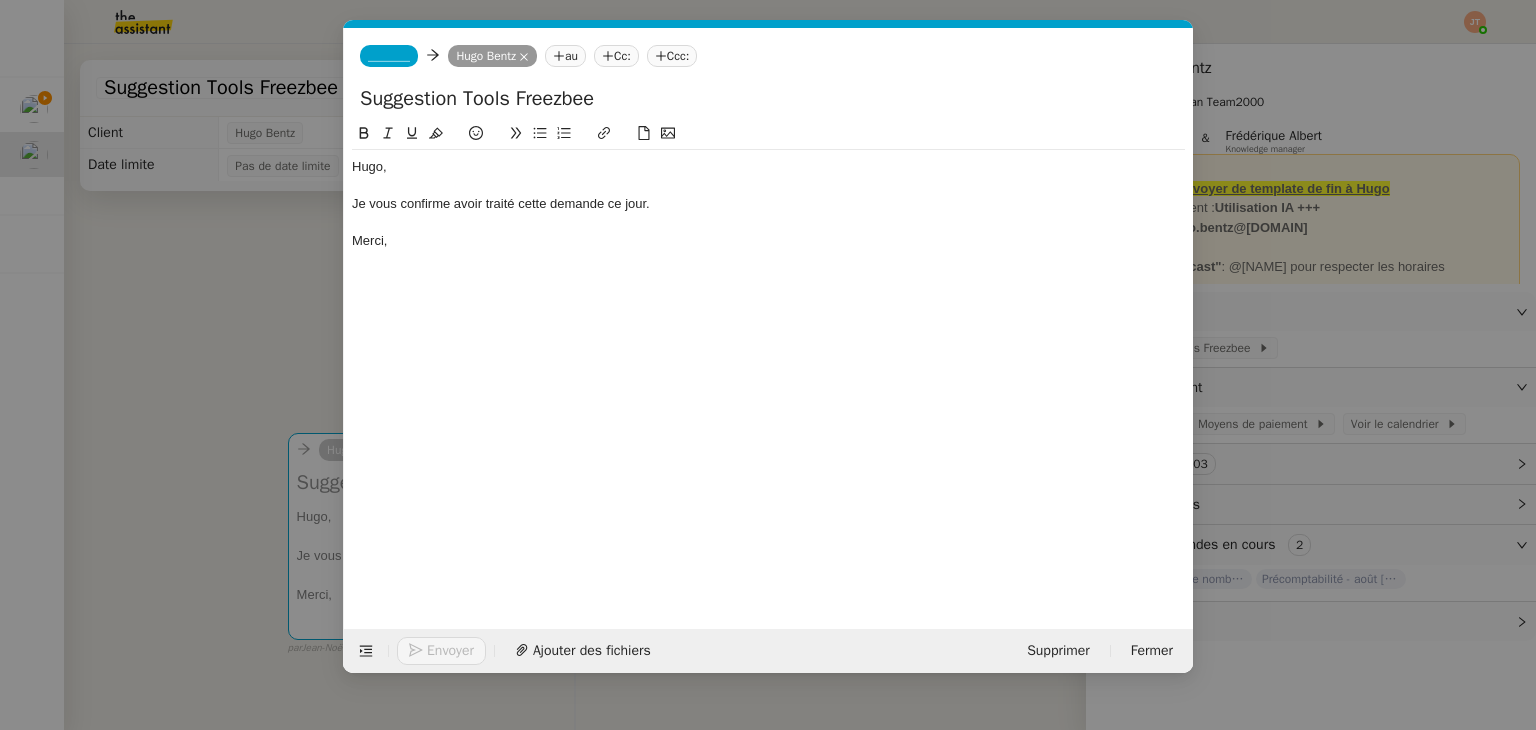 click on "_______" 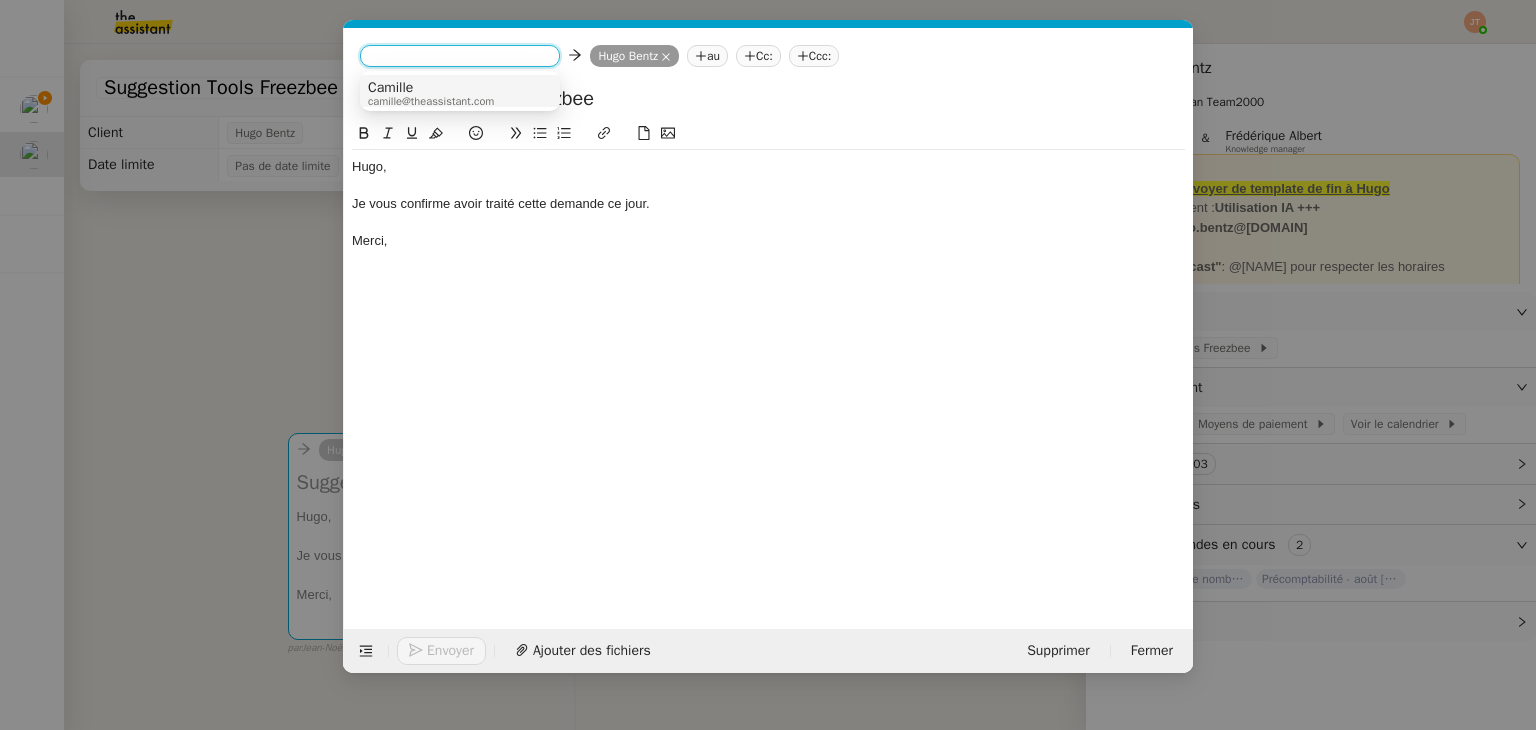 click on "Camille" at bounding box center (431, 88) 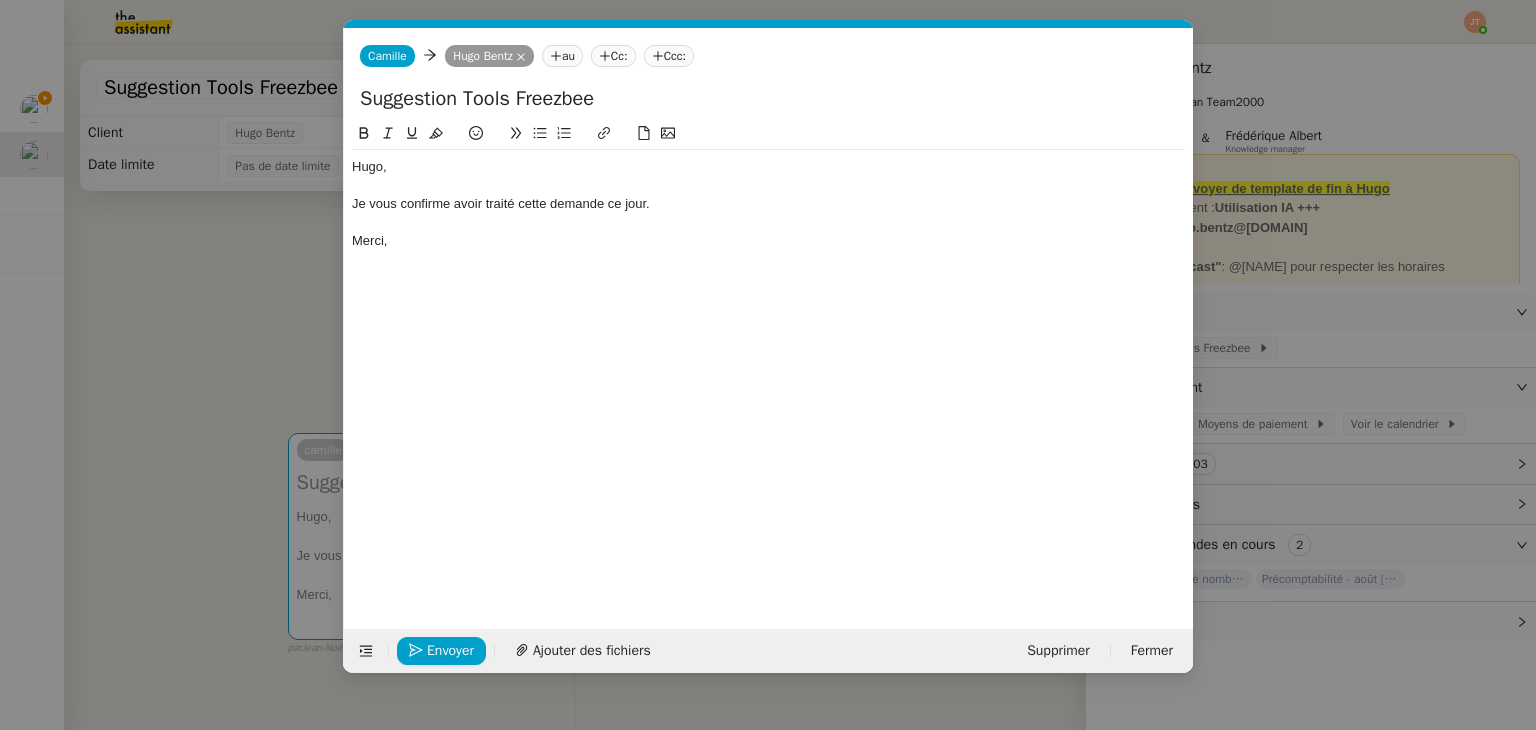 click on "Service TA - VOYAGE - PROPOSITION GLOBALE A utiliser dans le cadre de proposition de déplacement TA - RELANCE CLIENT (EN) Relancer un client lorsqu'il n'a pas répondu à un précédent message BAFERTY - MAIL AUDITION A utiliser dans le cadre de la procédure d'envoi des mails d'audition TA - PUBLICATION OFFRE D'EMPLOI Organisation du recrutement [FIRST] [LAST] - Relever le nombre d'abonnés à utiliser hebdomadairement pour qu'[FIRST] ait les évolutions de ses réseaux sociaux [FIRST] [LAST] Discours de présentation du paiement sécurisé TA - VOYAGES - PROPOSITION ITINERAIRE Soumettre les résultats d'une recherche TA - CONFIRMATION PAIEMENT (EN) Confirmer avec le client de modèle de transaction - Attention Plan Pro nécessaire. TA - COURRIER EXPEDIE (recommandé) A utiliser dans le cadre de l'envoi d'un courrier recommandé TA - PARTAGE DE CALENDRIER (EN) A utiliser pour demander au client de partager son calendrier afin de faciliter l'accès et la gestion" at bounding box center [768, 365] 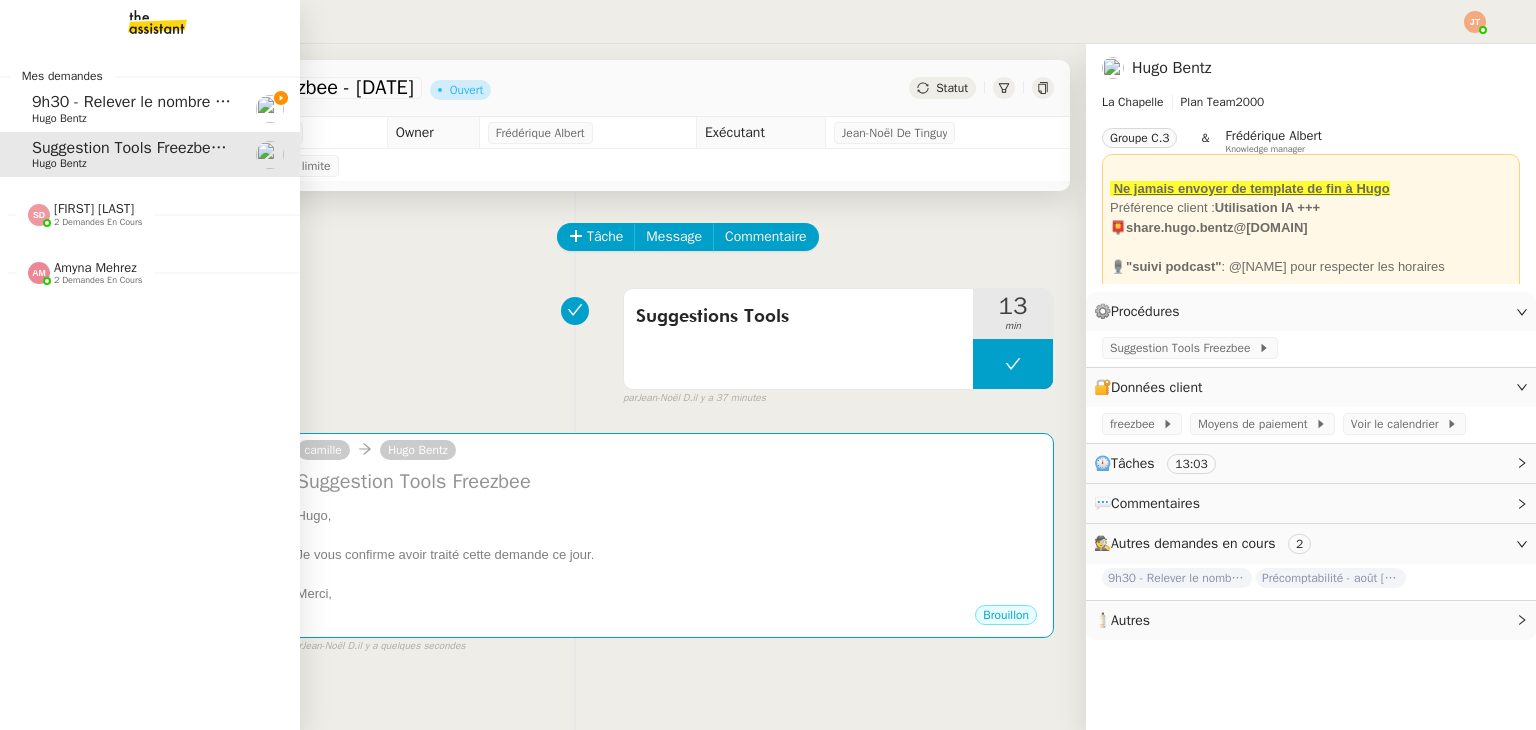 click on "Hugo Bentz" 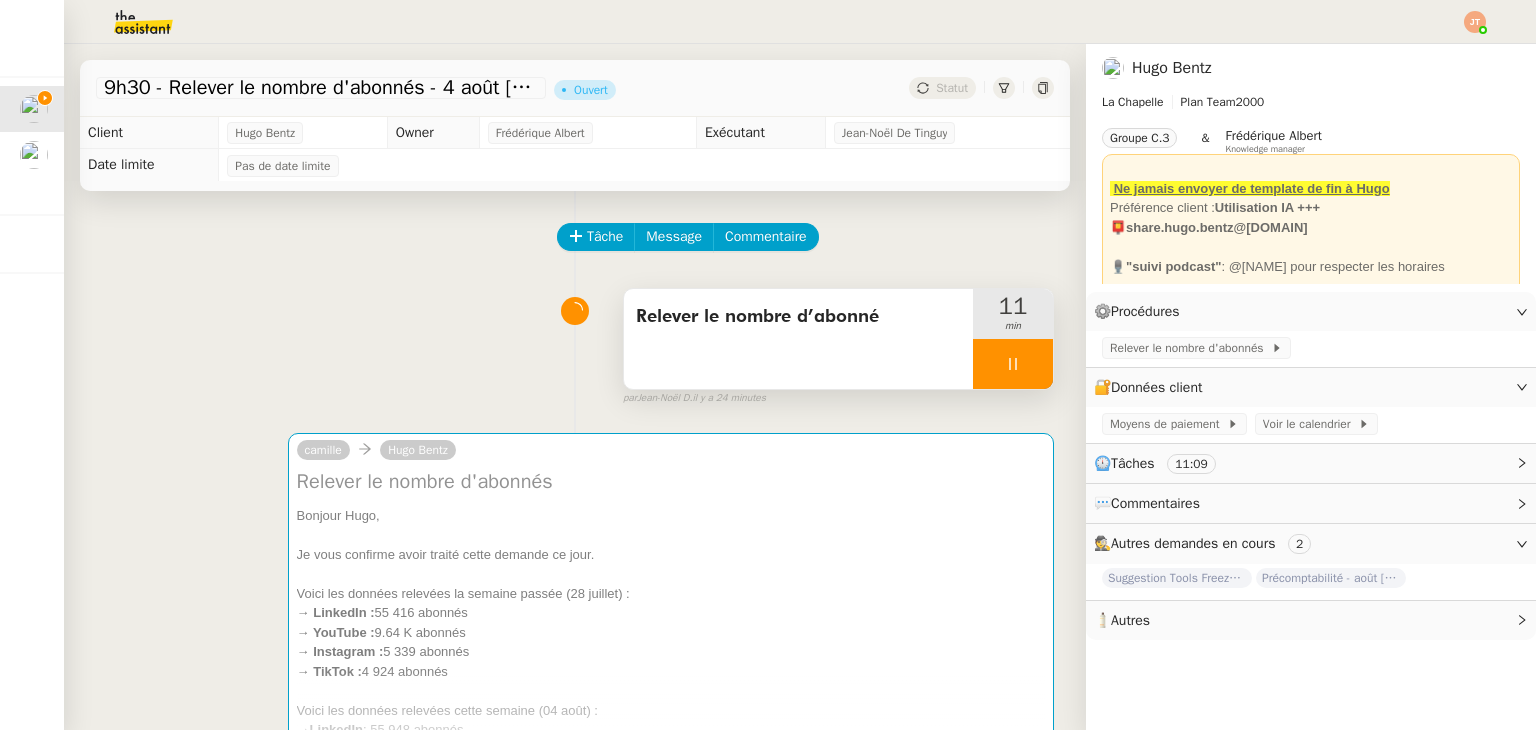 click at bounding box center (1013, 364) 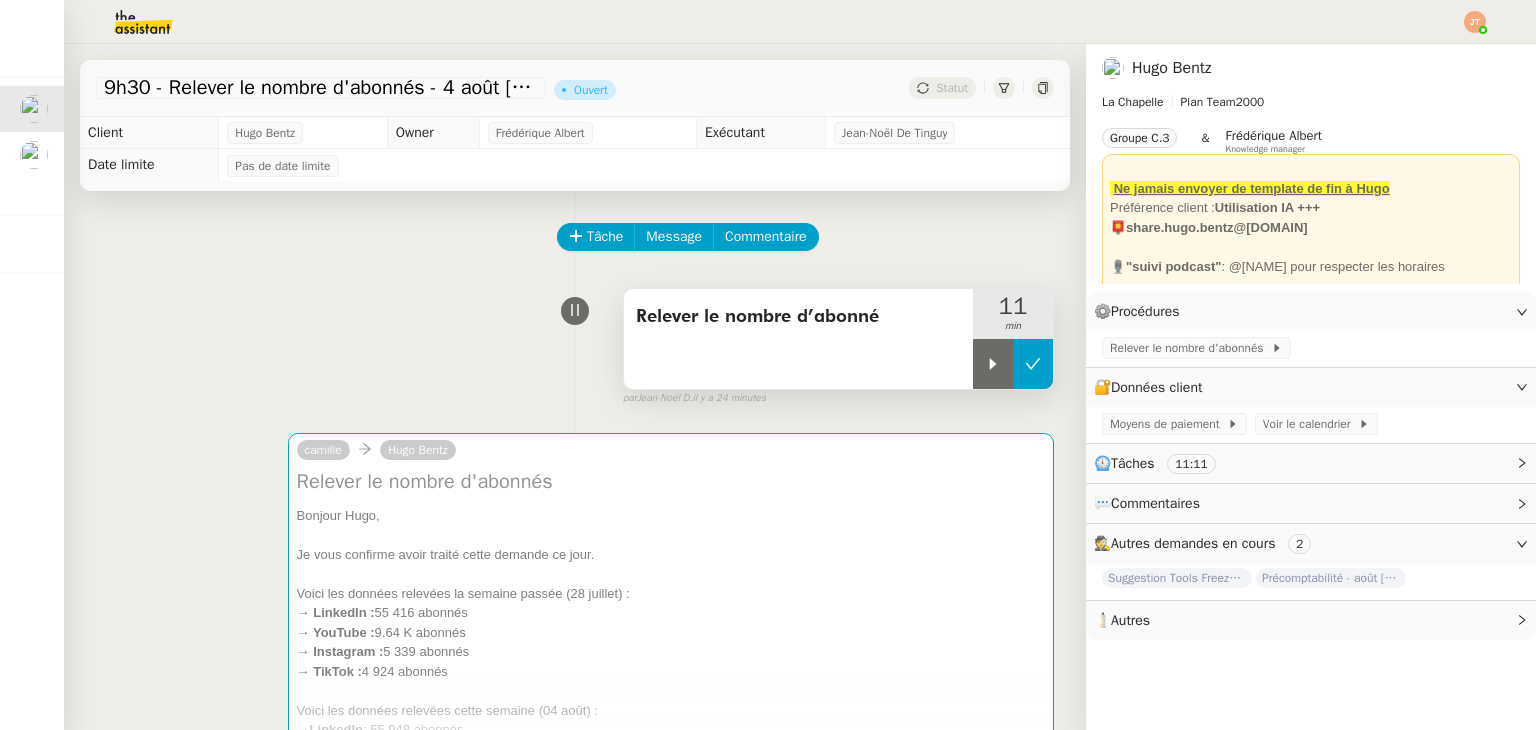 click 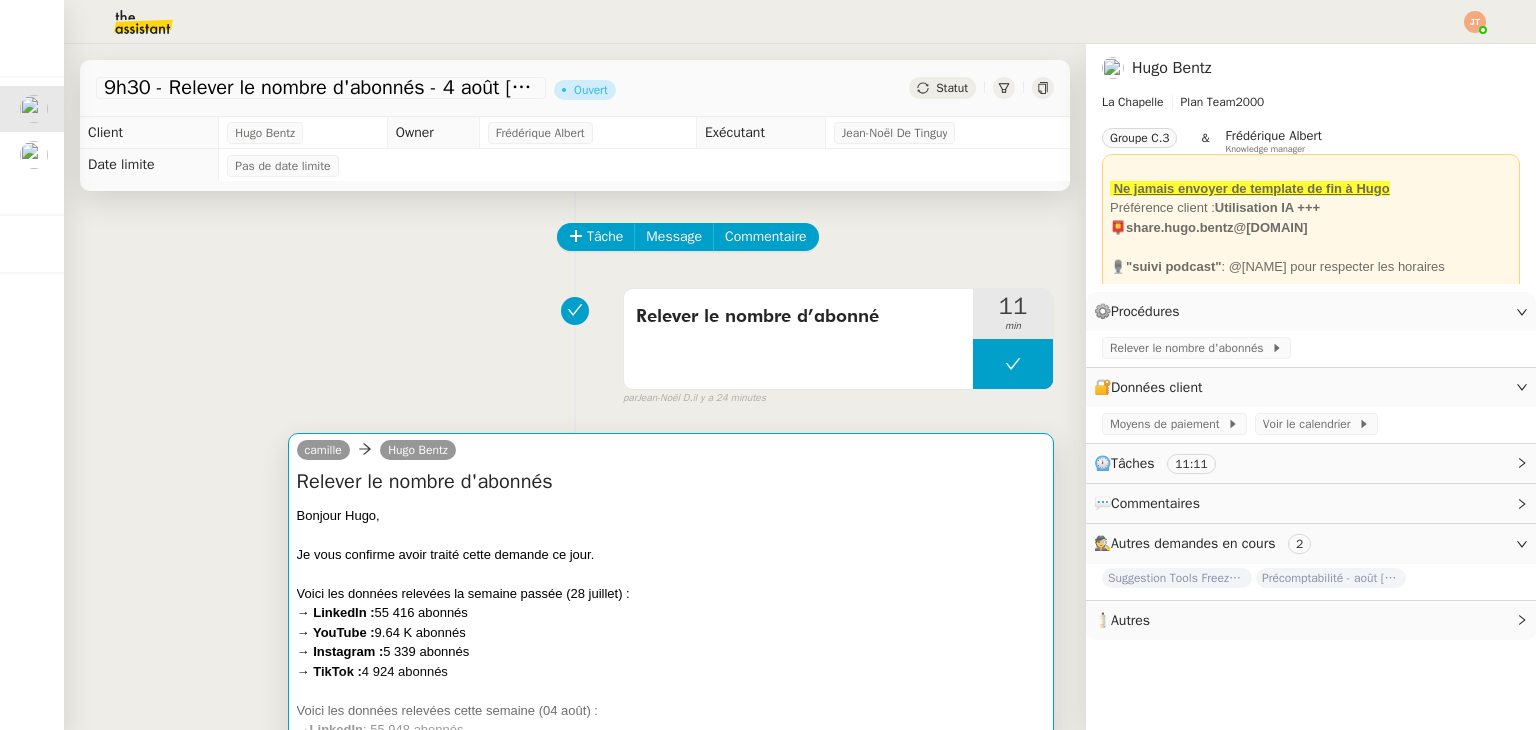 click on "Relever le nombre d'abonnés" at bounding box center (671, 482) 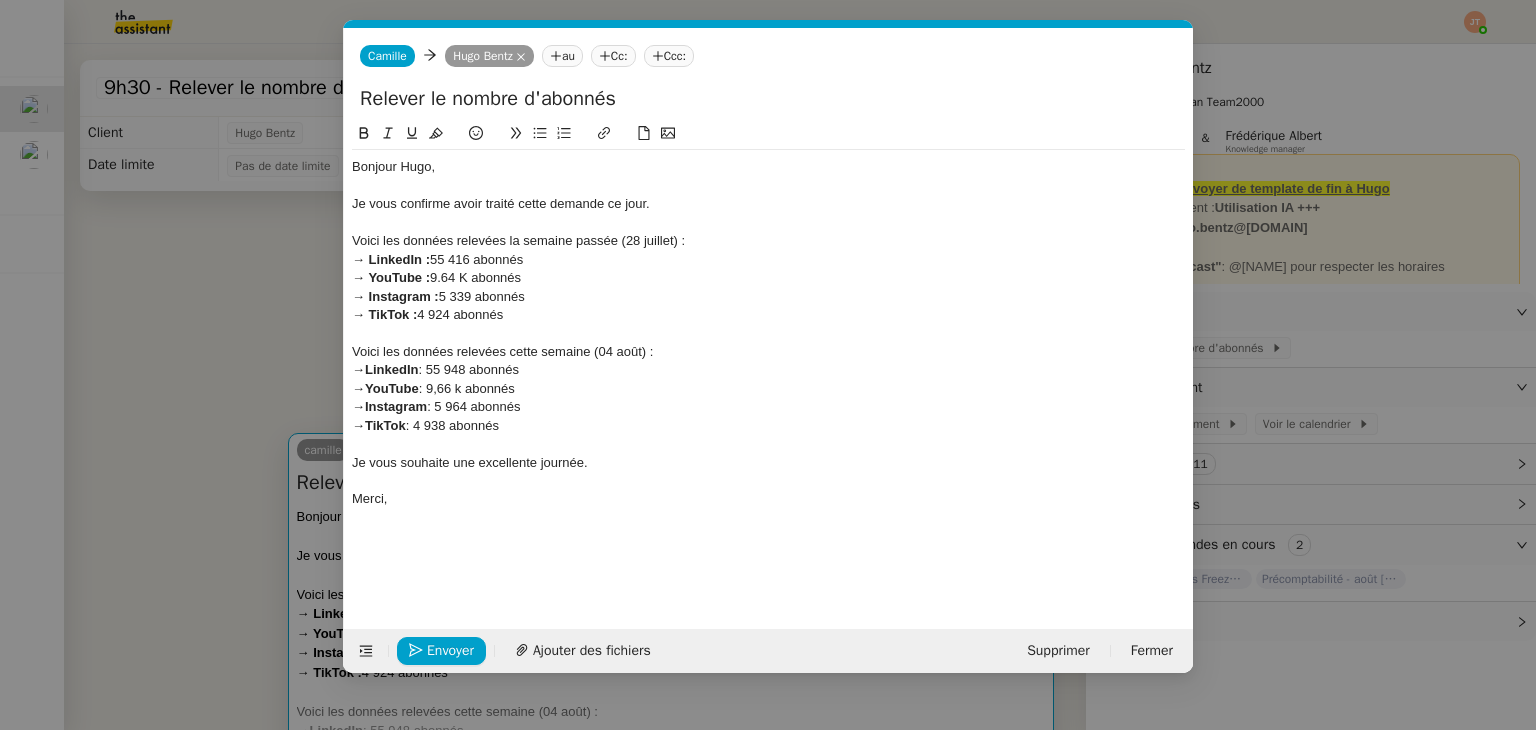 scroll, scrollTop: 0, scrollLeft: 42, axis: horizontal 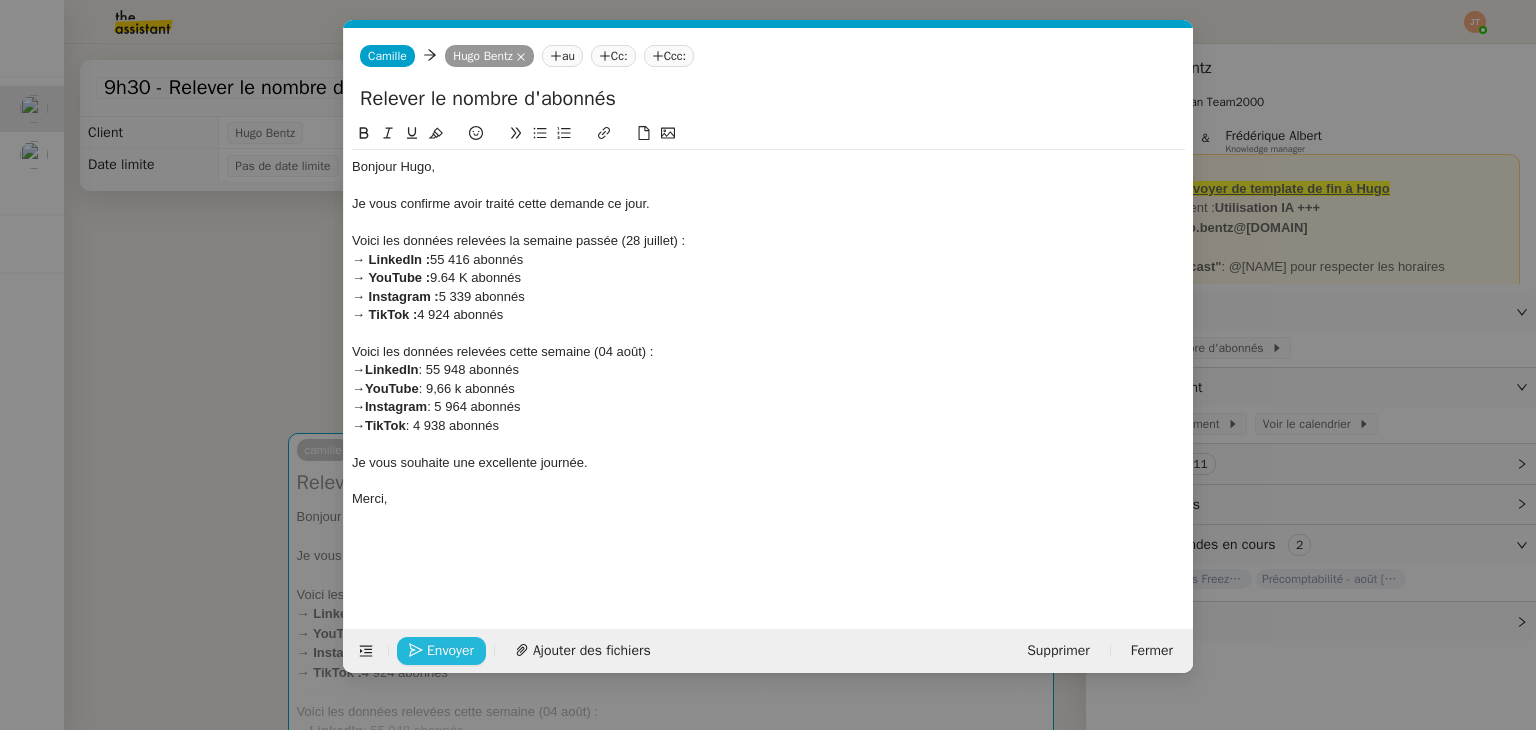 click on "Envoyer" 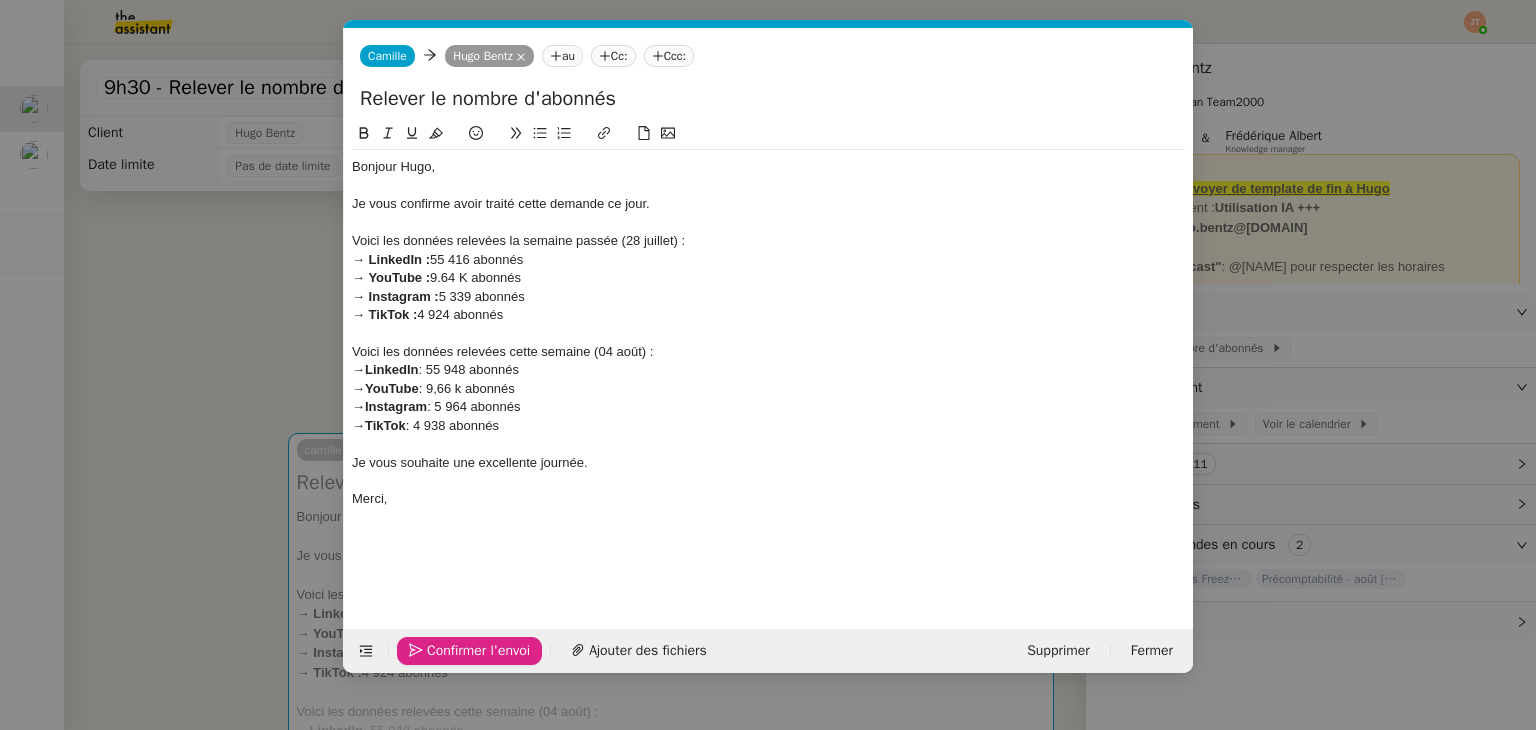 click on "Confirmer l'envoi" 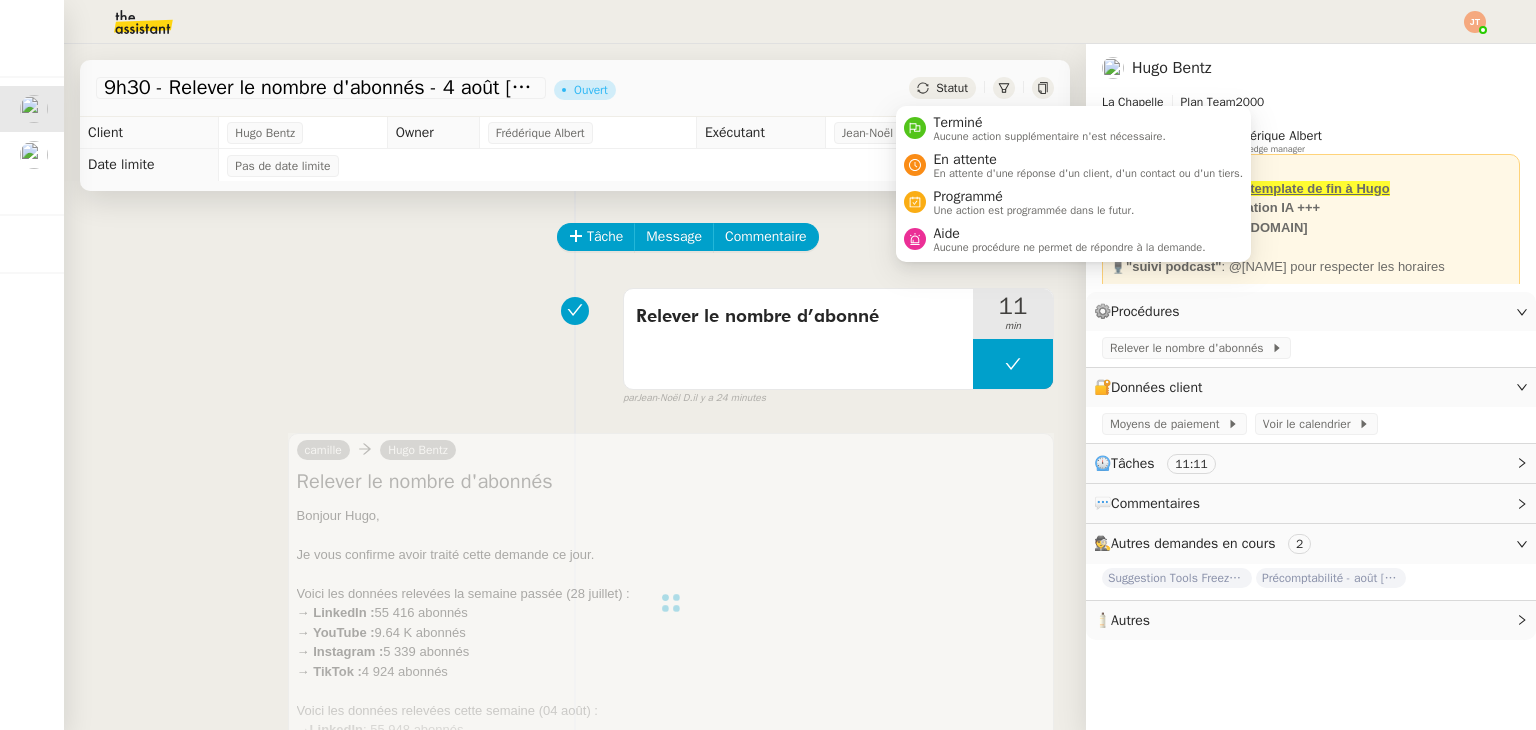click on "Statut" 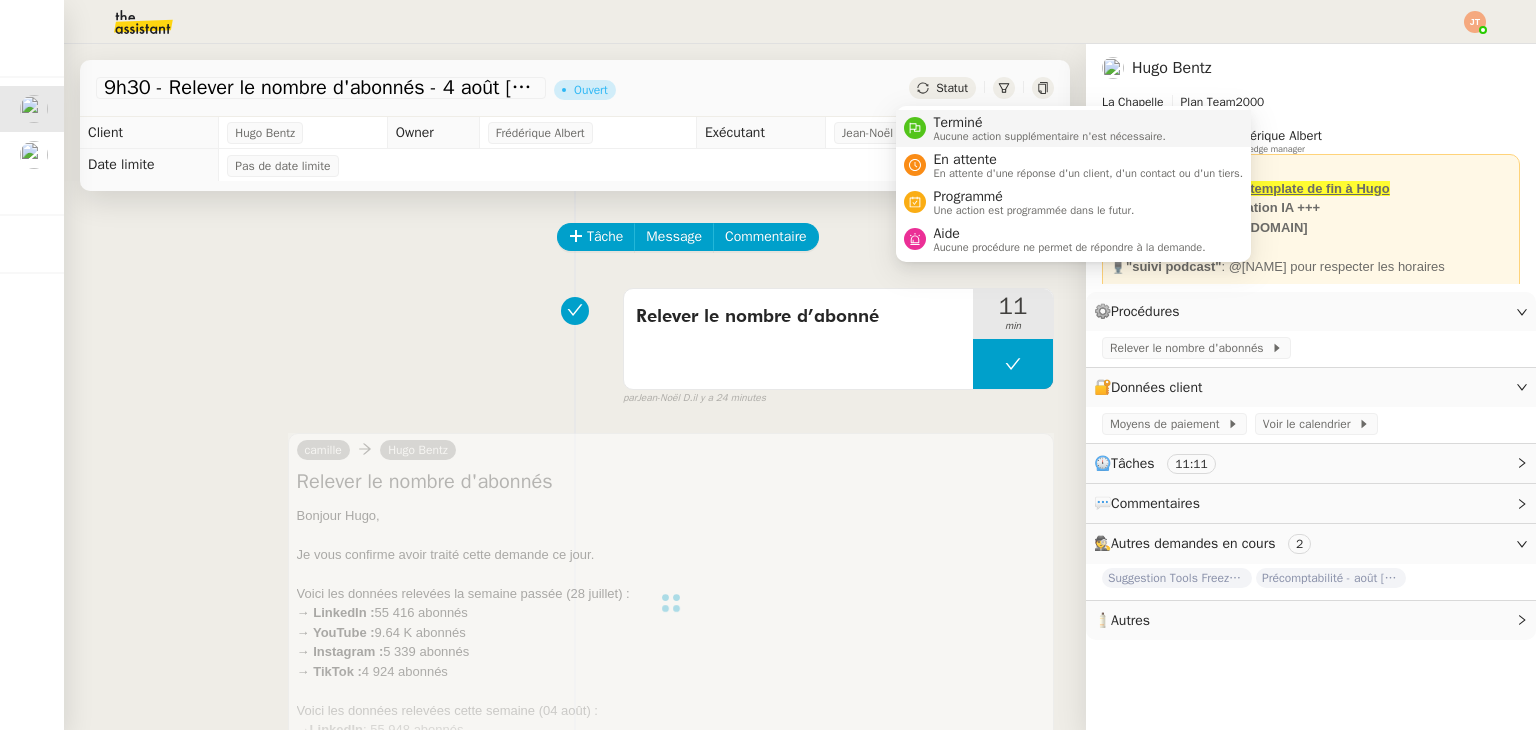 click on "Terminé" at bounding box center (1050, 123) 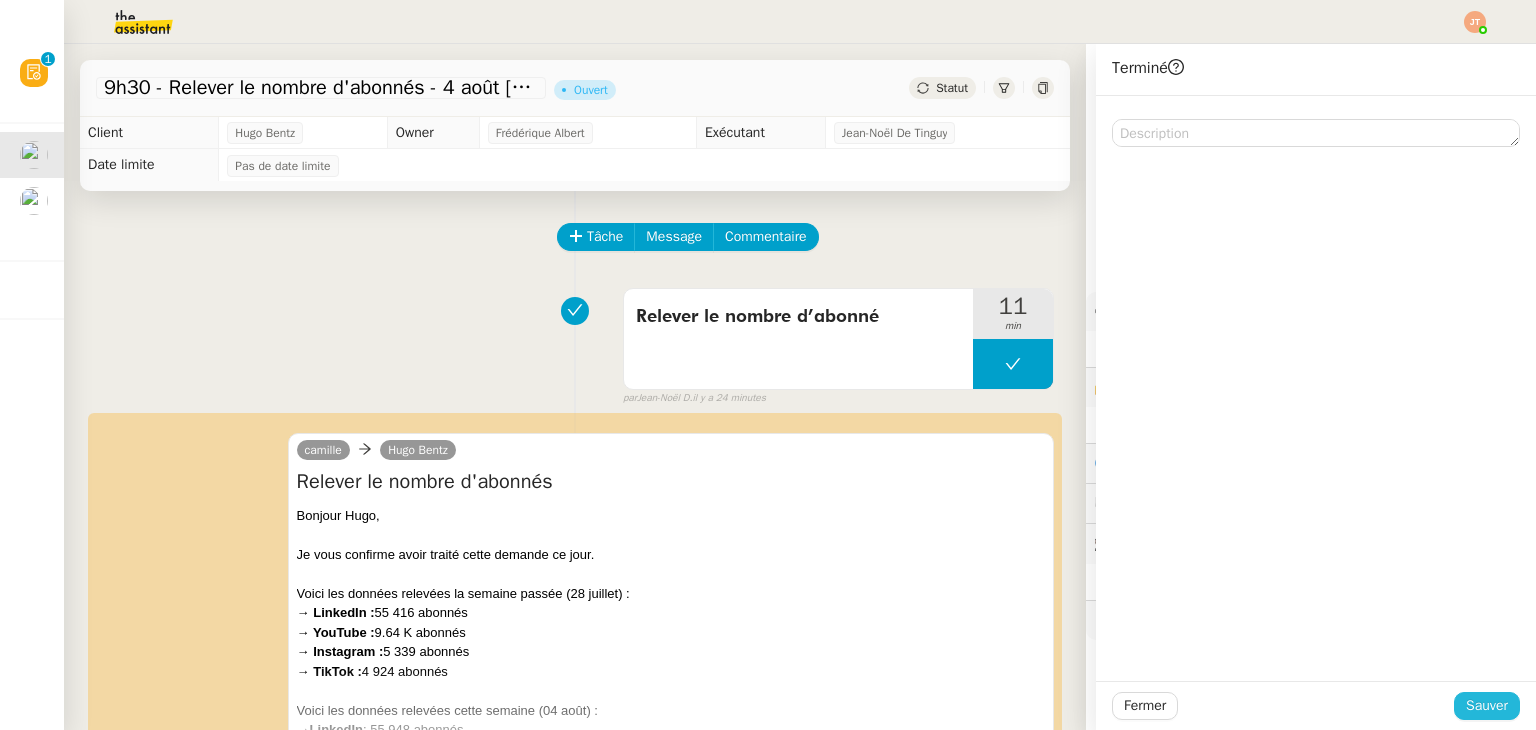 click on "Sauver" 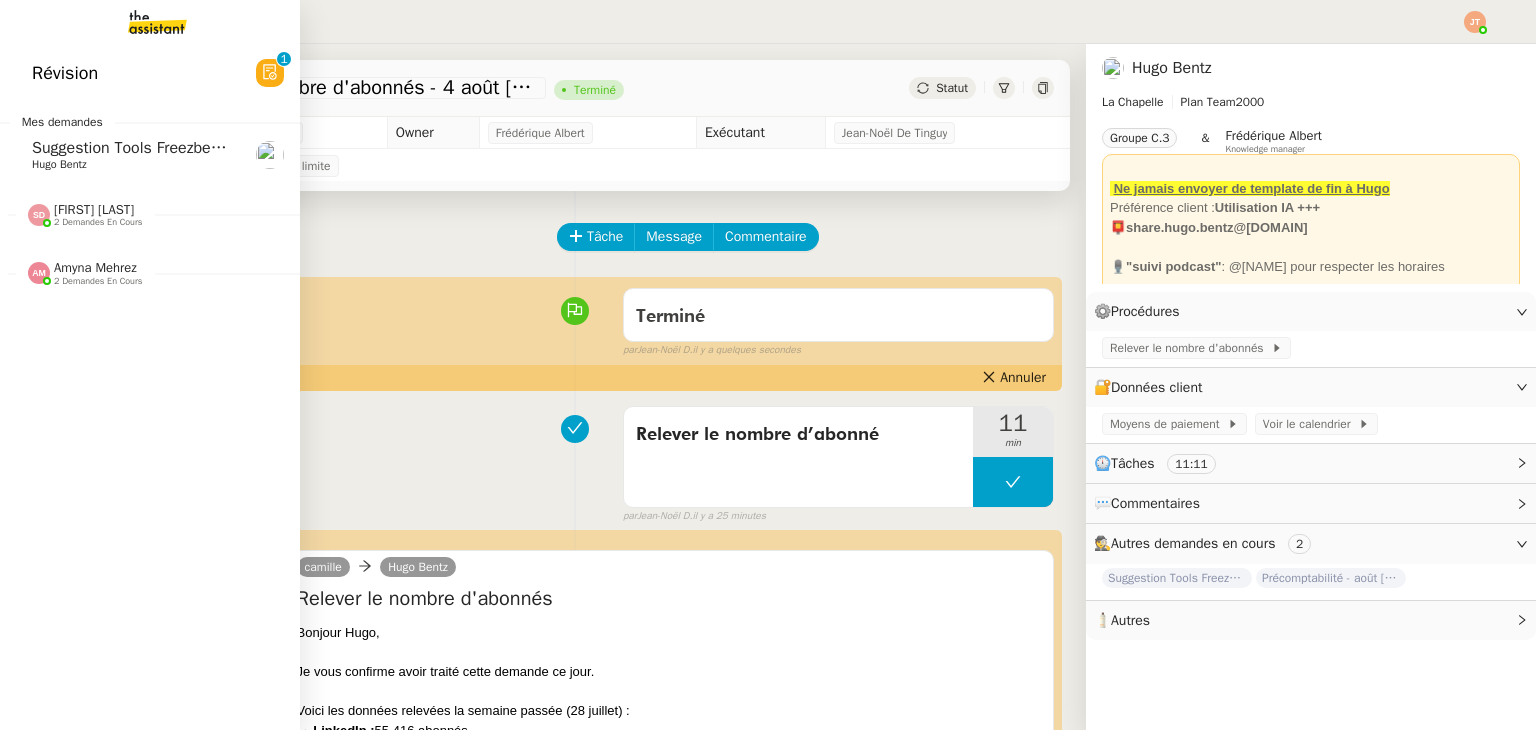 click on "Suggestion Tools Freezbee - [DATE]" 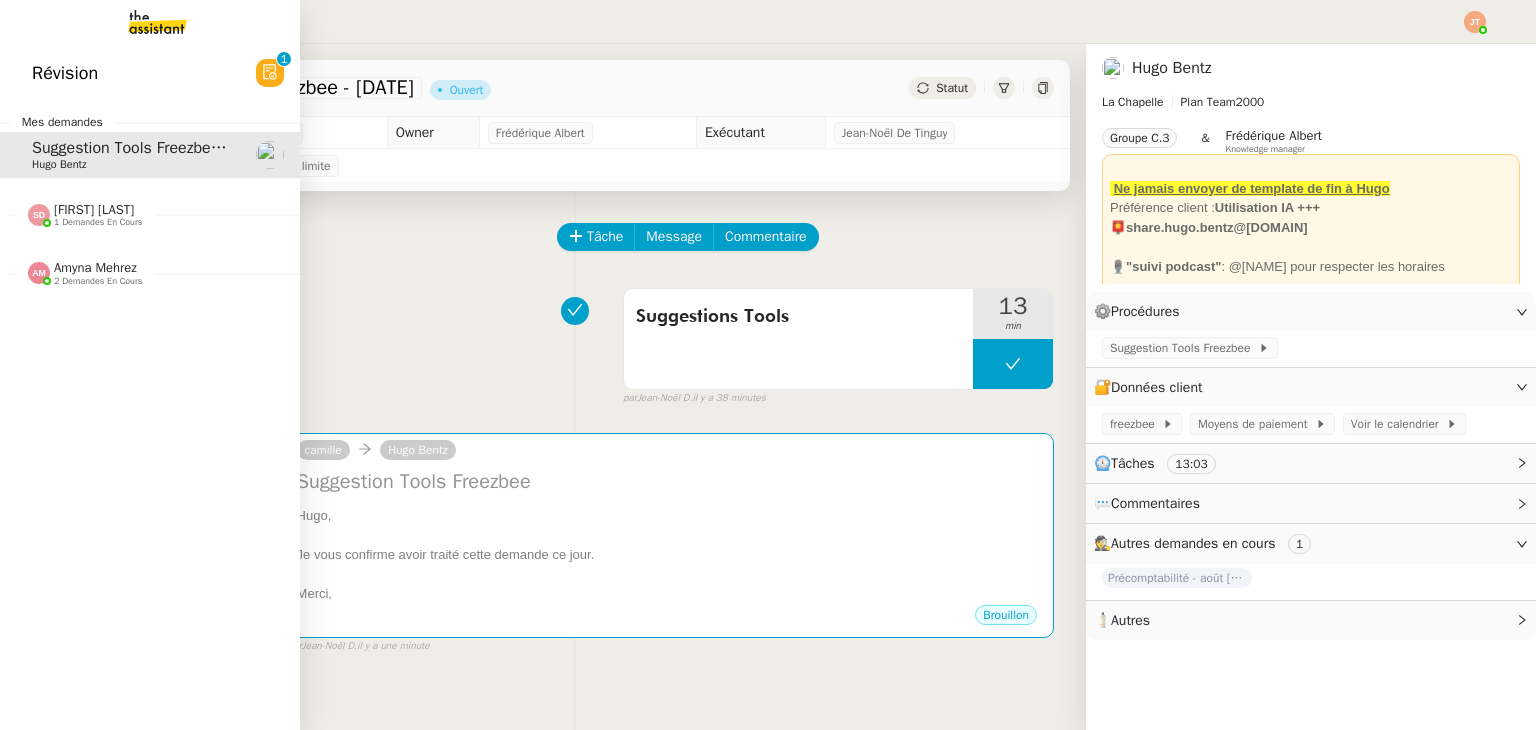 click on "Révision" 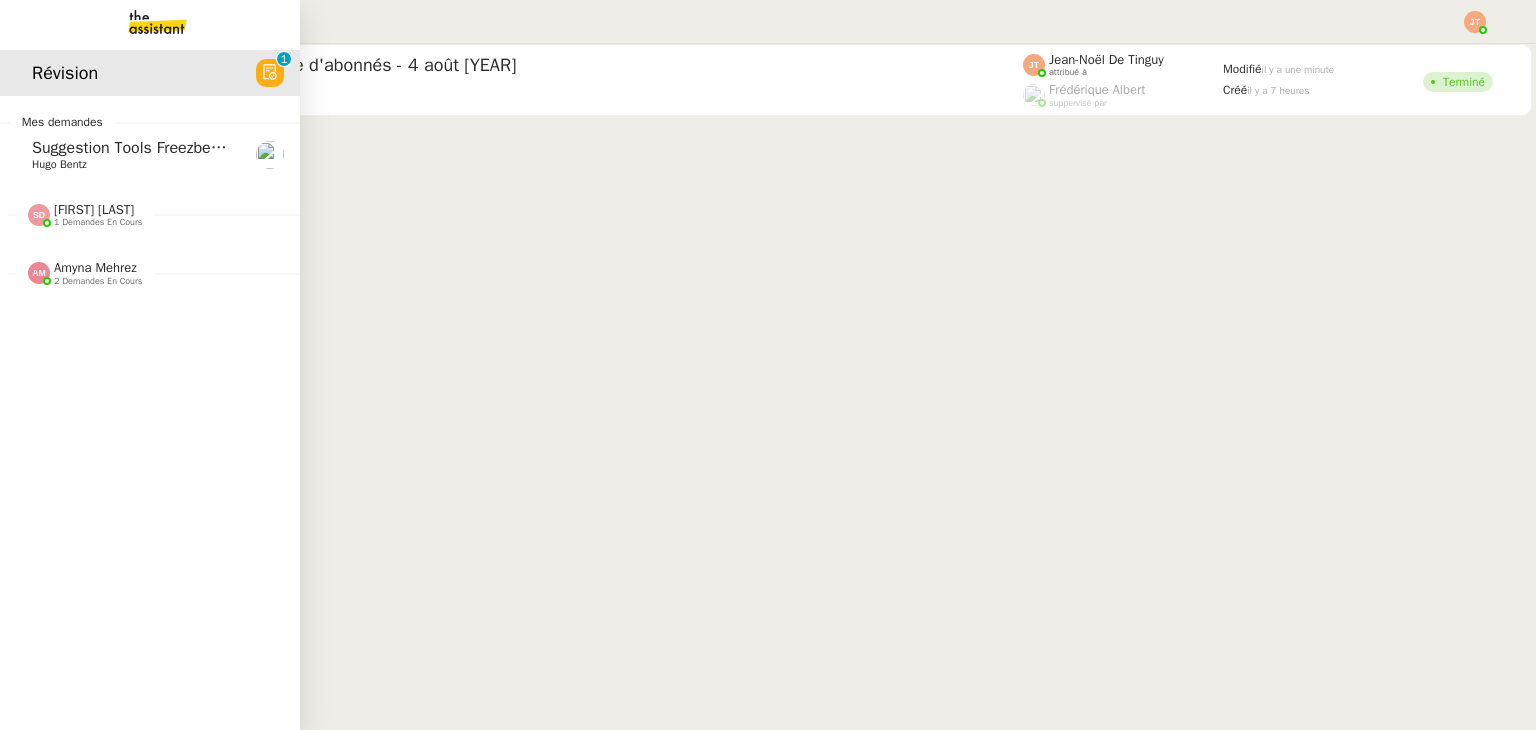 click on "Suggestion Tools Freezbee - [DATE]" 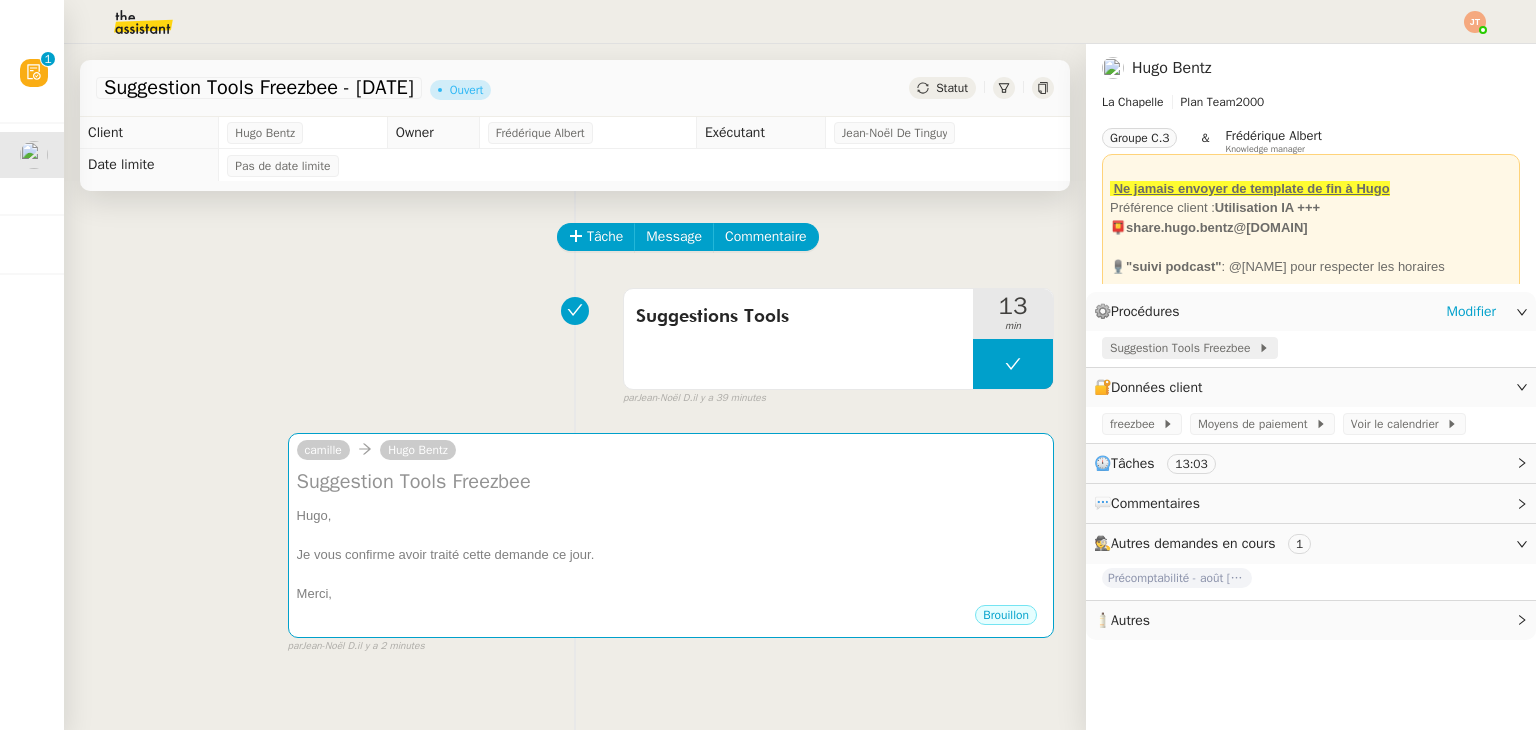 click on "Suggestion Tools Freezbee" 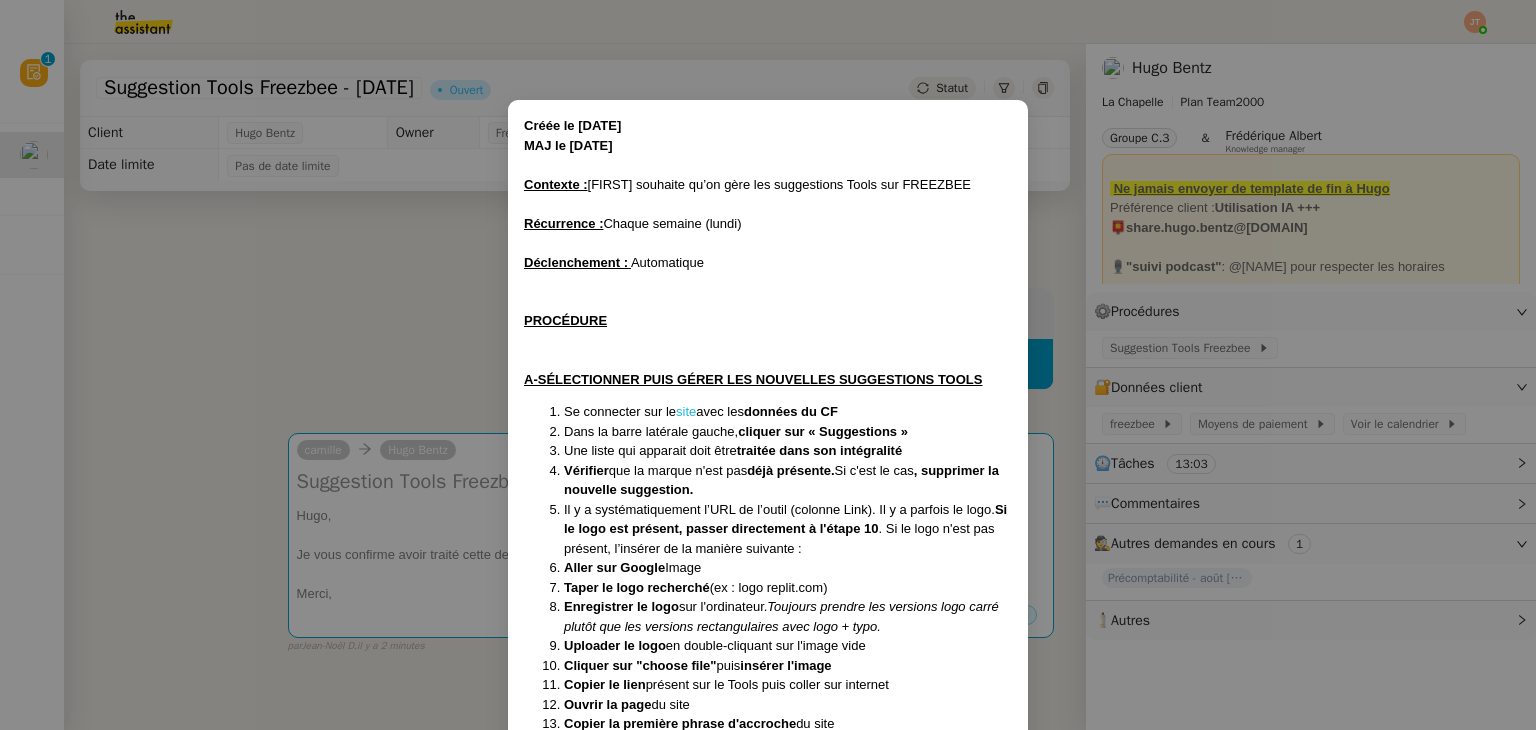 click on "site" at bounding box center (686, 411) 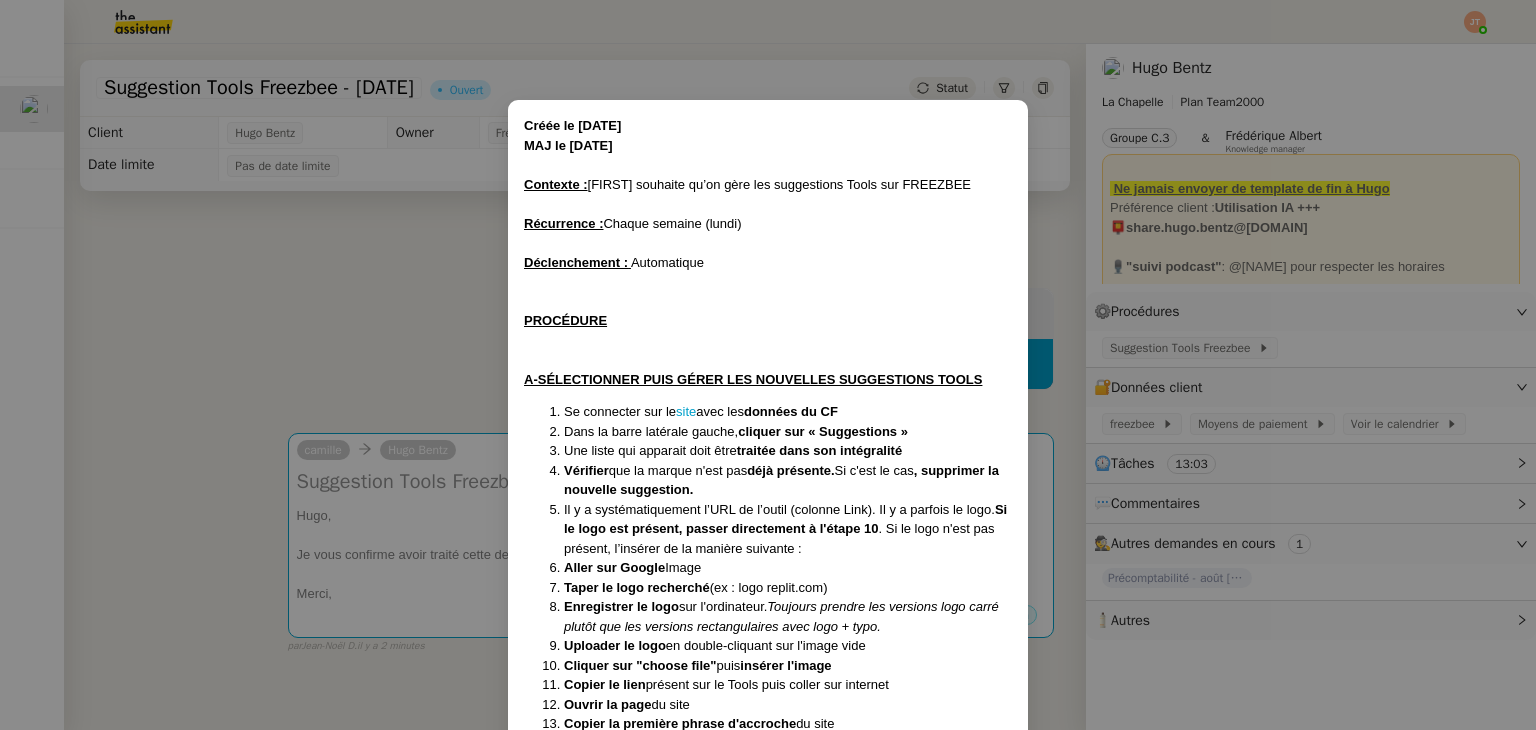 click on "Créée le [DATE] MAJ le [DATE] Contexte :  [PERSON] souhaite qu’on l'on gère les suggestions Tools sur FREEZBEE Récurrence :  Chaque semaine (lundi) Déclenchement :  Automatique PROCÉDURE A-SÉLECTIONNER PUIS GÉRER LES NOUVELLES SUGGESTIONS TOOLS Se connecter sur le  site  avec les  données du CF Dans la barre latérale gauche,  cliquer sur «  Suggestions  »   Une liste qui apparait doit être  traitée dans son intégralité Vérifier  que la marque n'est pas  déjà présente.  Si c'est le cas , supprimer la nouvelle suggestion. Il y a systématiquement l’URL de l’outil (colonne Link). Il y a parfois le logo.  Si le logo est présent, passer directement à l'étape 10 . Si le logo n'est pas présent, l’insérer de la manière suivante :  Aller sur Google  Image Taper le  logo recherché   (ex : logo replit.com) Enregistrer le logo   sur l'ordinateur.  Toujours prendre les versions logo carré plutôt que les versions rectangulaires avec logo + typo. Uploader le logo" at bounding box center (768, 365) 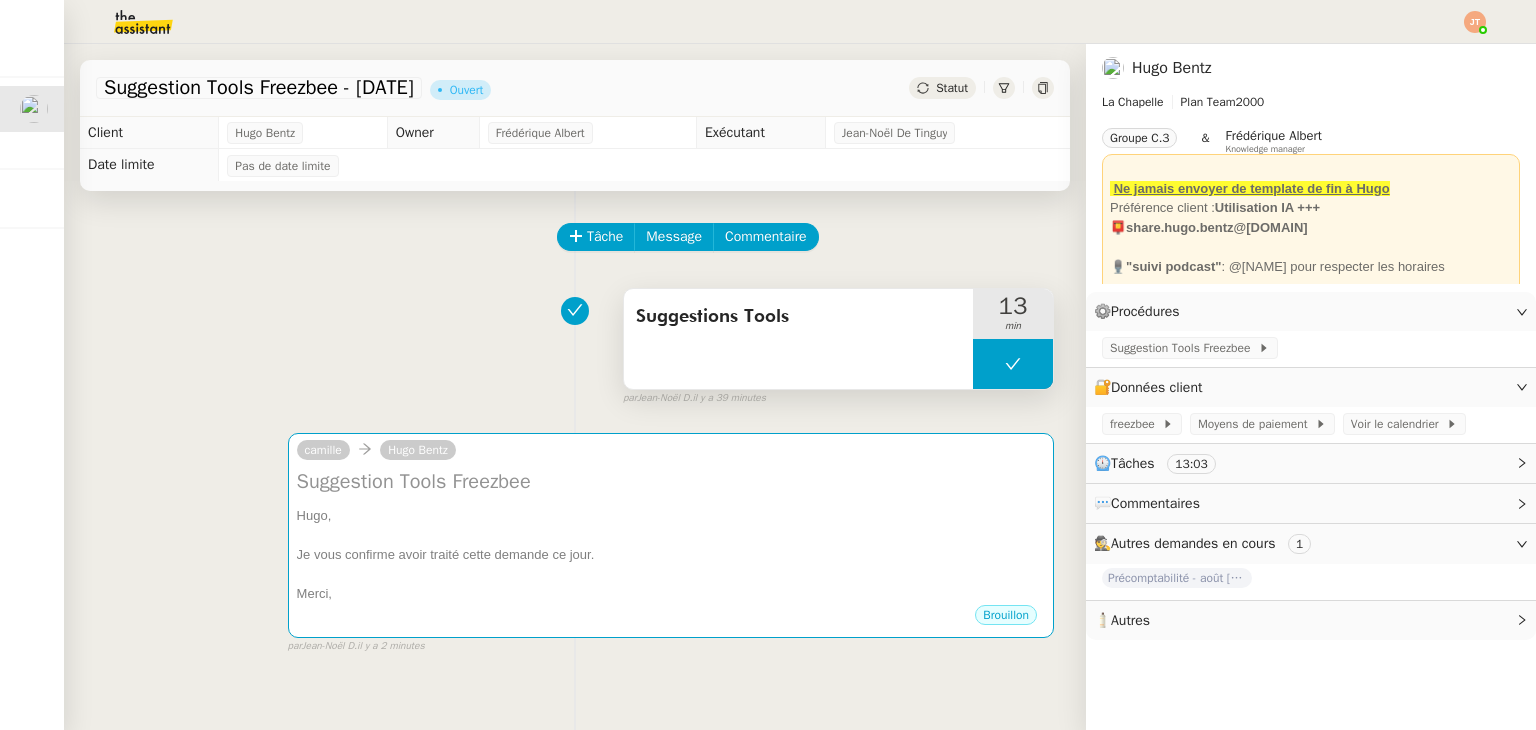 click 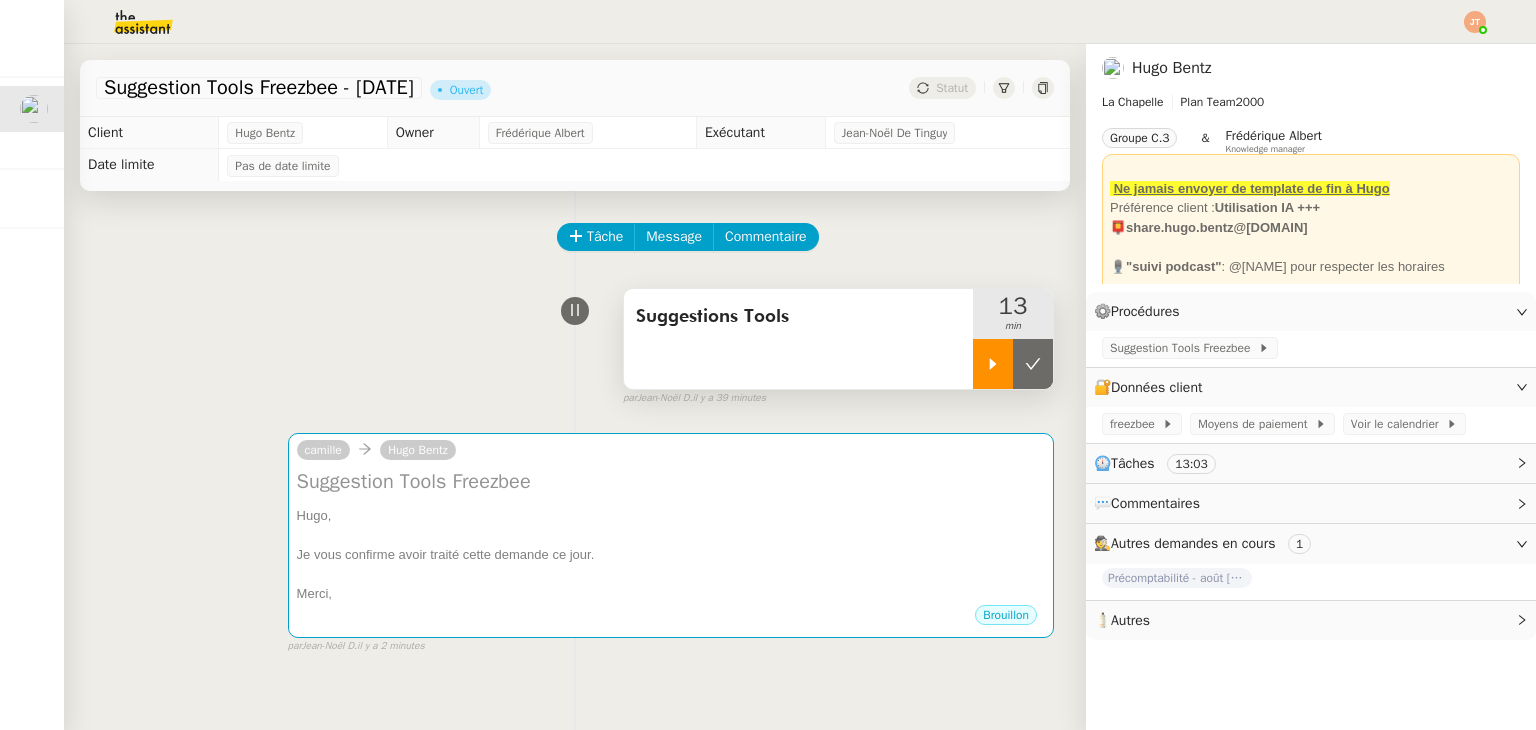 click 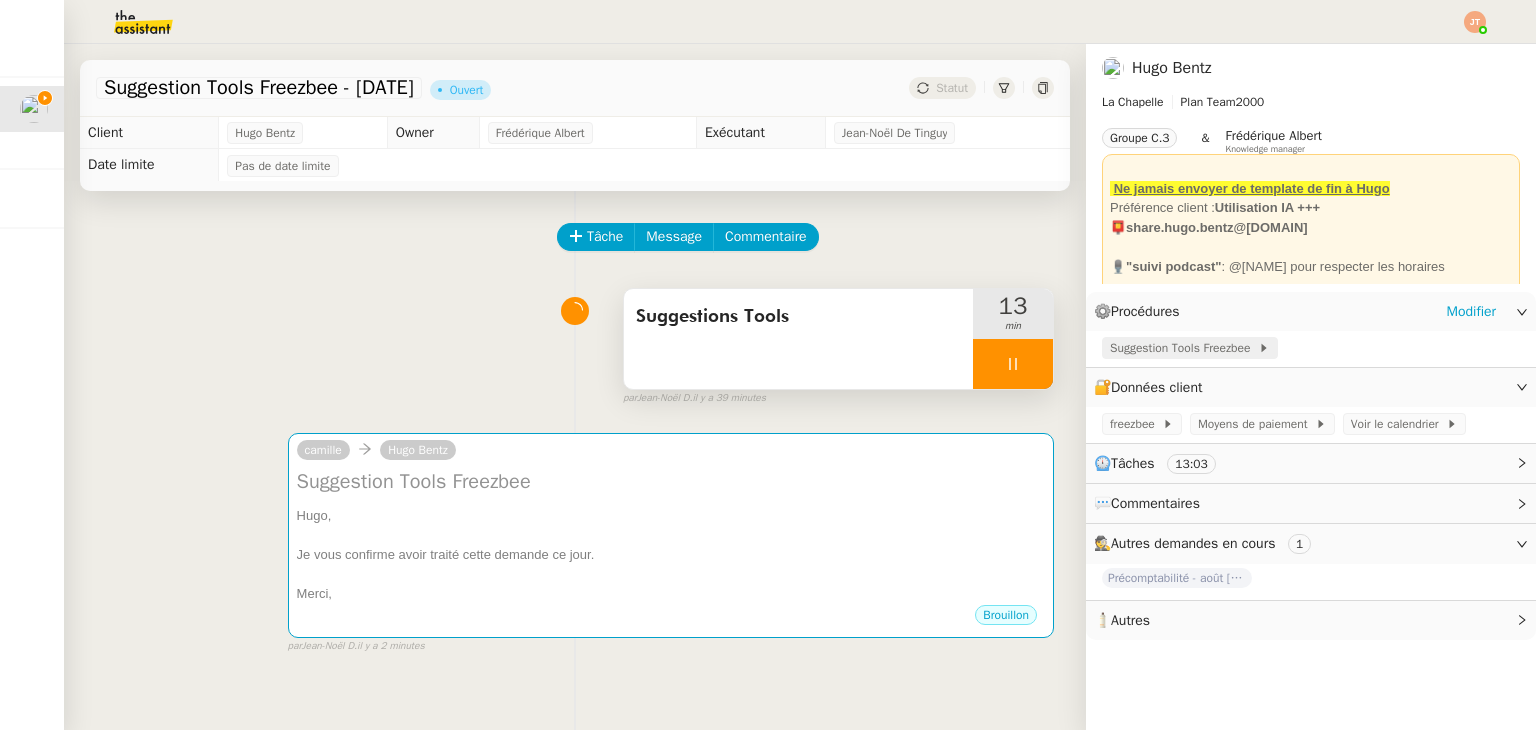 click on "Suggestion Tools Freezbee" 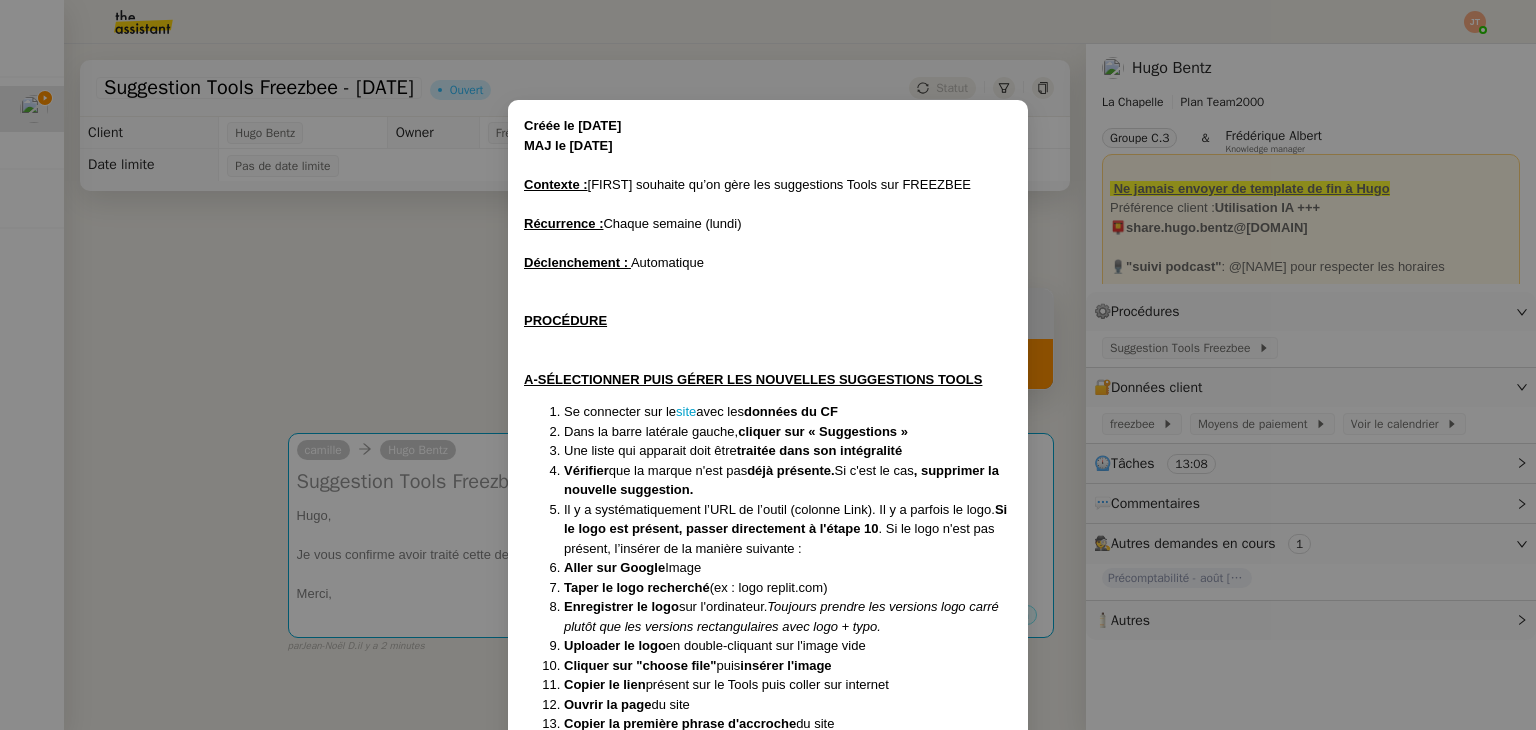 click on "Créée le [DATE] MAJ le [DATE] Contexte :  [PERSON] souhaite qu’on l'on gère les suggestions Tools sur FREEZBEE Récurrence :  Chaque semaine (lundi) Déclenchement :  Automatique PROCÉDURE A-SÉLECTIONNER PUIS GÉRER LES NOUVELLES SUGGESTIONS TOOLS Se connecter sur le  site  avec les  données du CF Dans la barre latérale gauche,  cliquer sur «  Suggestions  »   Une liste qui apparait doit être  traitée dans son intégralité Vérifier  que la marque n'est pas  déjà présente.  Si c'est le cas , supprimer la nouvelle suggestion. Il y a systématiquement l’URL de l’outil (colonne Link). Il y a parfois le logo.  Si le logo est présent, passer directement à l'étape 10 . Si le logo n'est pas présent, l’insérer de la manière suivante :  Aller sur Google  Image Taper le  logo recherché   (ex : logo replit.com) Enregistrer le logo   sur l'ordinateur.  Toujours prendre les versions logo carré plutôt que les versions rectangulaires avec logo + typo. Uploader le logo" at bounding box center (768, 365) 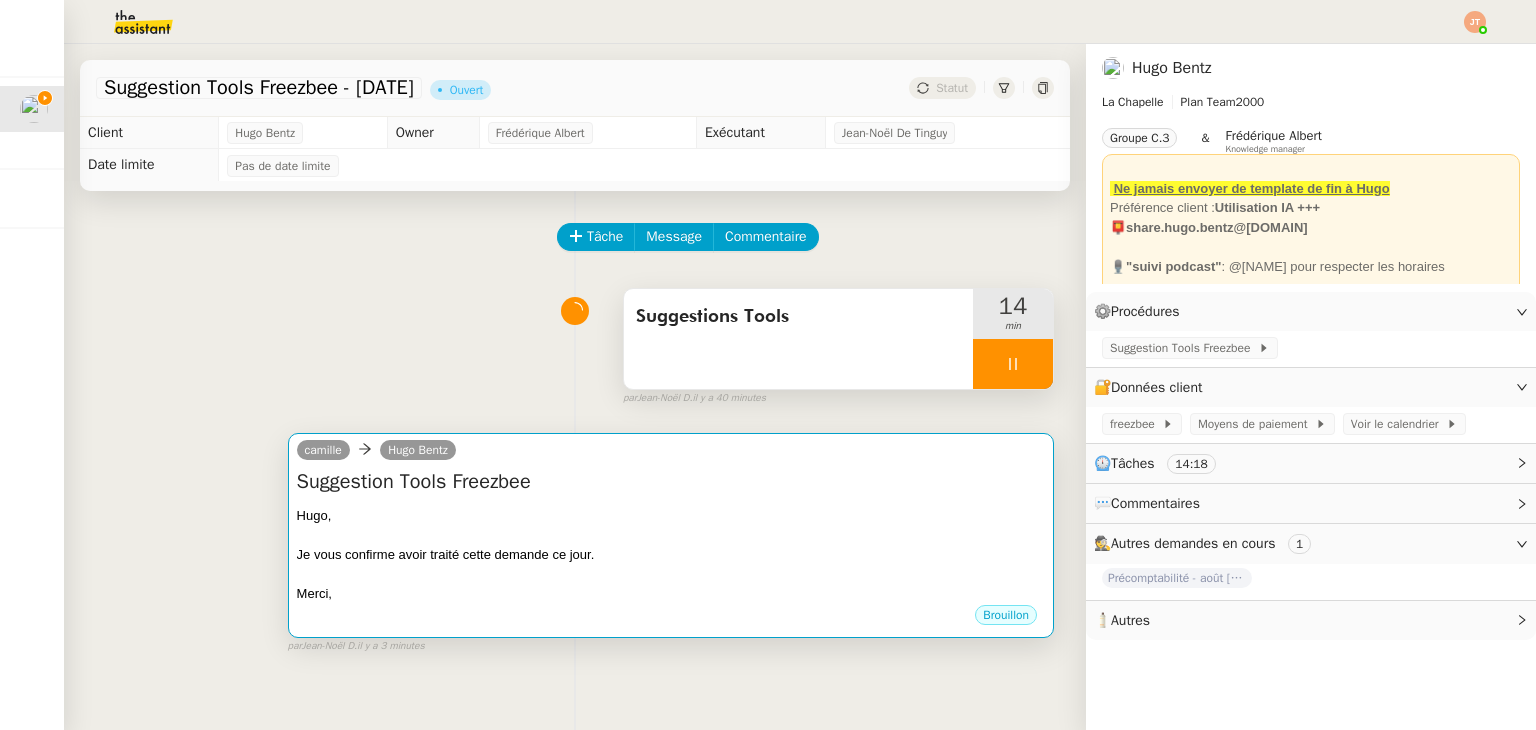 click on "Suggestion Tools Freezbee
[FIRST], Je vous confirme avoir traité cette demande ce jour. Merci, •••" at bounding box center [671, 536] 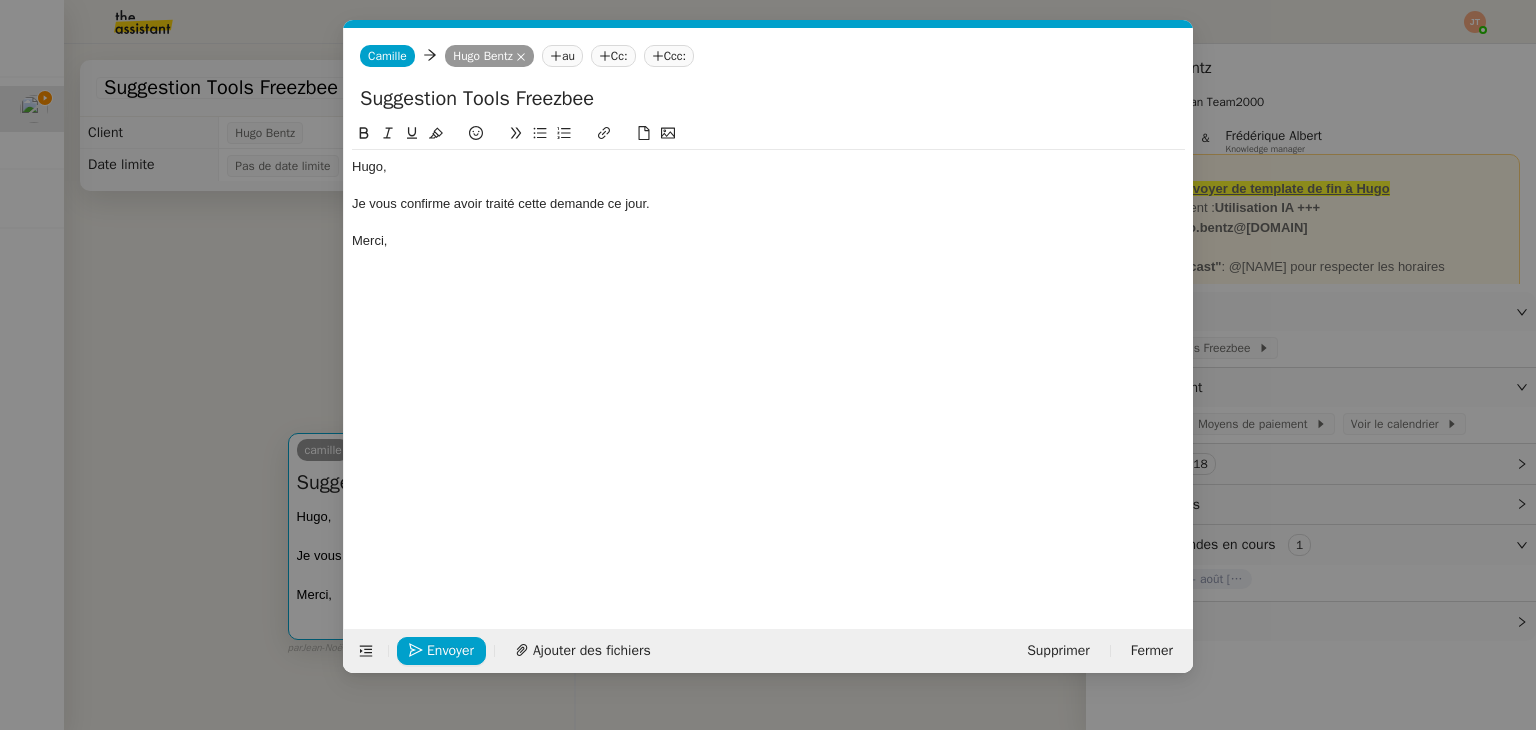 scroll, scrollTop: 0, scrollLeft: 42, axis: horizontal 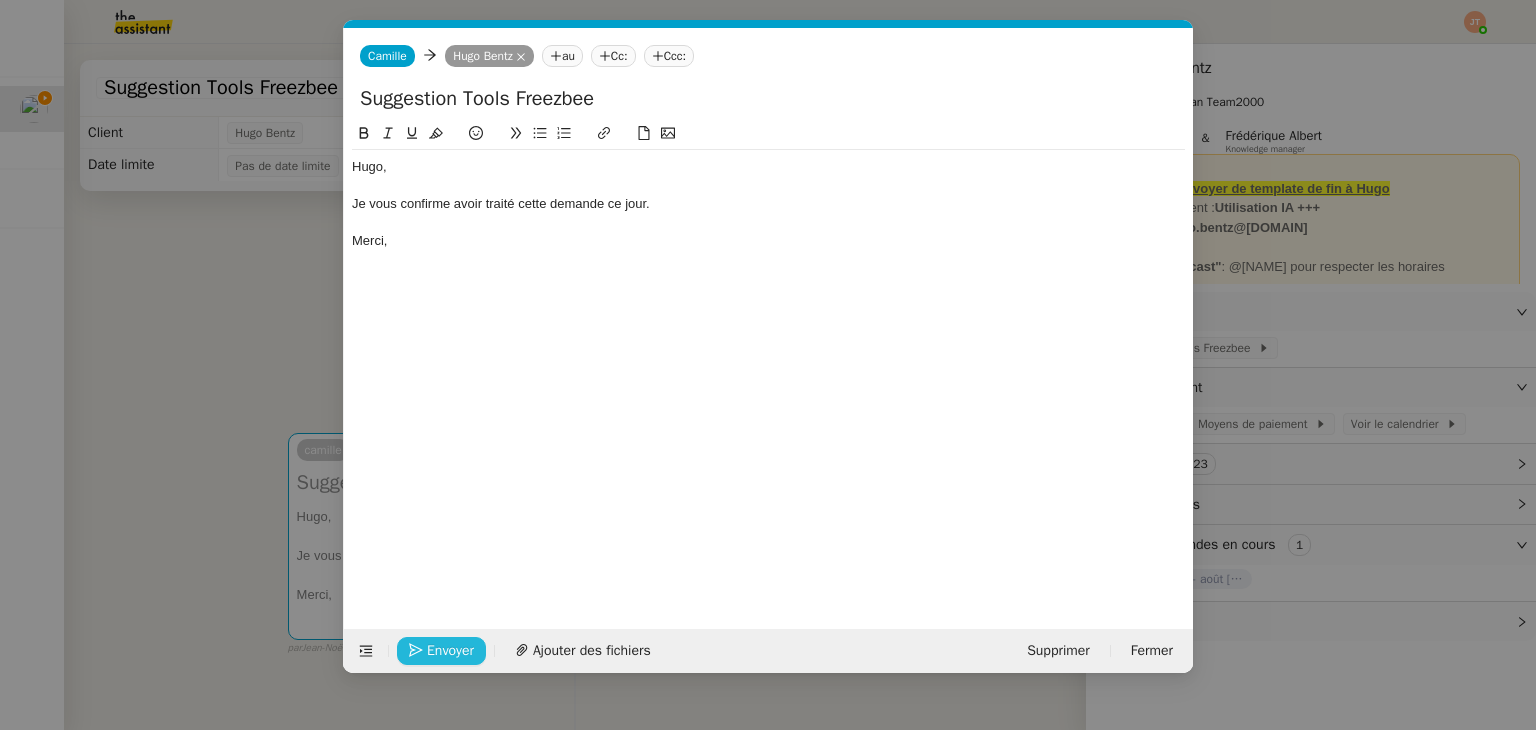 click on "Envoyer" 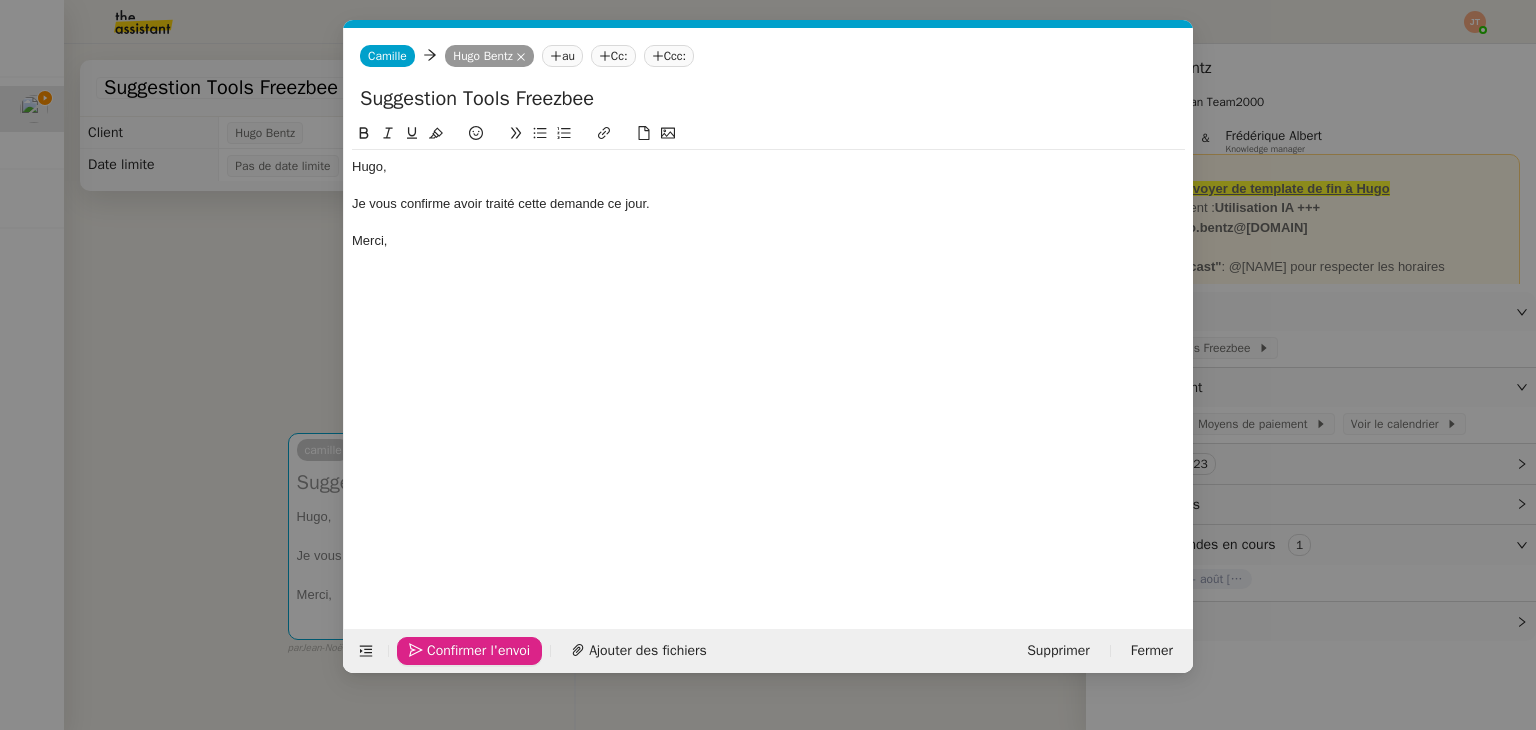 click on "Confirmer l'envoi" 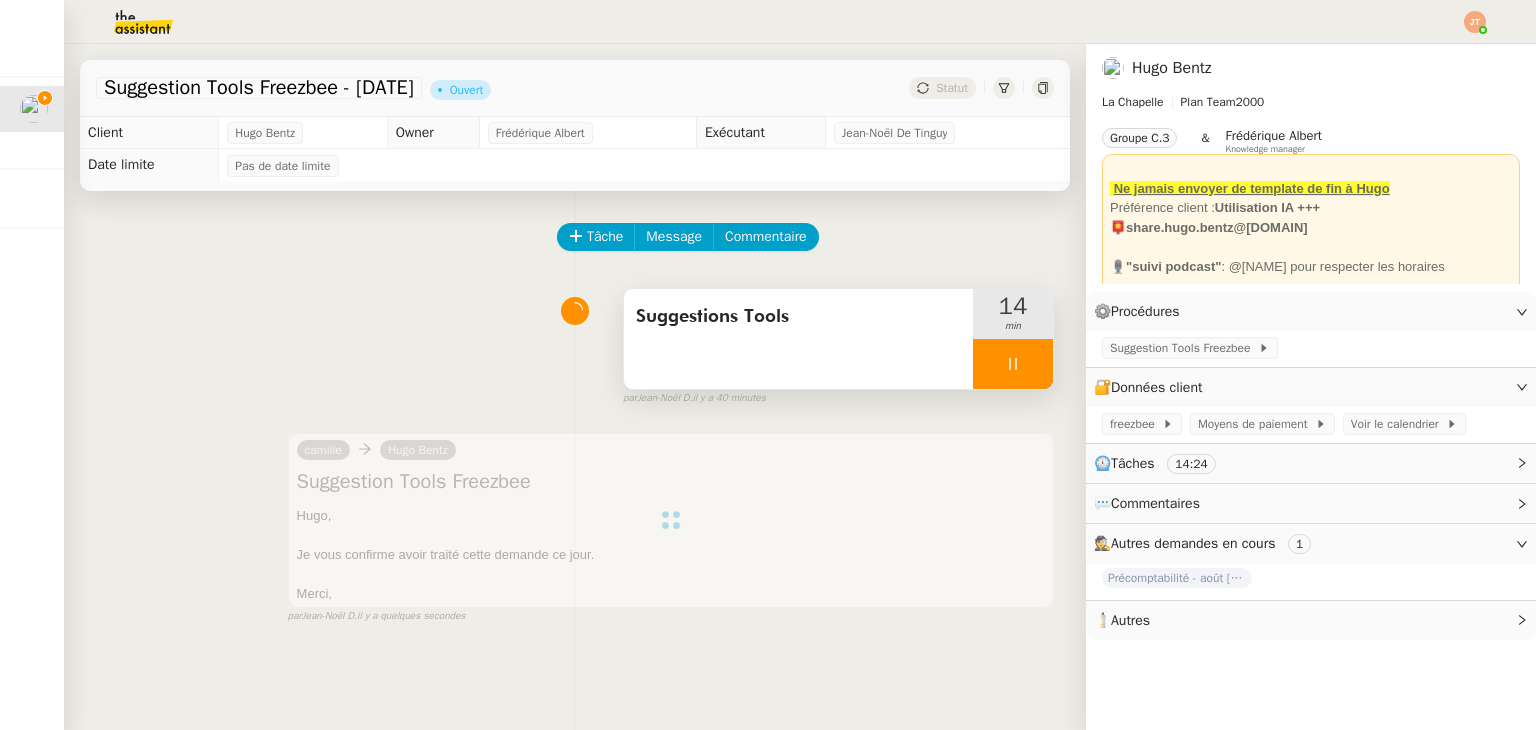 click 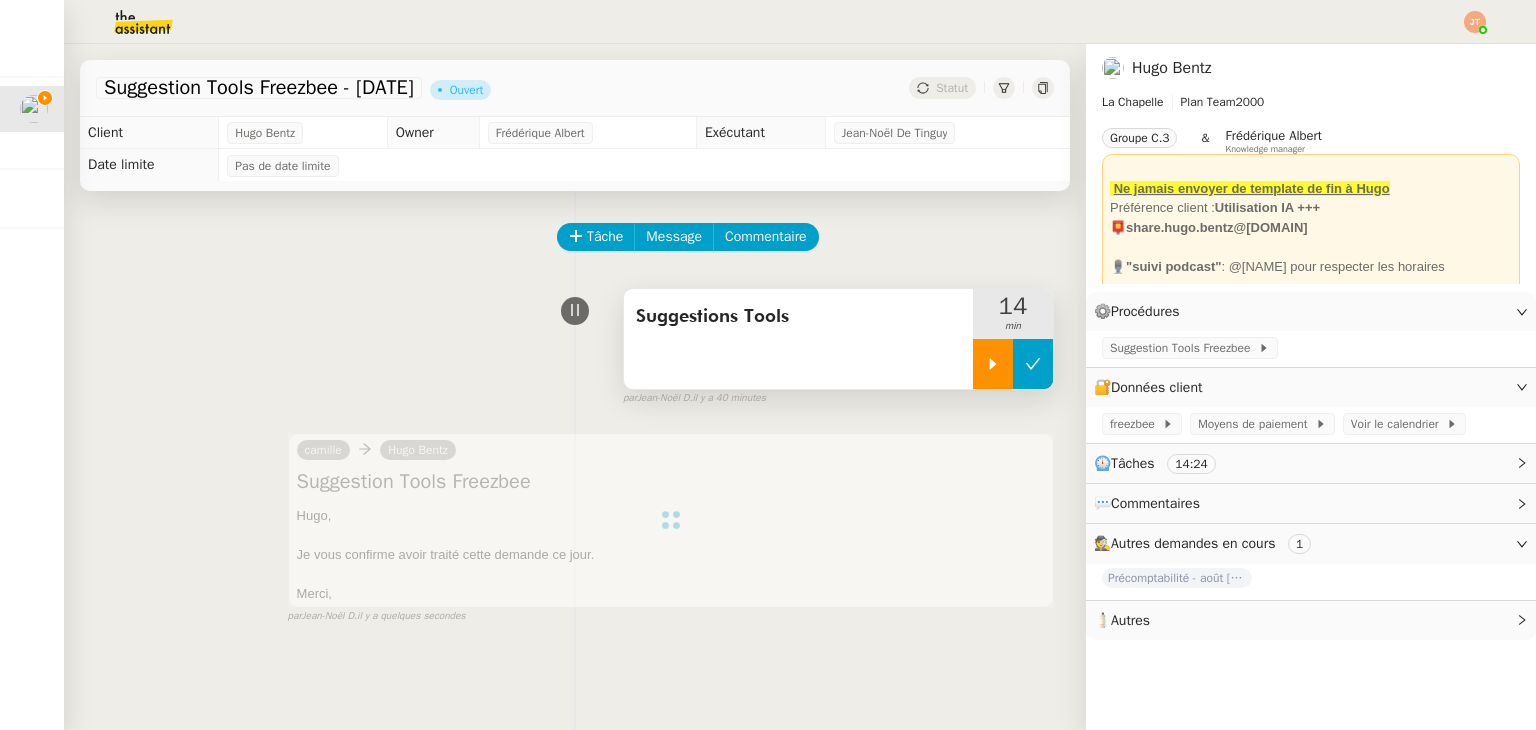 click 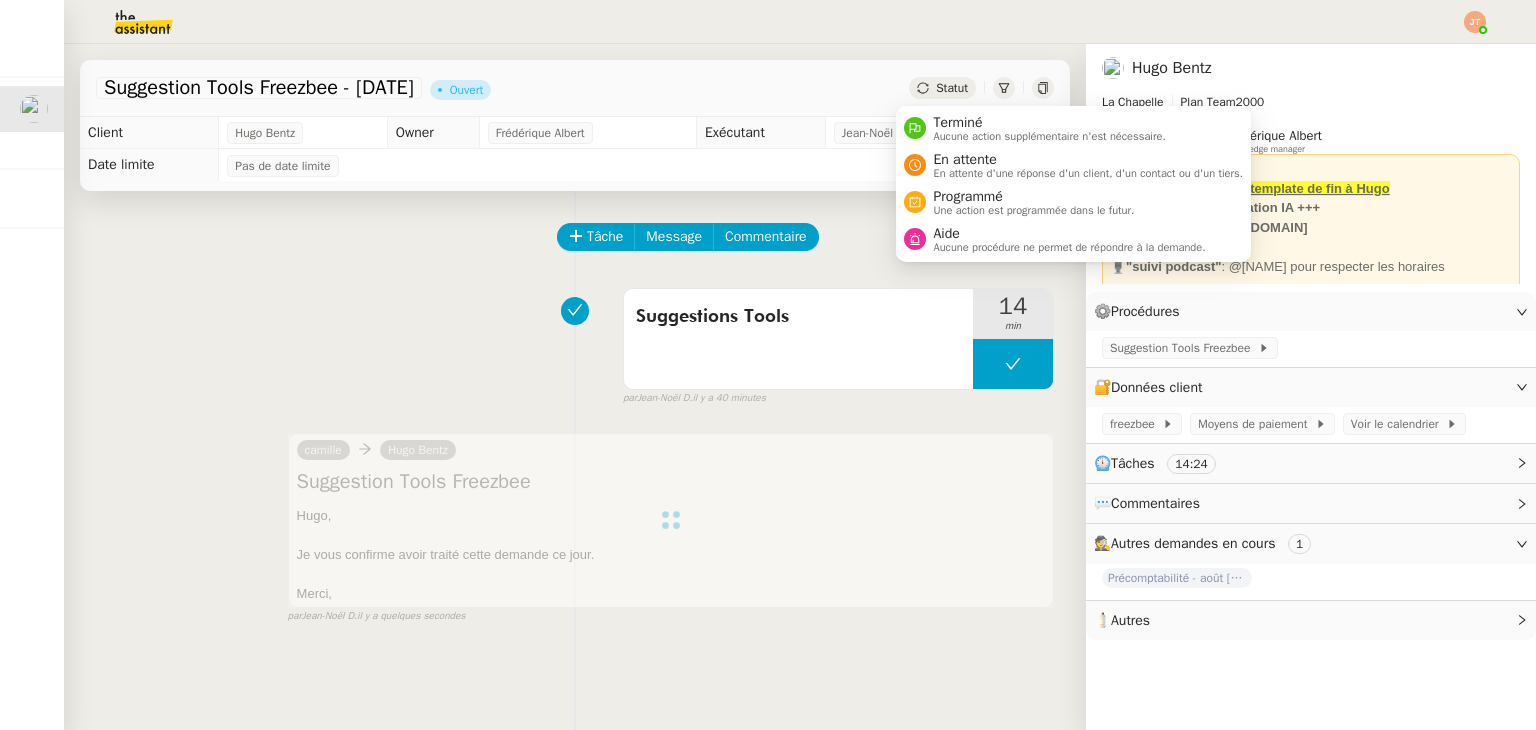 click on "Statut" 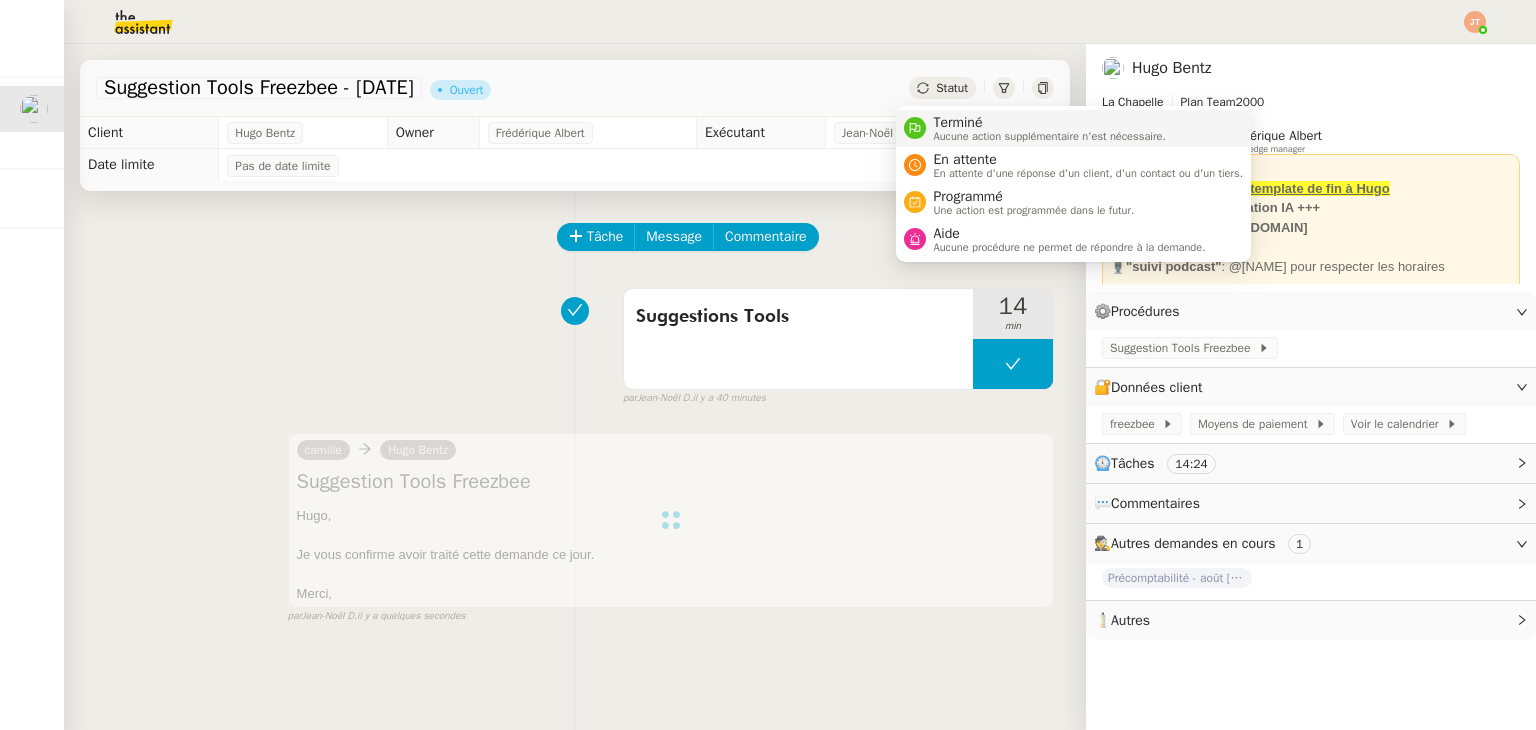 click on "Aucune action supplémentaire n'est nécessaire." at bounding box center [1050, 136] 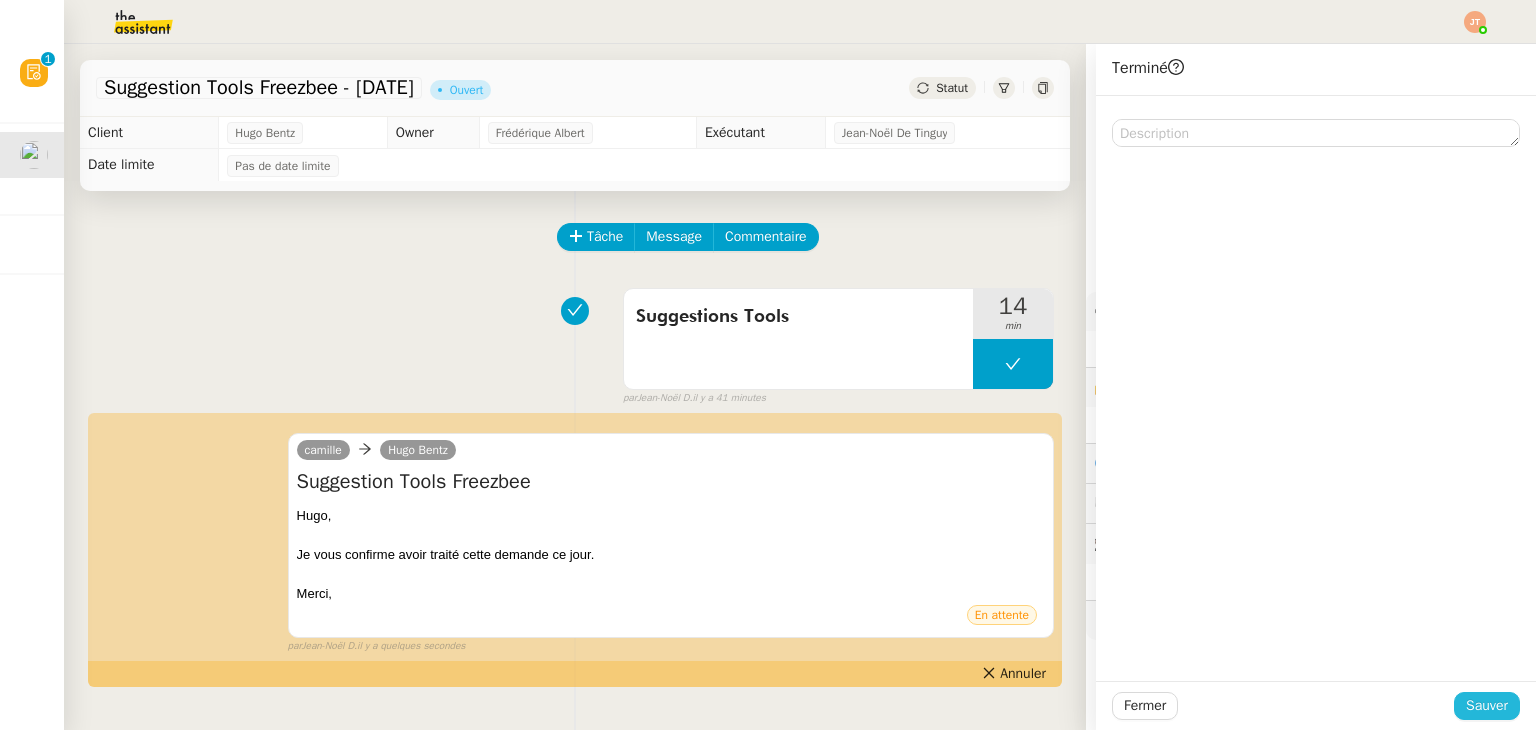 click on "Sauver" 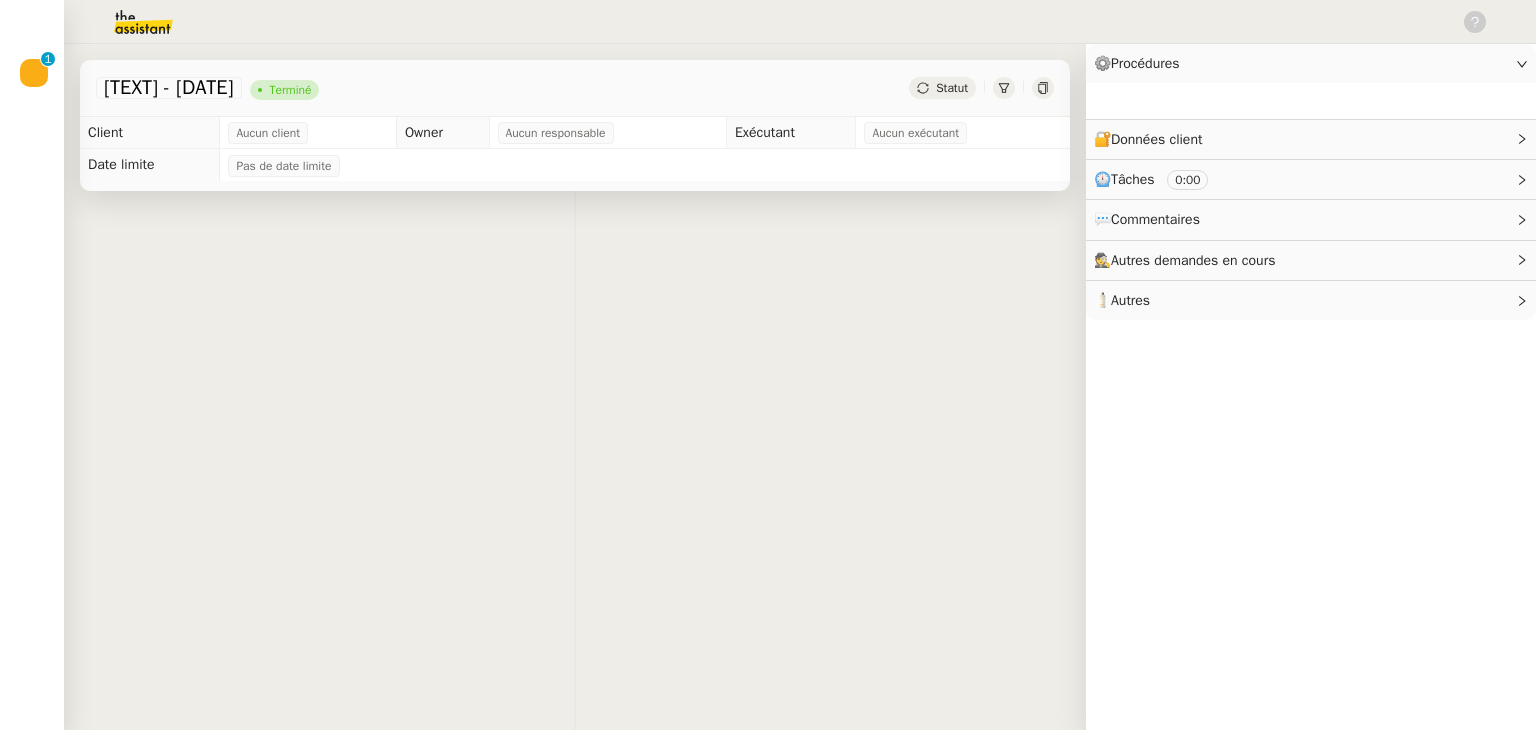 scroll, scrollTop: 0, scrollLeft: 0, axis: both 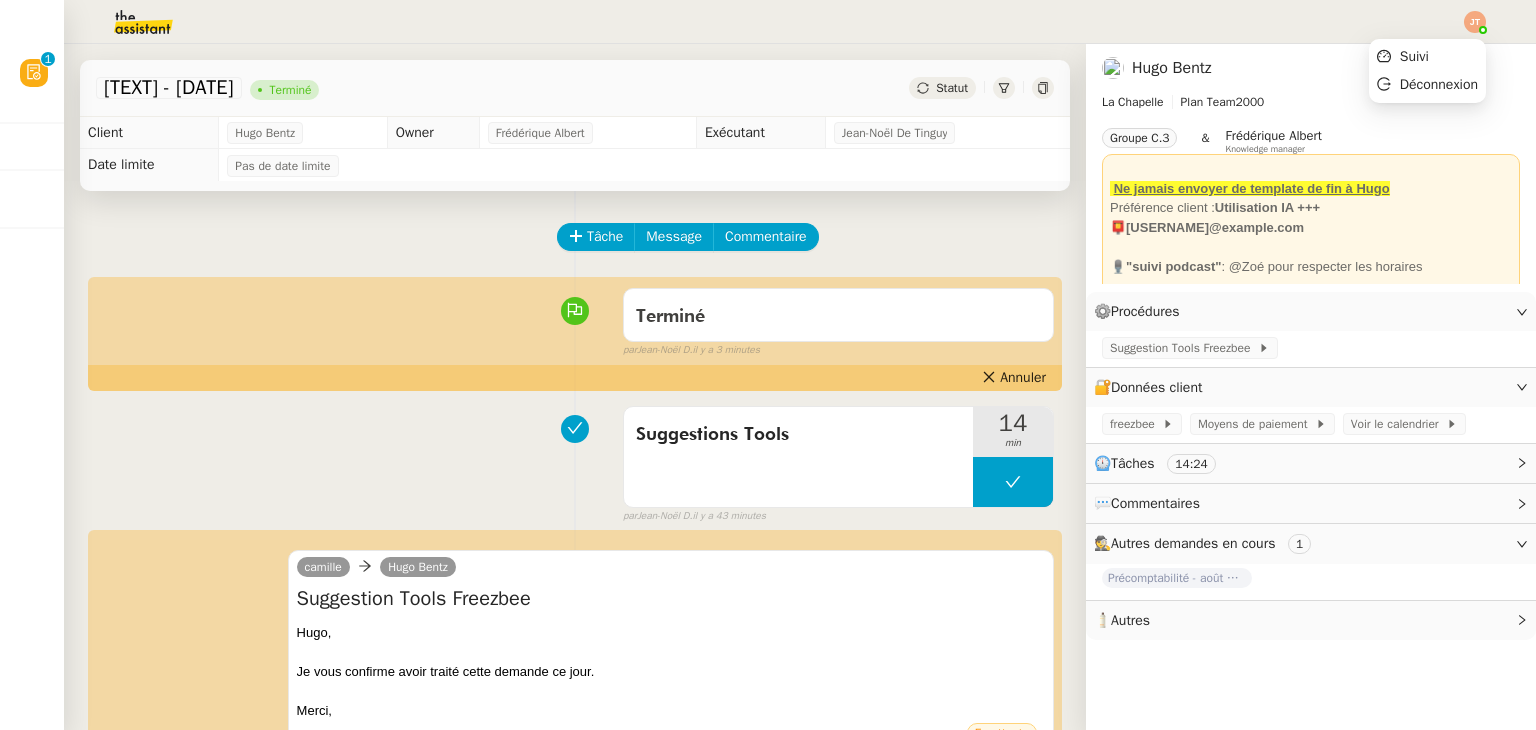 click 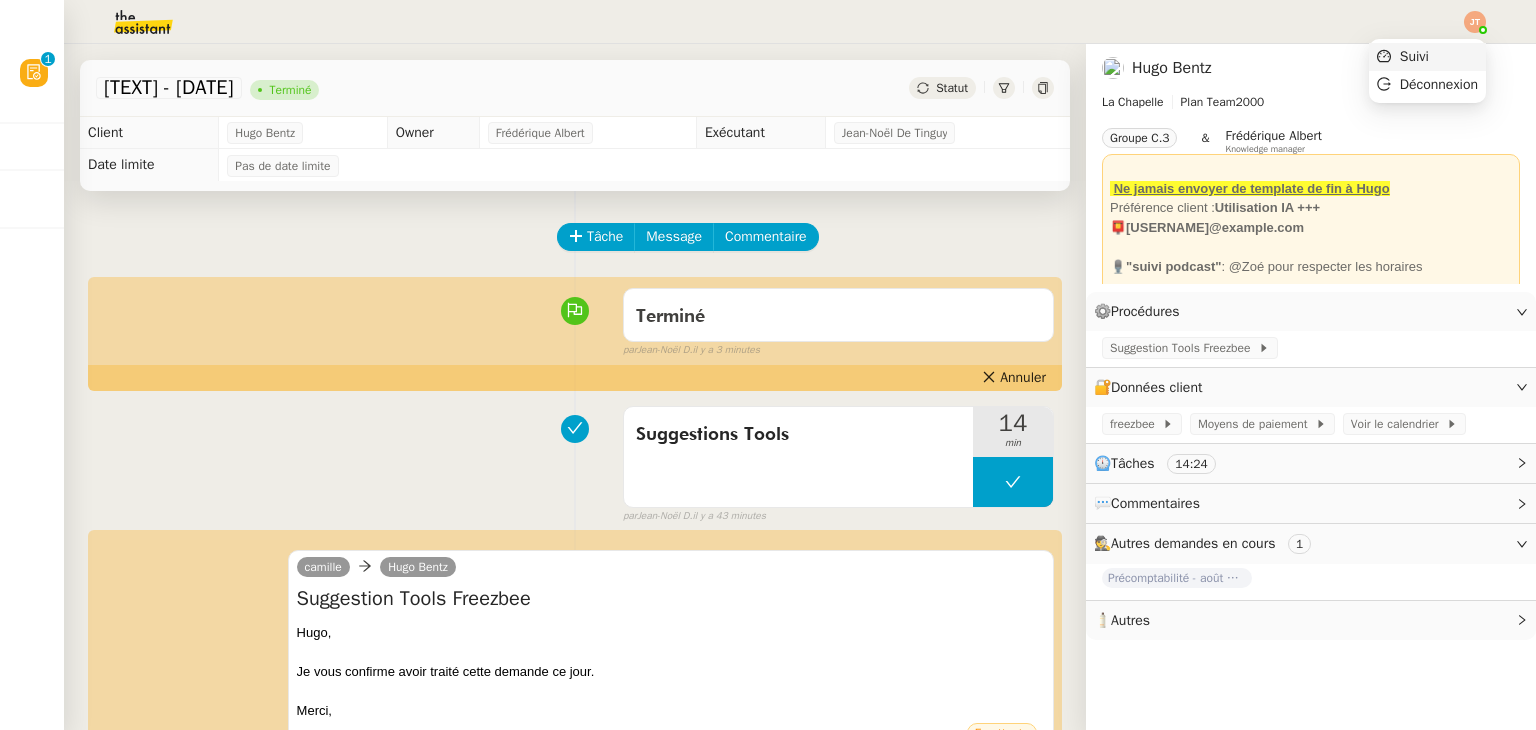 click on "Suivi" at bounding box center [1427, 57] 